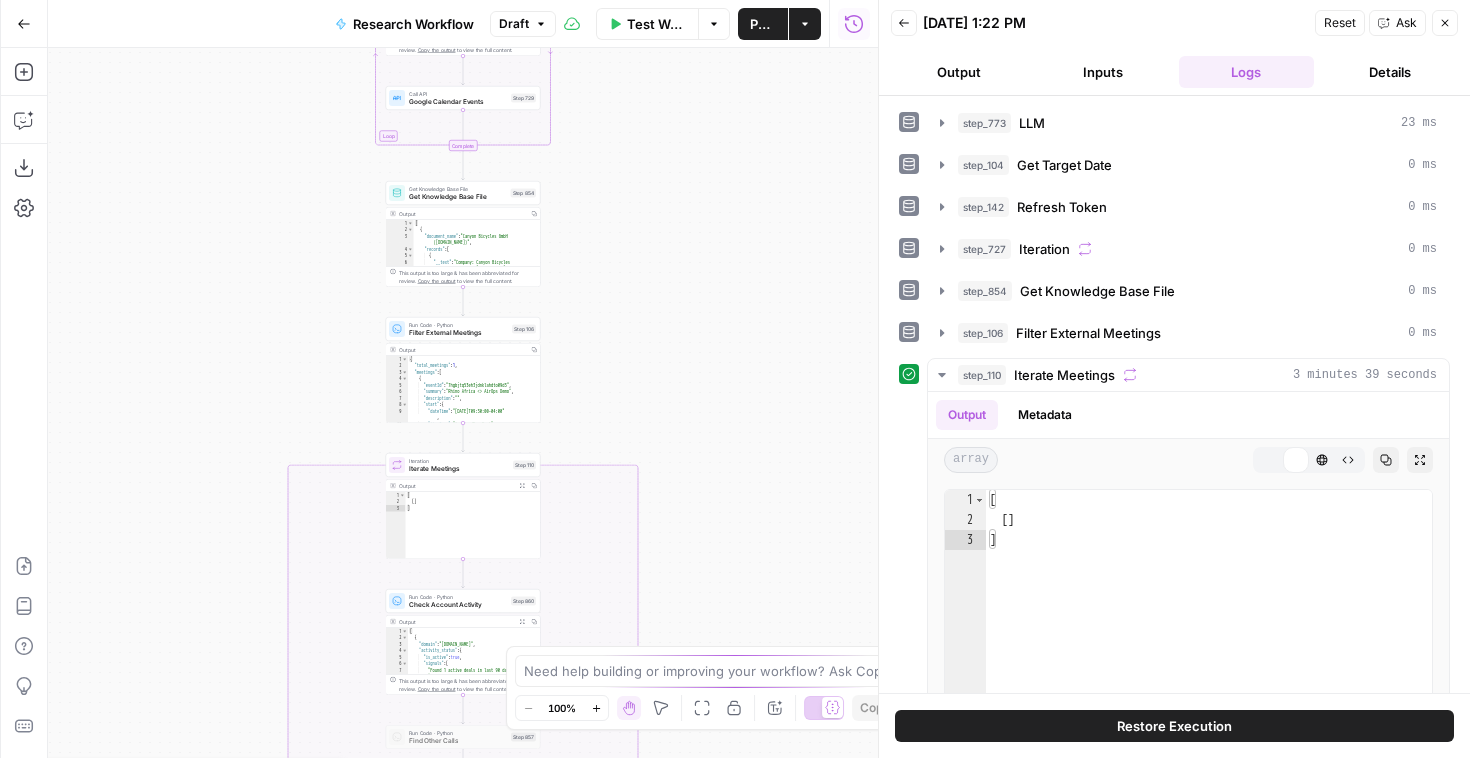 scroll, scrollTop: 0, scrollLeft: 0, axis: both 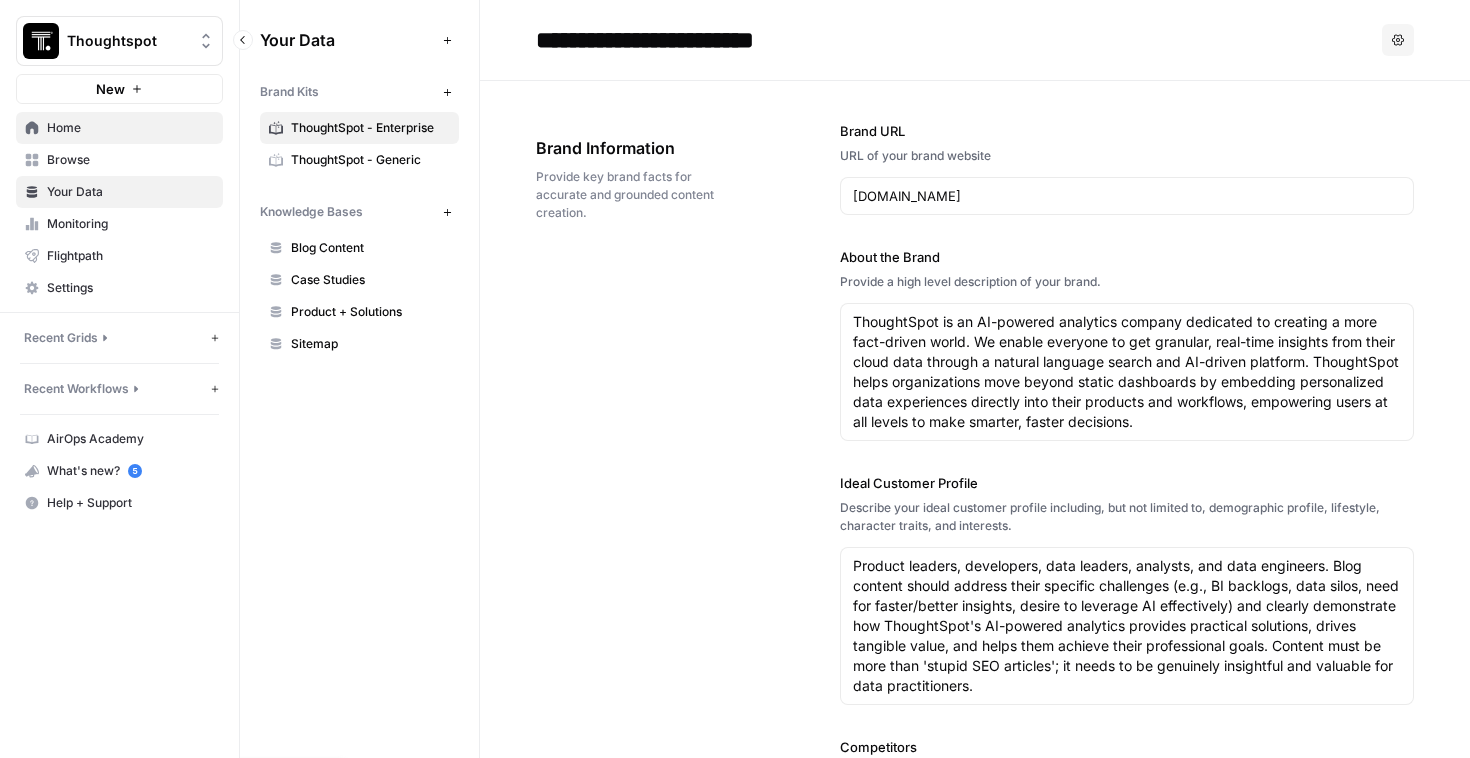 click on "Home" at bounding box center [130, 128] 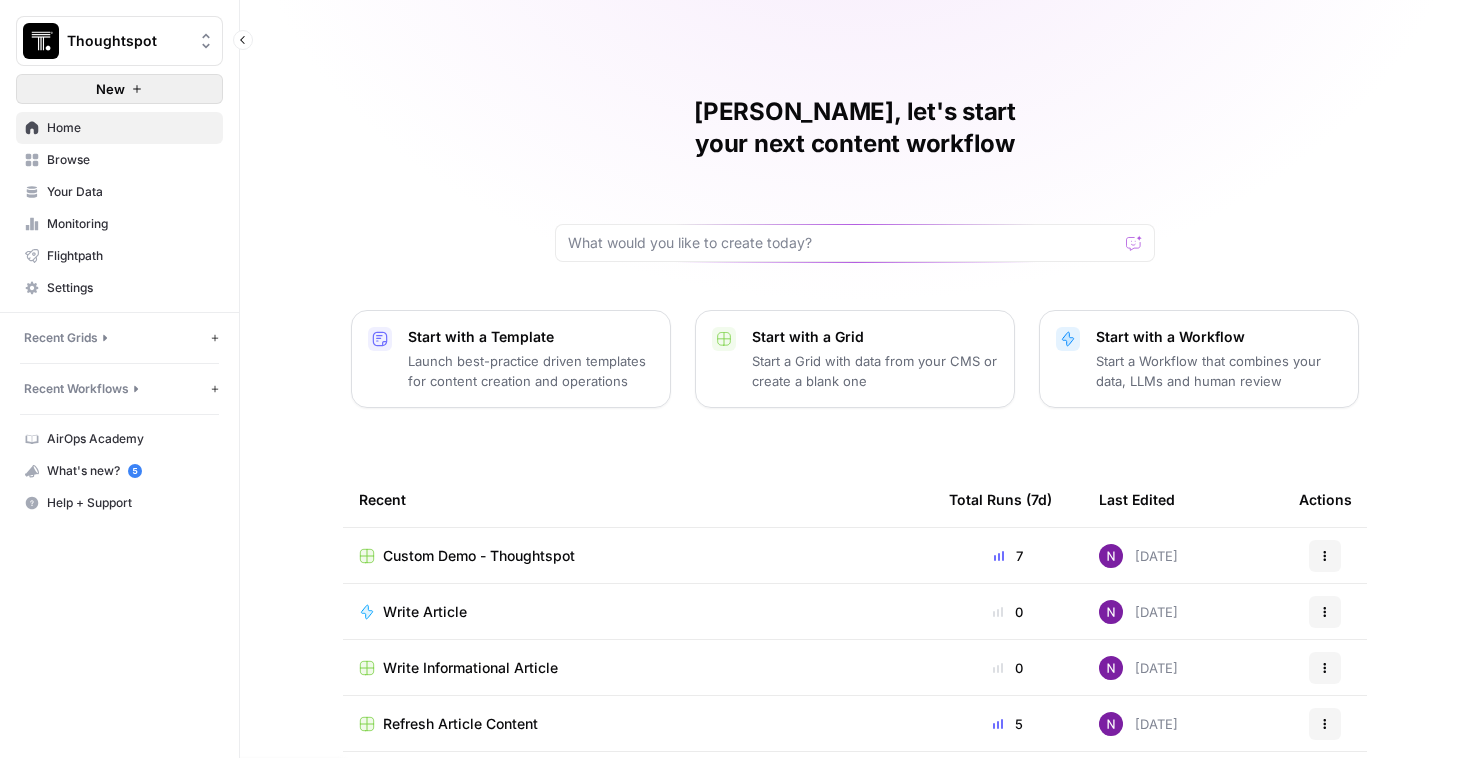 click on "New" at bounding box center (110, 89) 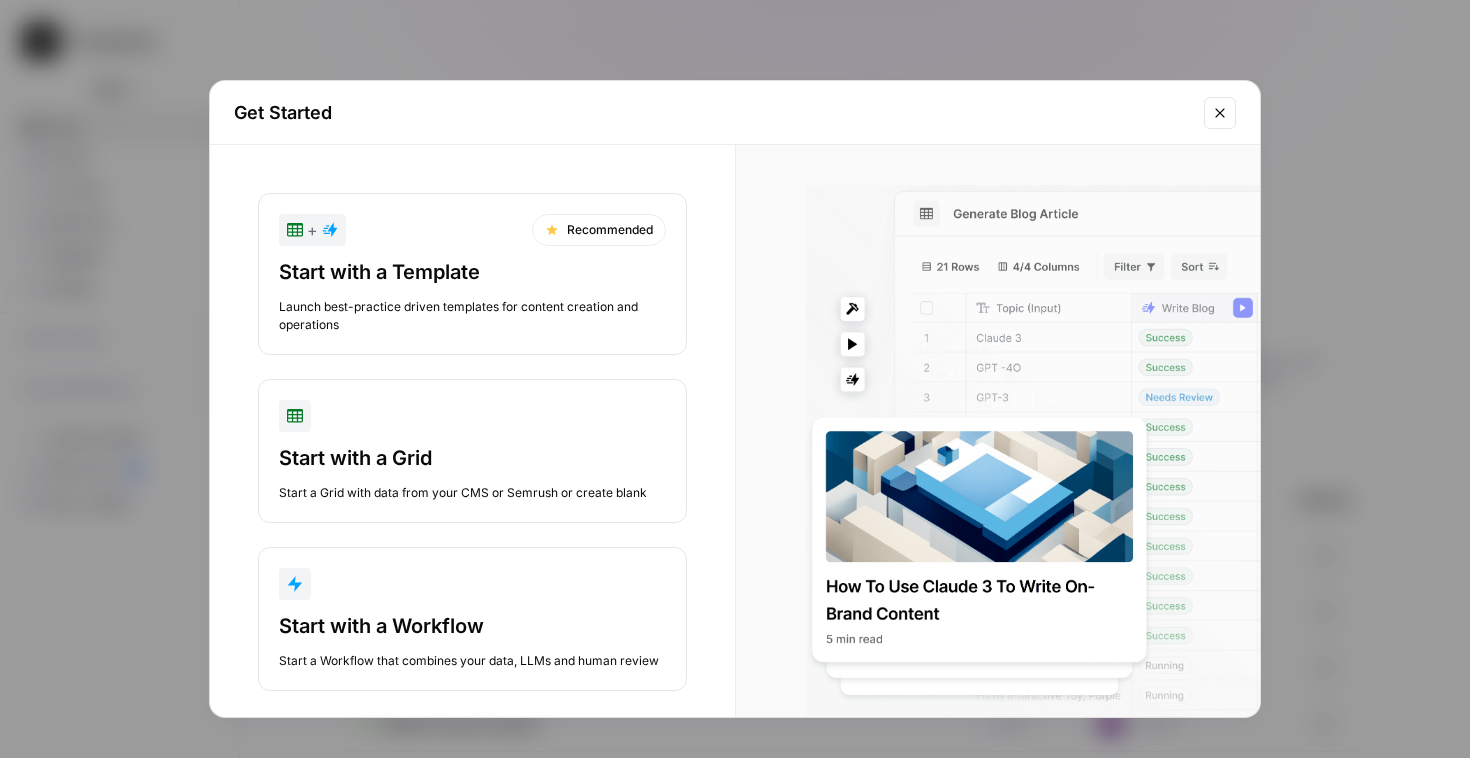 click on "Get Started + Recommended Start with a Template Launch best-practice driven templates for content creation and operations Start with a Grid Start a Grid with data from your CMS or Semrush or create blank Start with a Workflow Start a Workflow that combines your data, LLMs and human review" at bounding box center (735, 379) 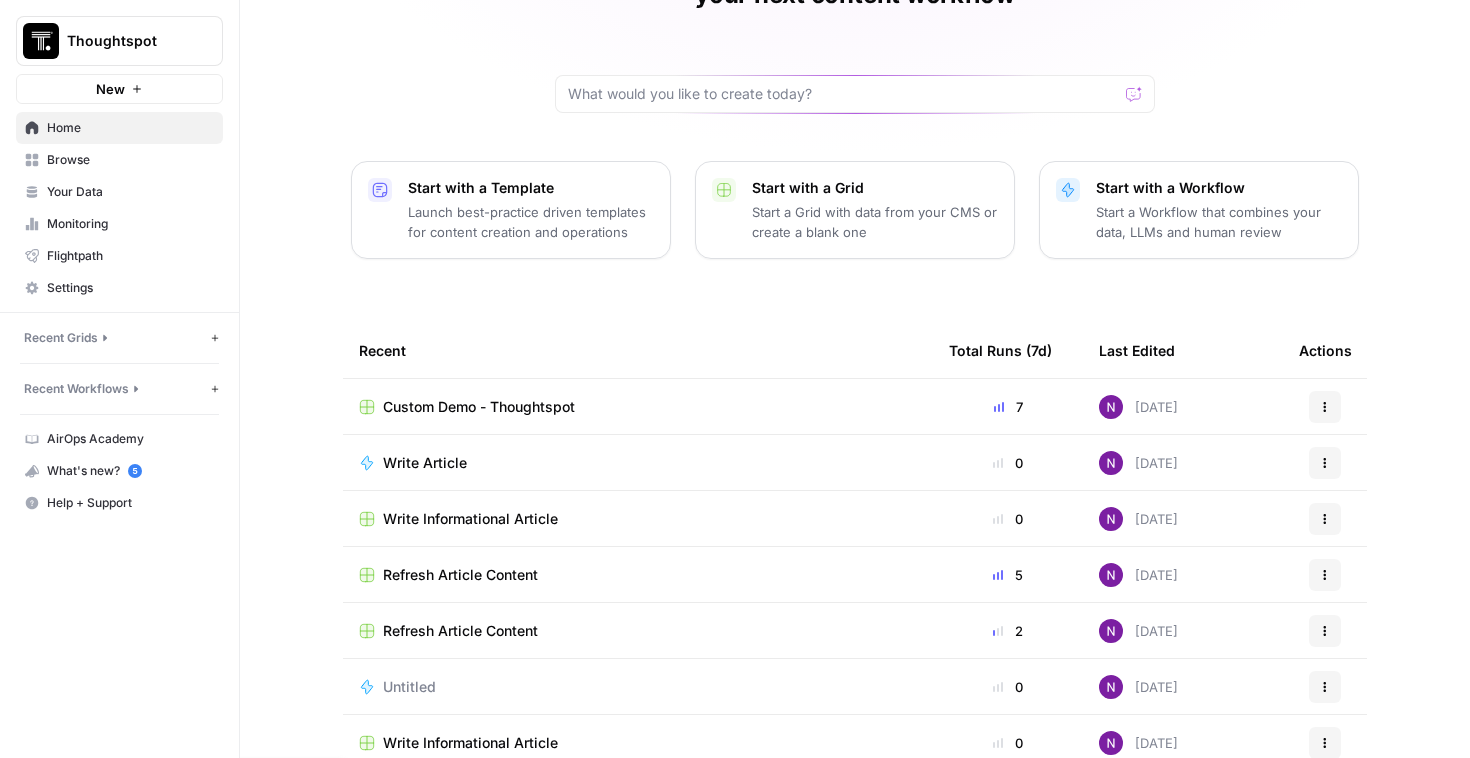 scroll, scrollTop: 162, scrollLeft: 0, axis: vertical 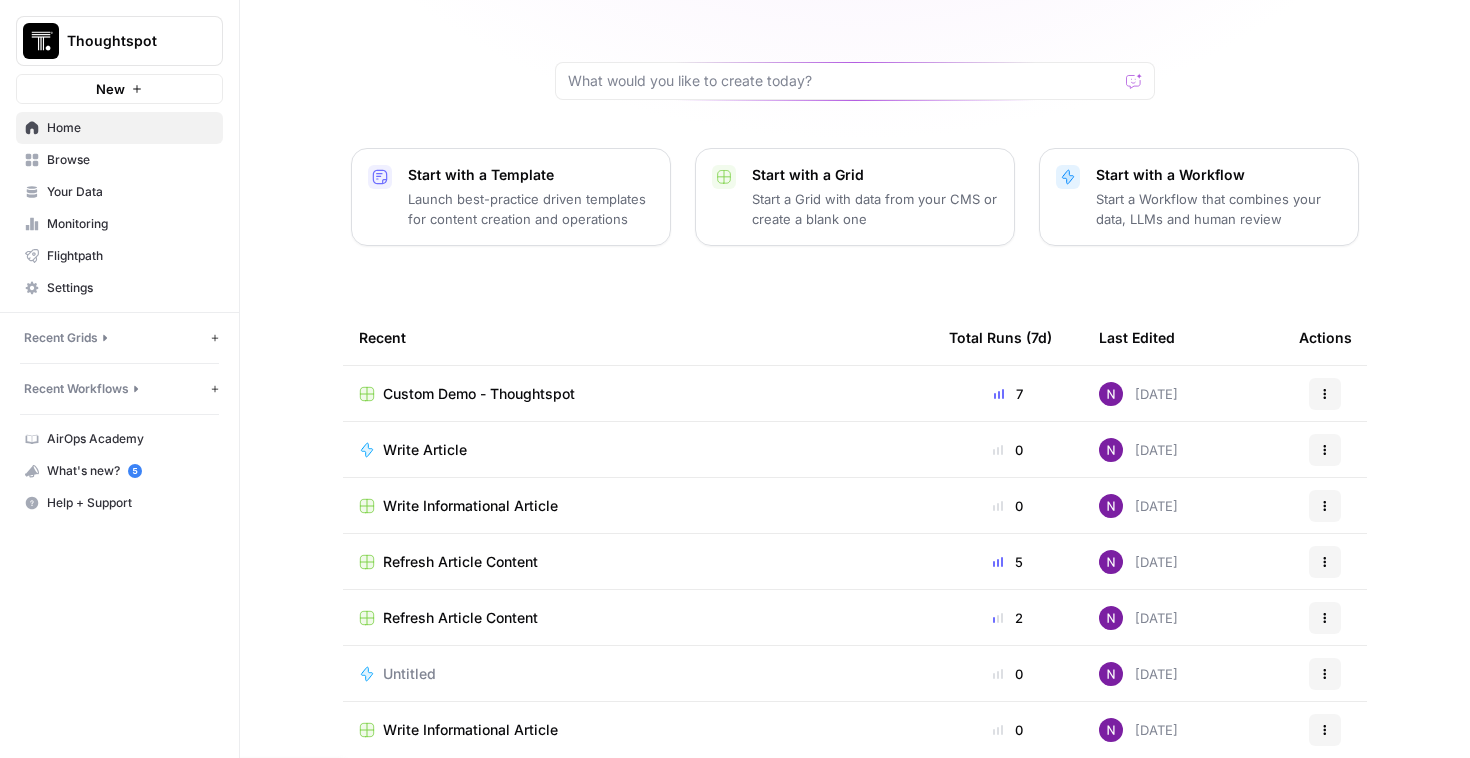 click on "Refresh Article Content" at bounding box center (460, 562) 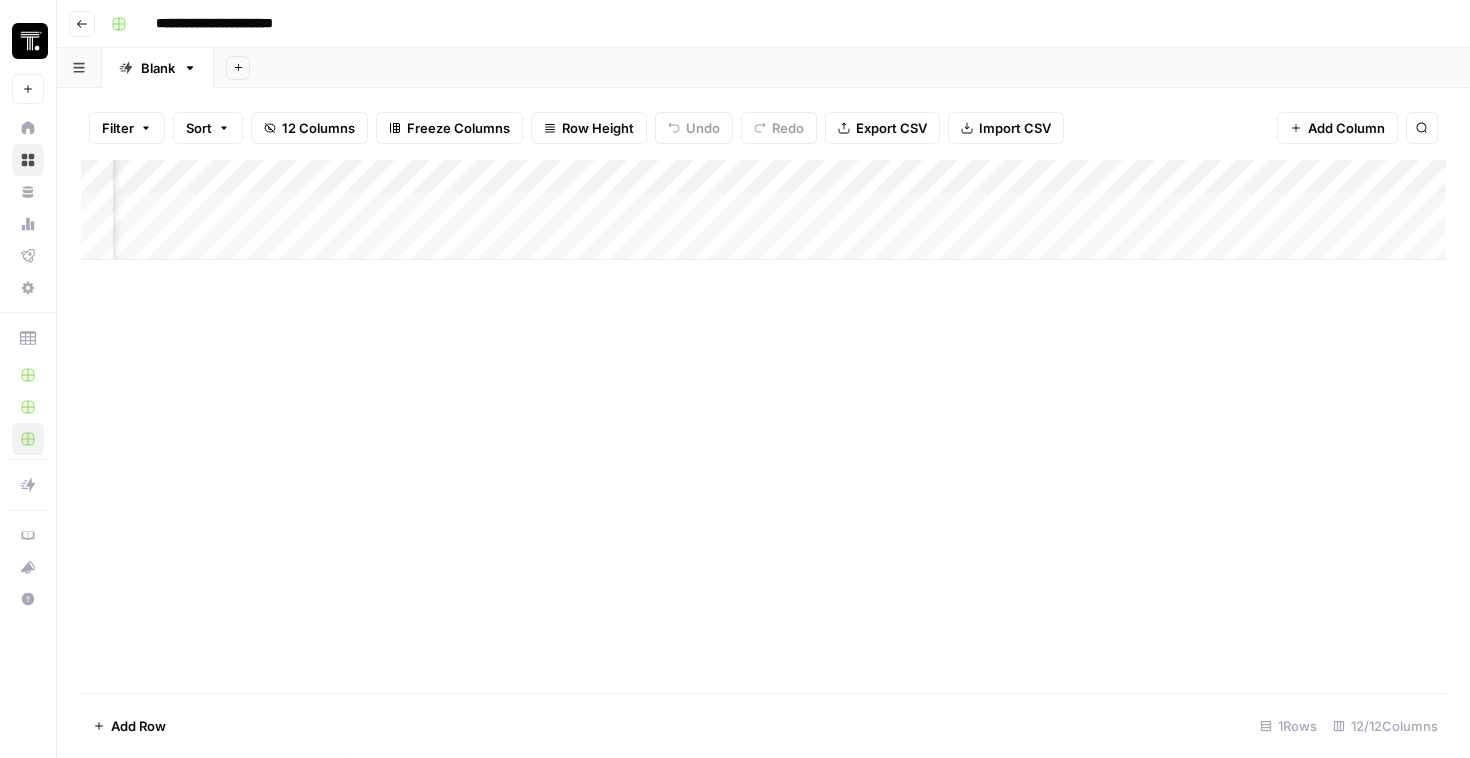 scroll, scrollTop: 0, scrollLeft: 881, axis: horizontal 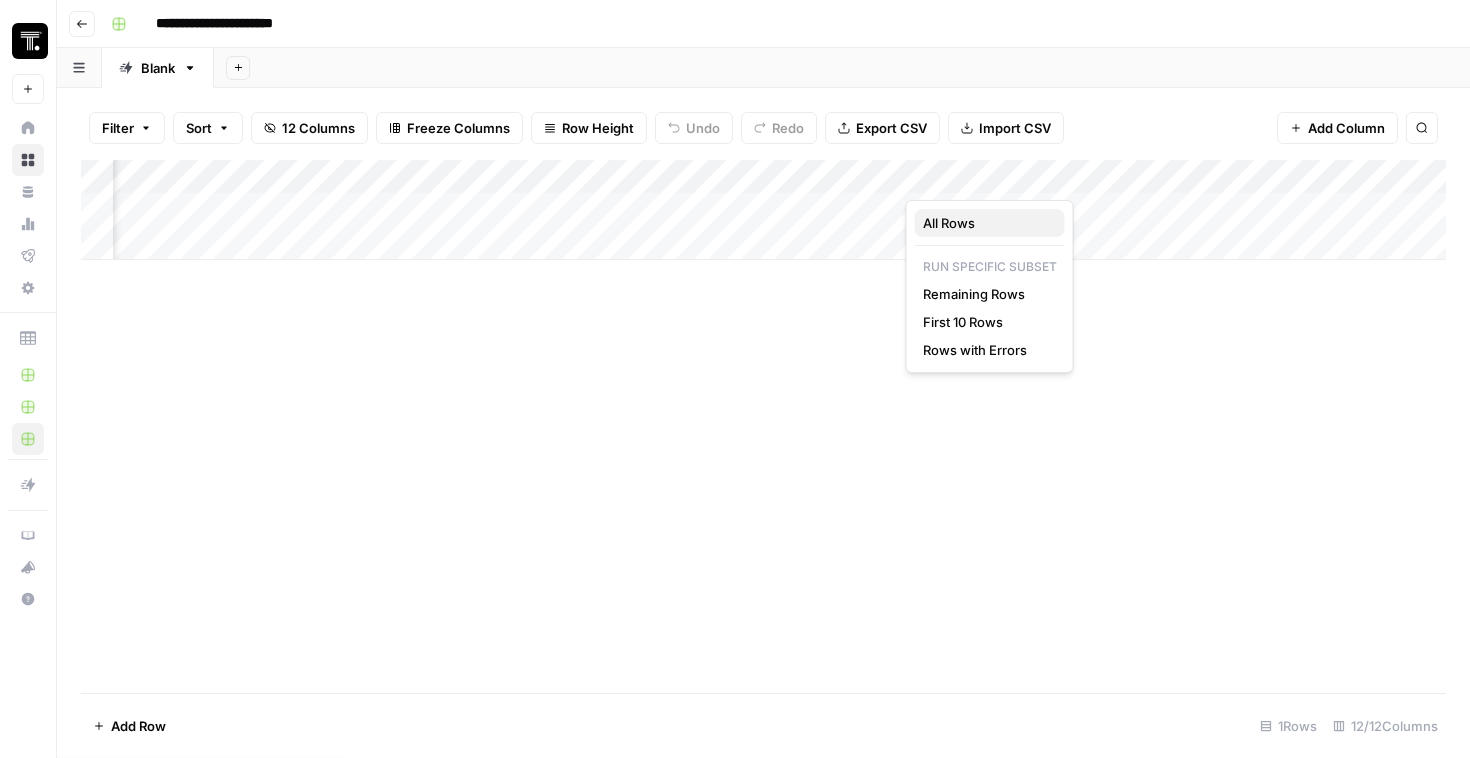 click on "All Rows" at bounding box center (949, 223) 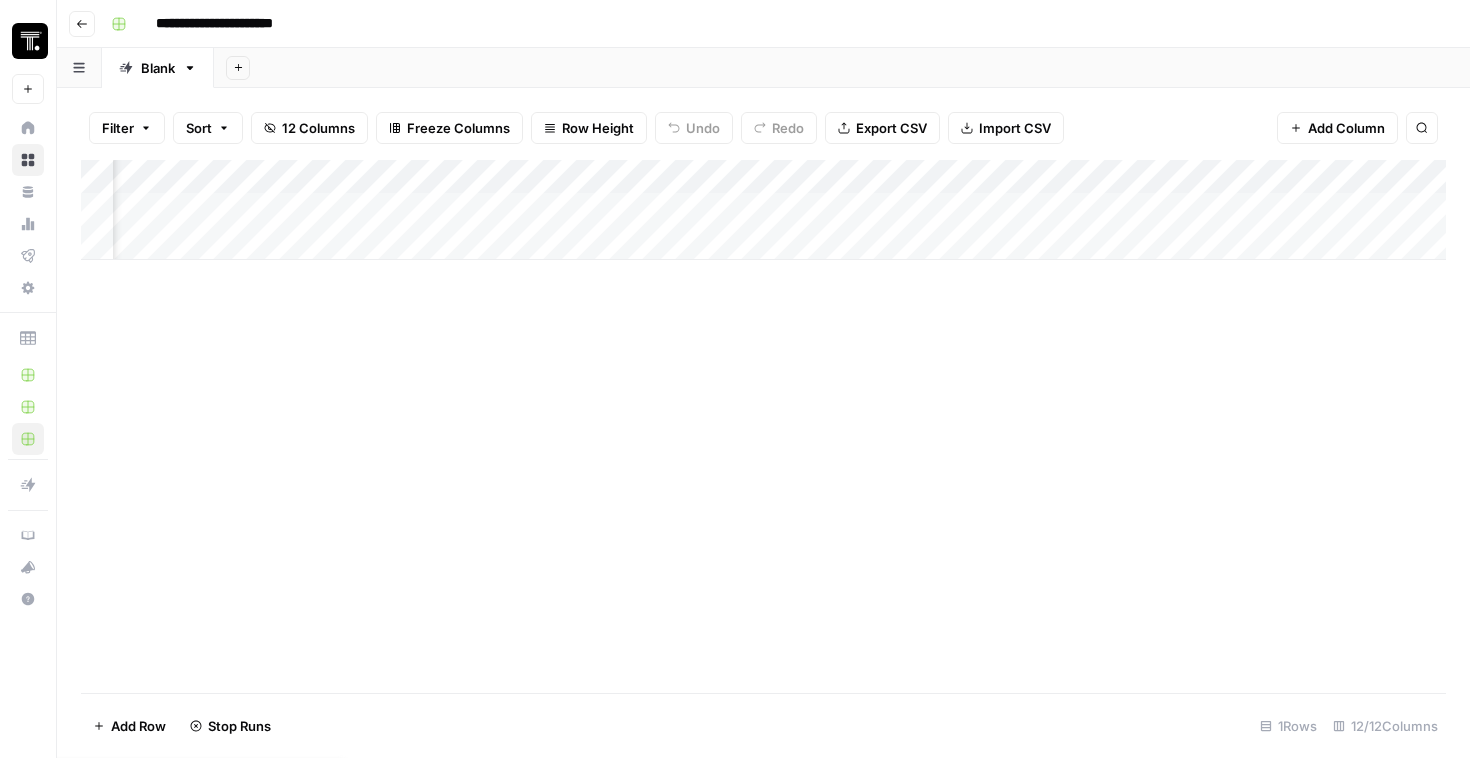 scroll, scrollTop: 0, scrollLeft: 1098, axis: horizontal 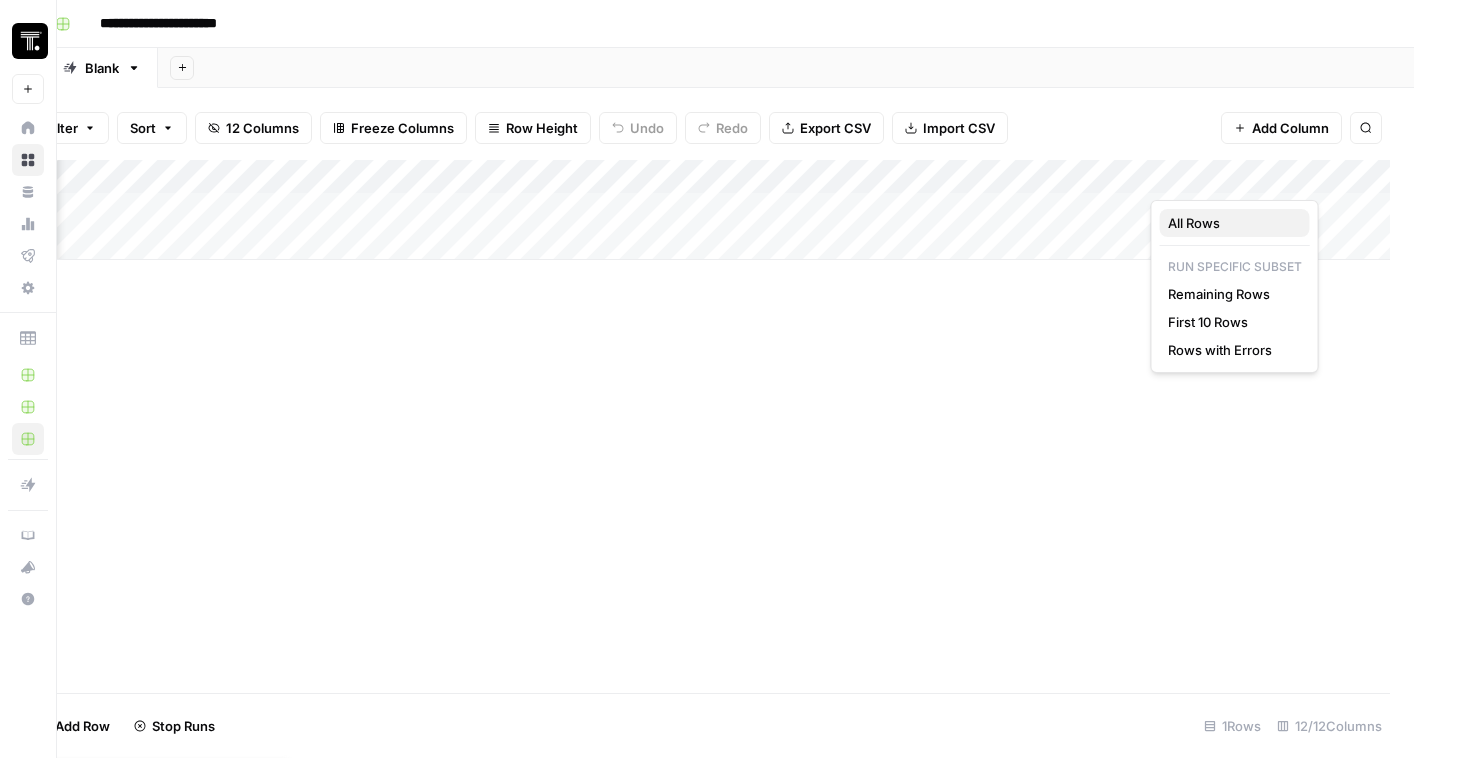 click on "All Rows" at bounding box center (1235, 223) 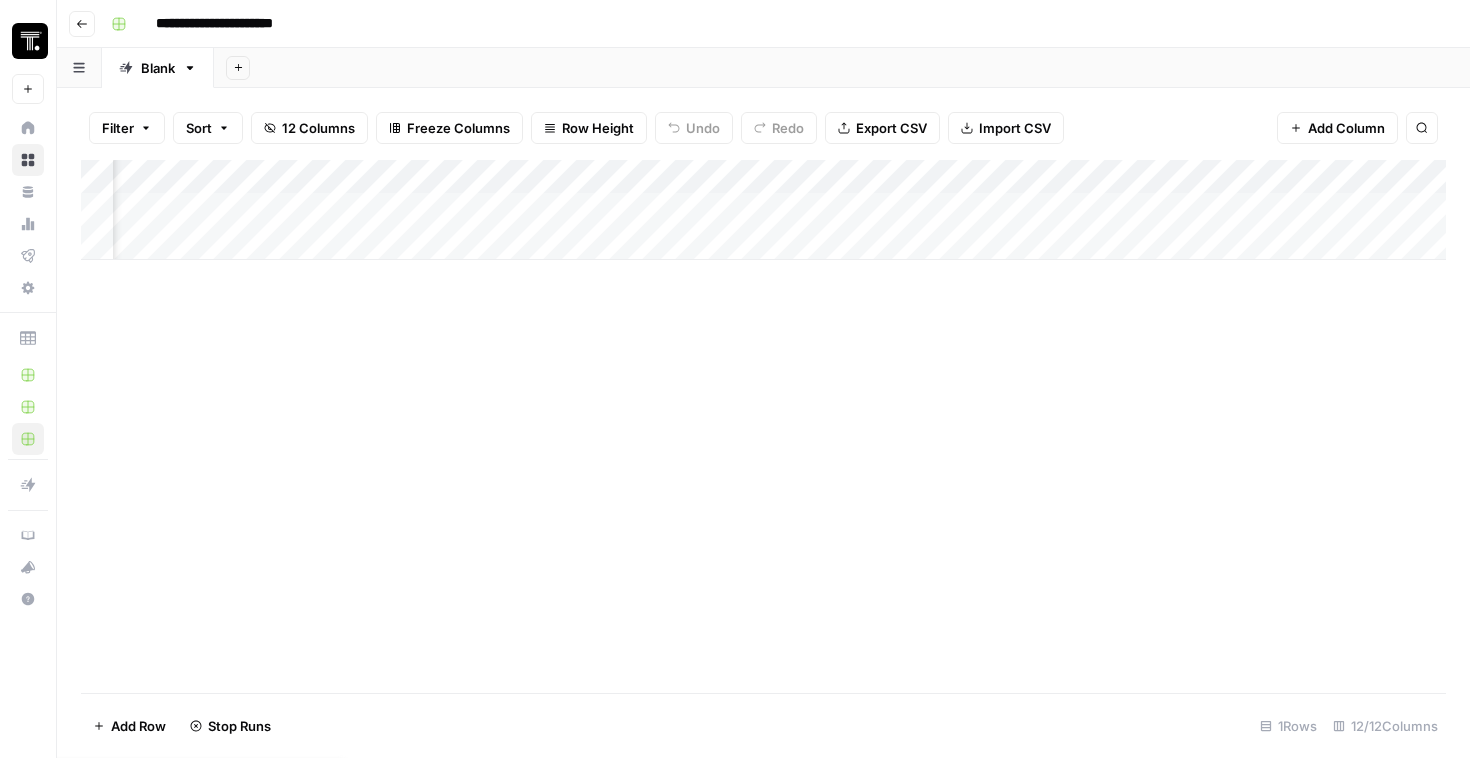 scroll, scrollTop: 0, scrollLeft: 0, axis: both 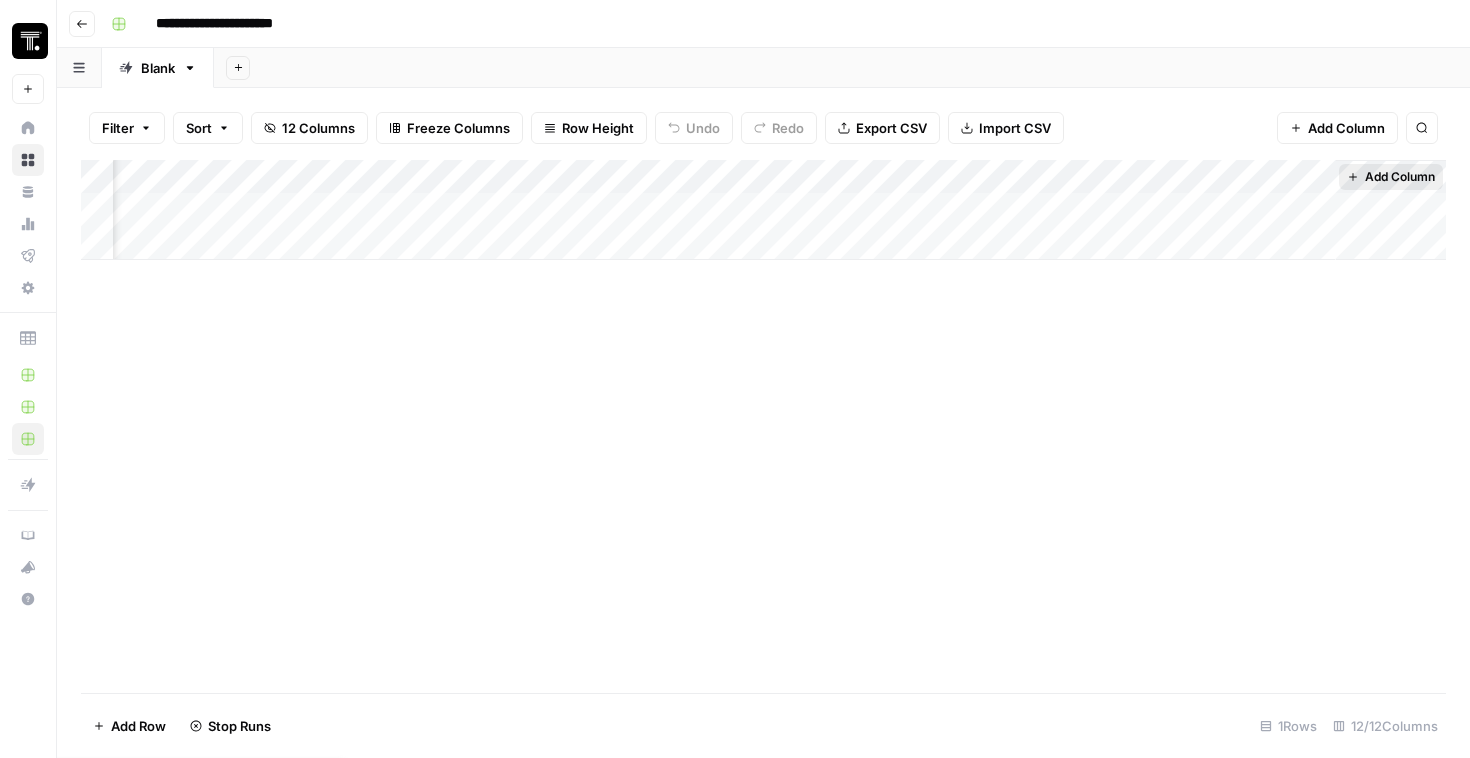 click on "Add Column" at bounding box center (1400, 177) 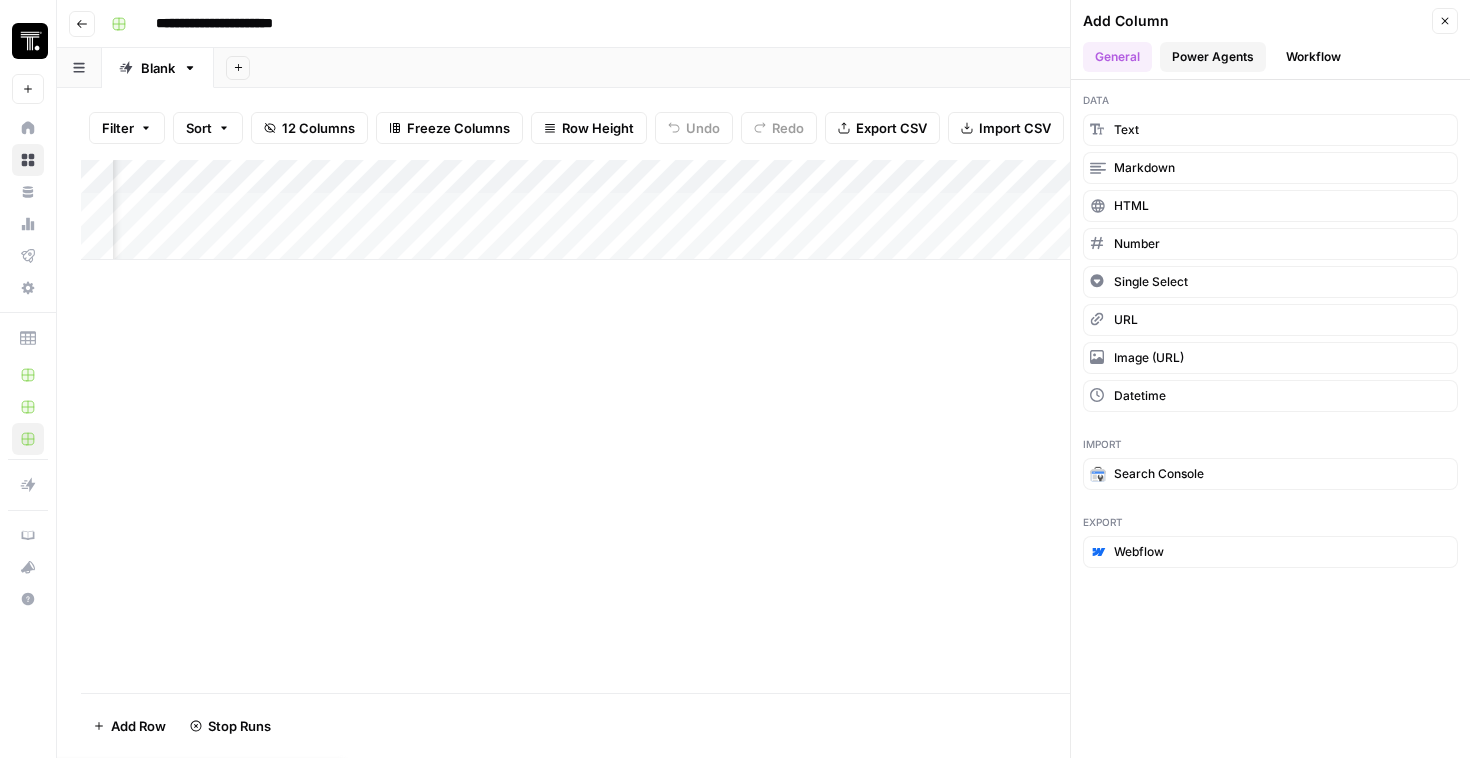 click on "Power Agents" at bounding box center [1213, 57] 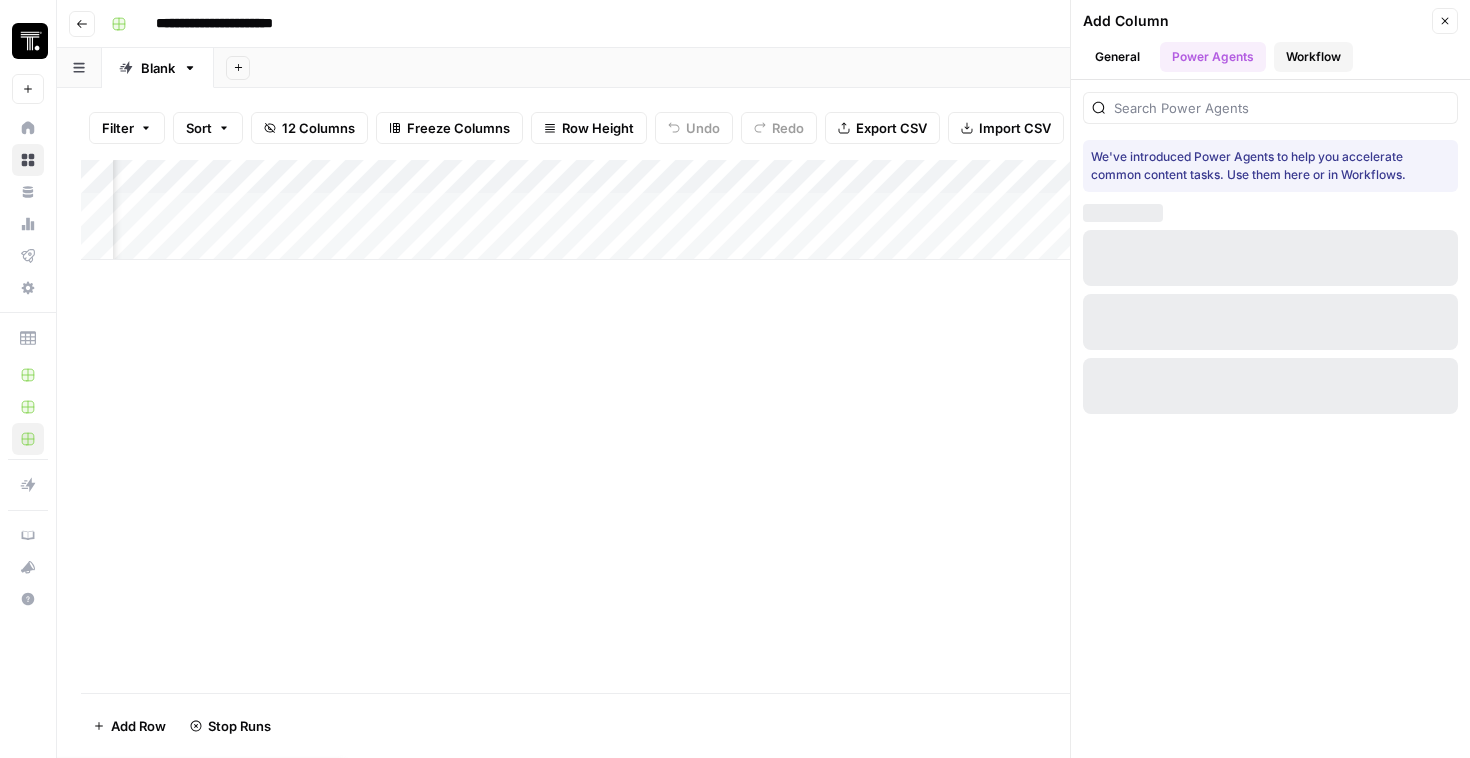 click on "Workflow" at bounding box center [1313, 57] 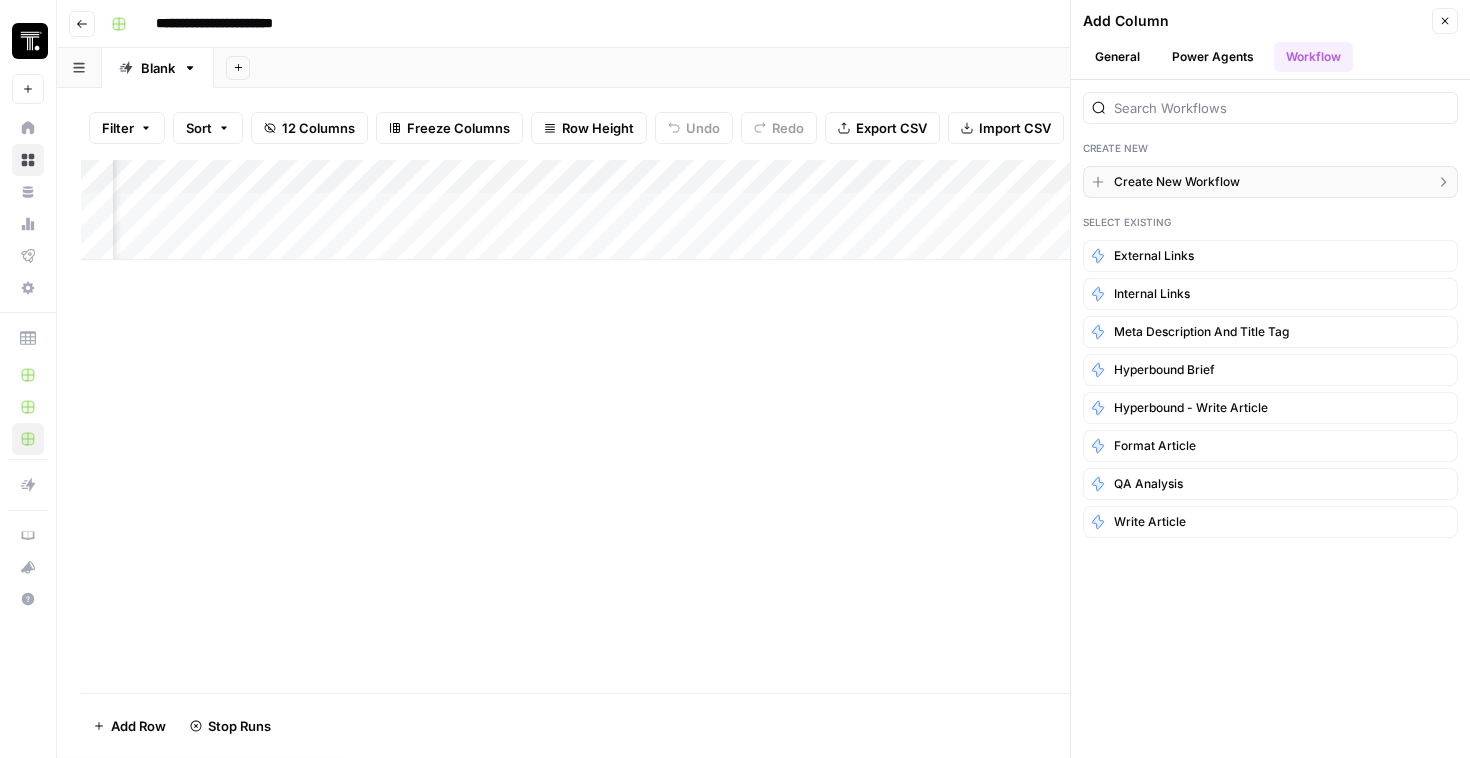 click on "Create New Workflow" at bounding box center [1177, 182] 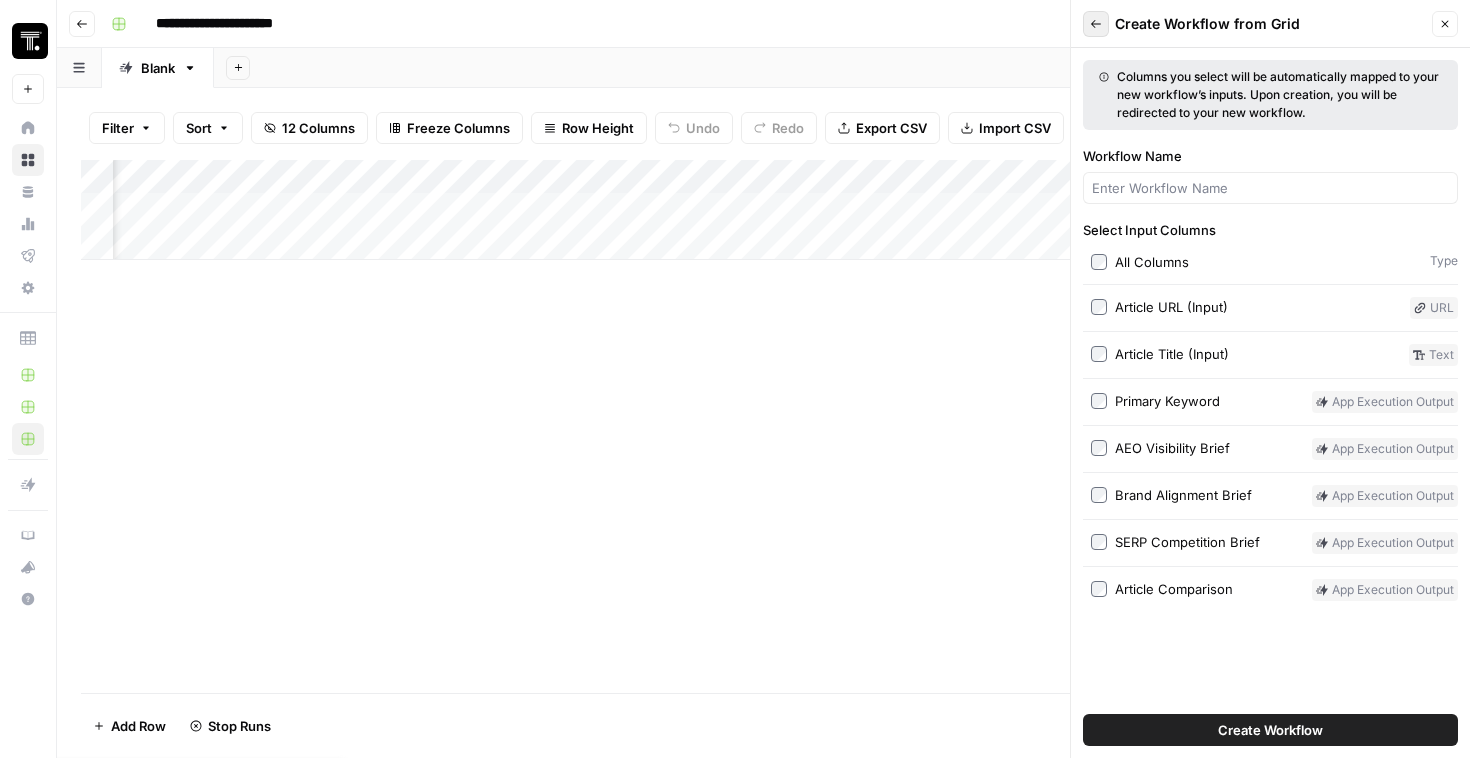 click 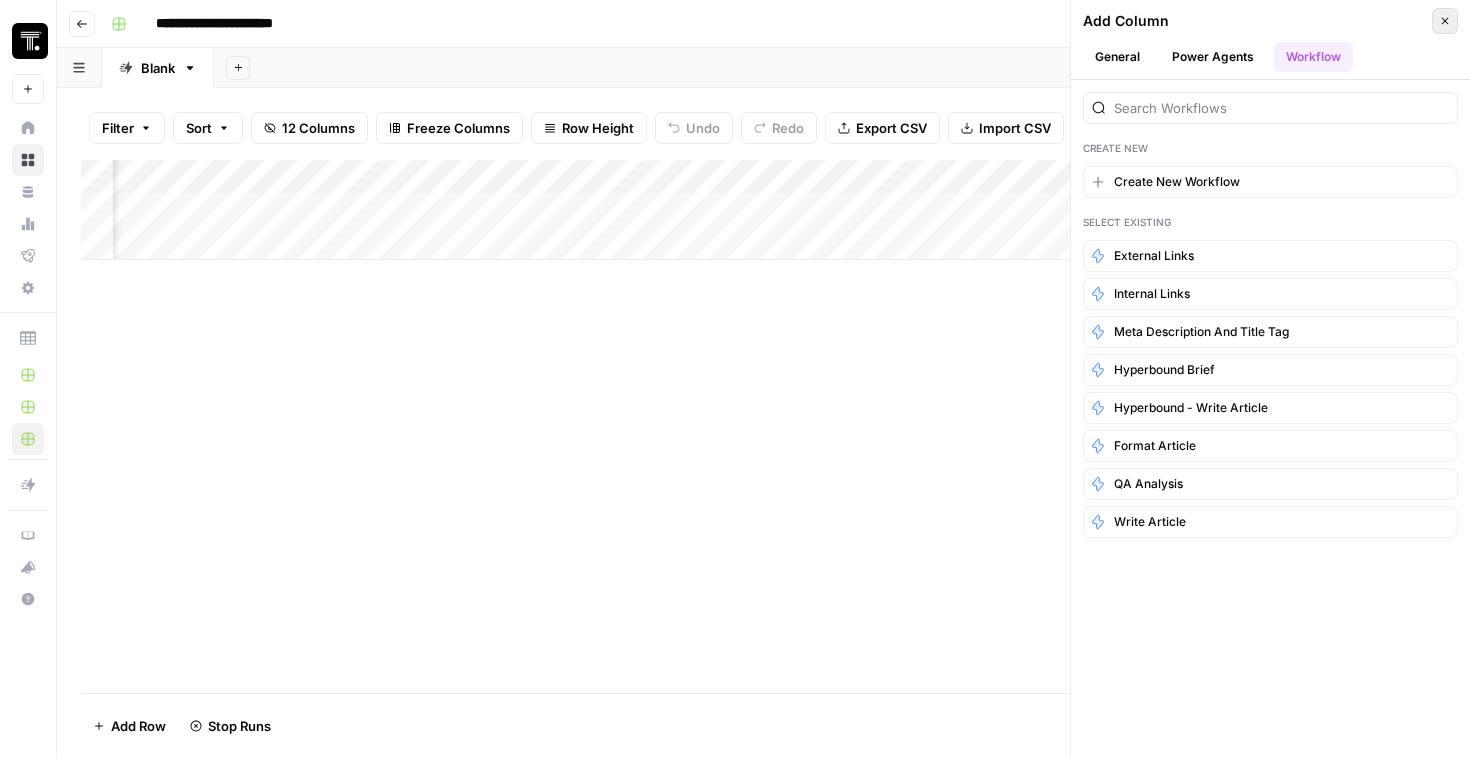 click 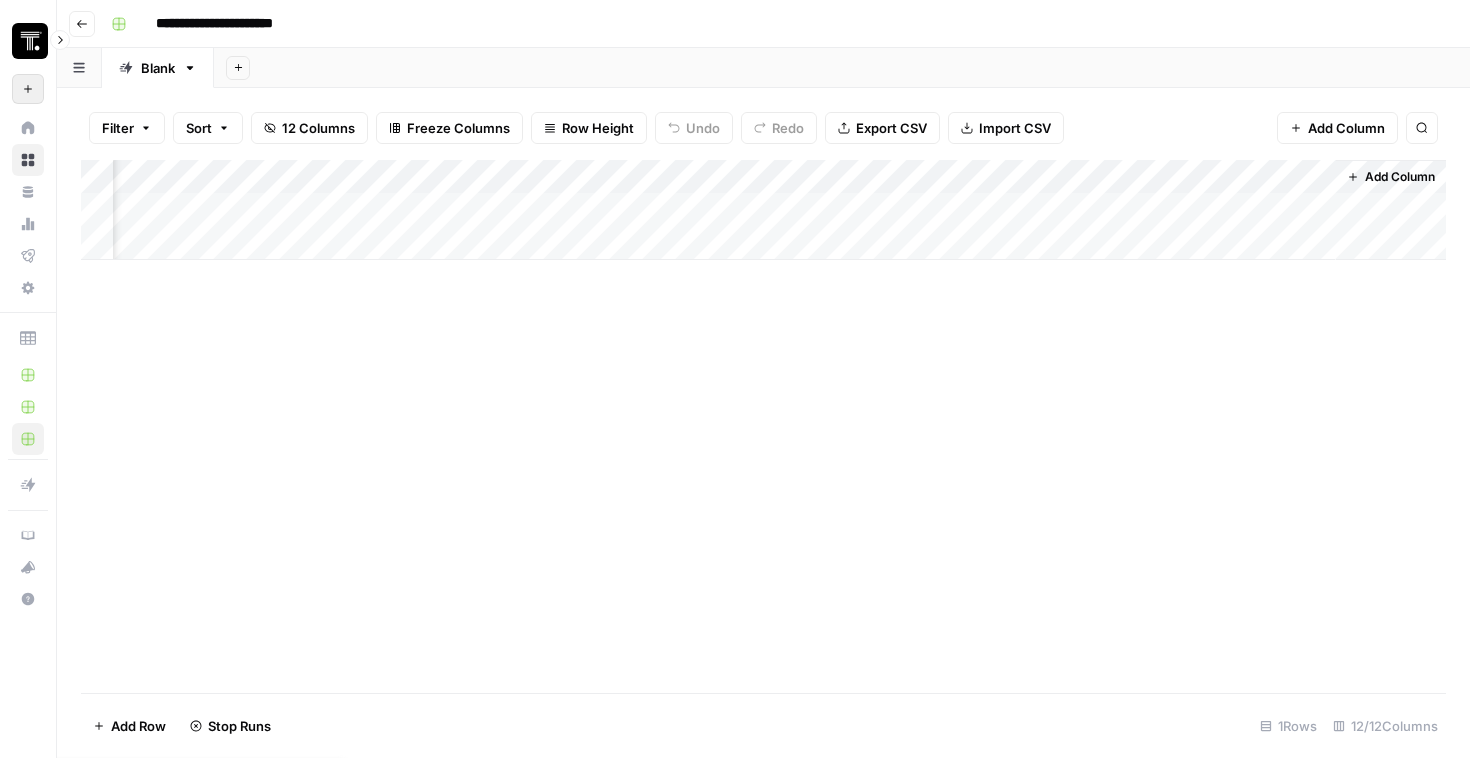 click on "New" at bounding box center (28, 89) 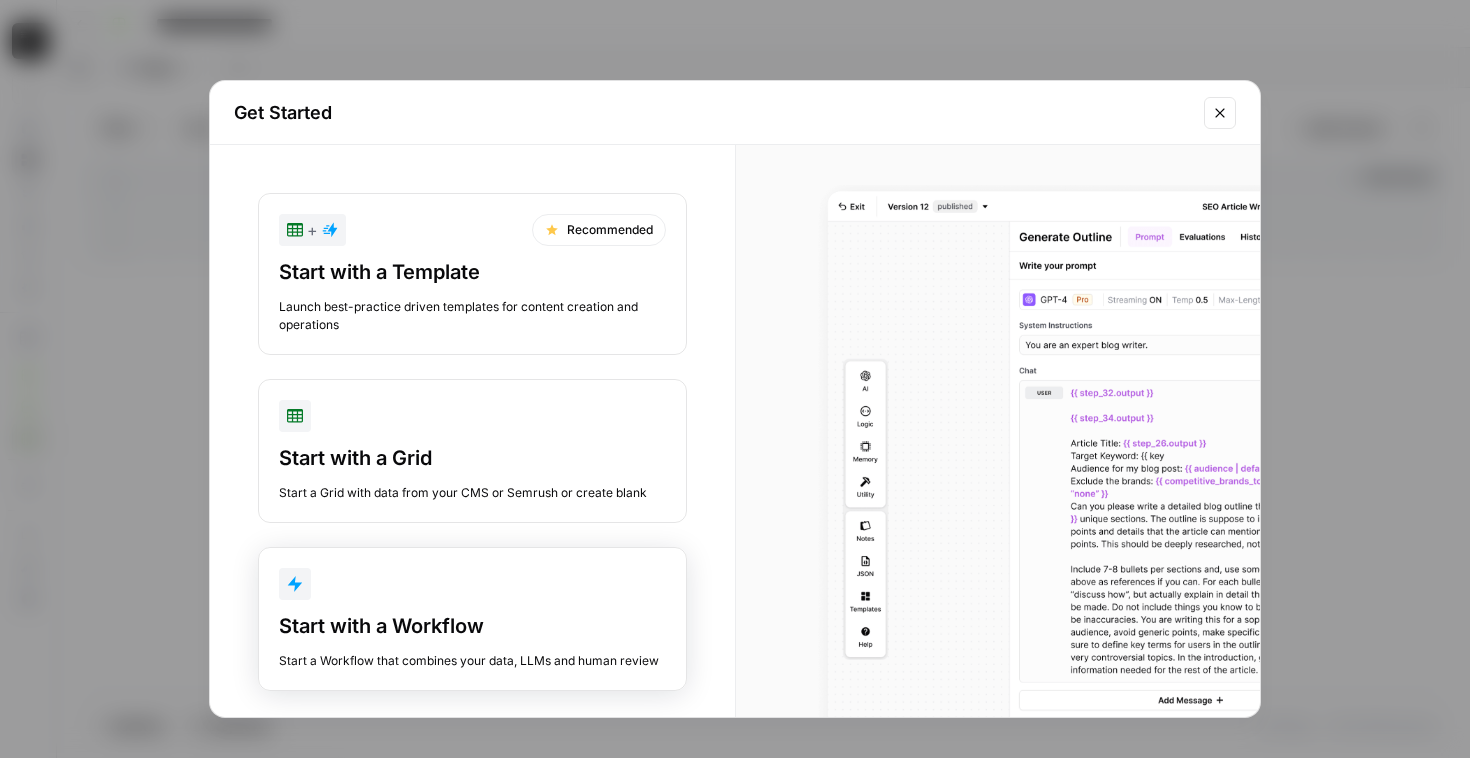 click on "Start with a Workflow" at bounding box center [472, 626] 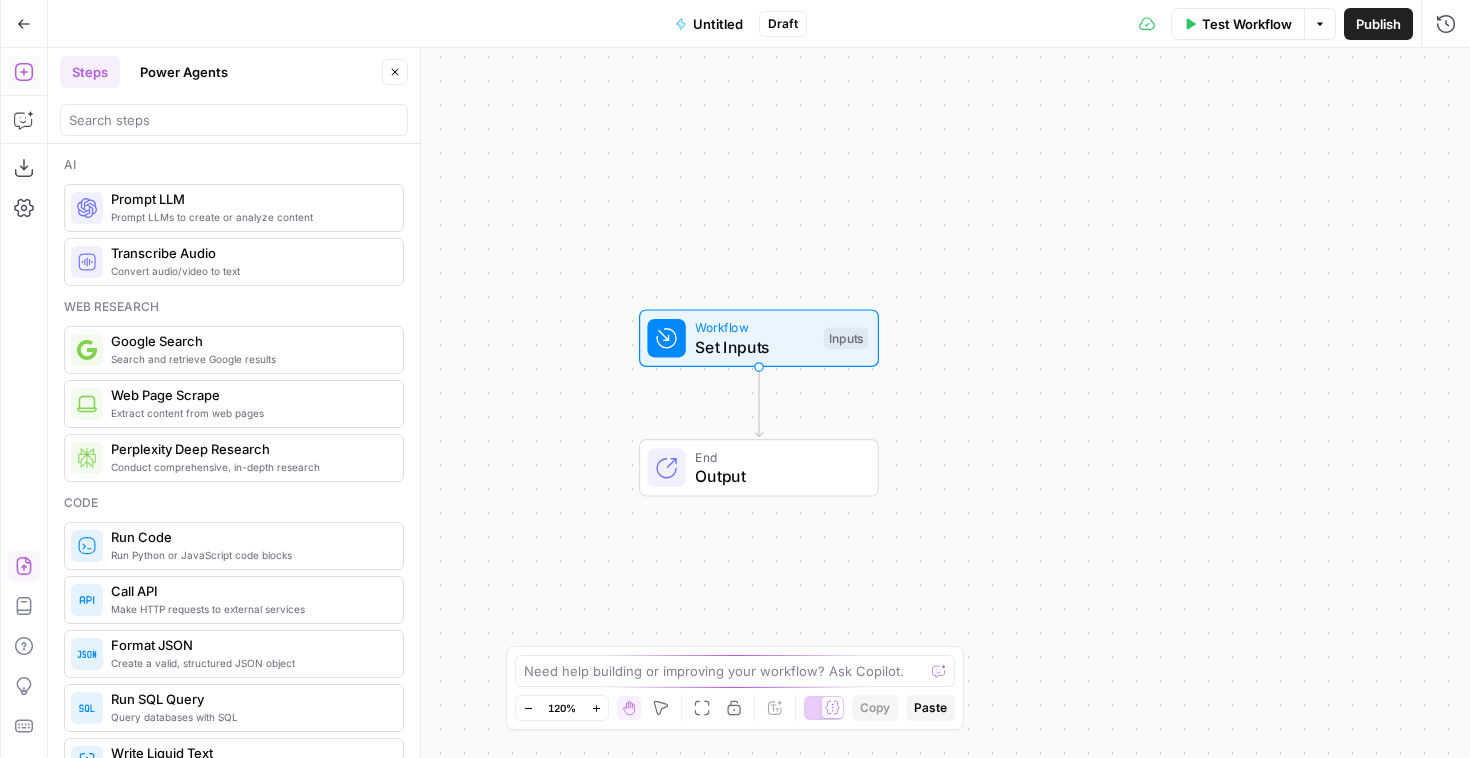 click 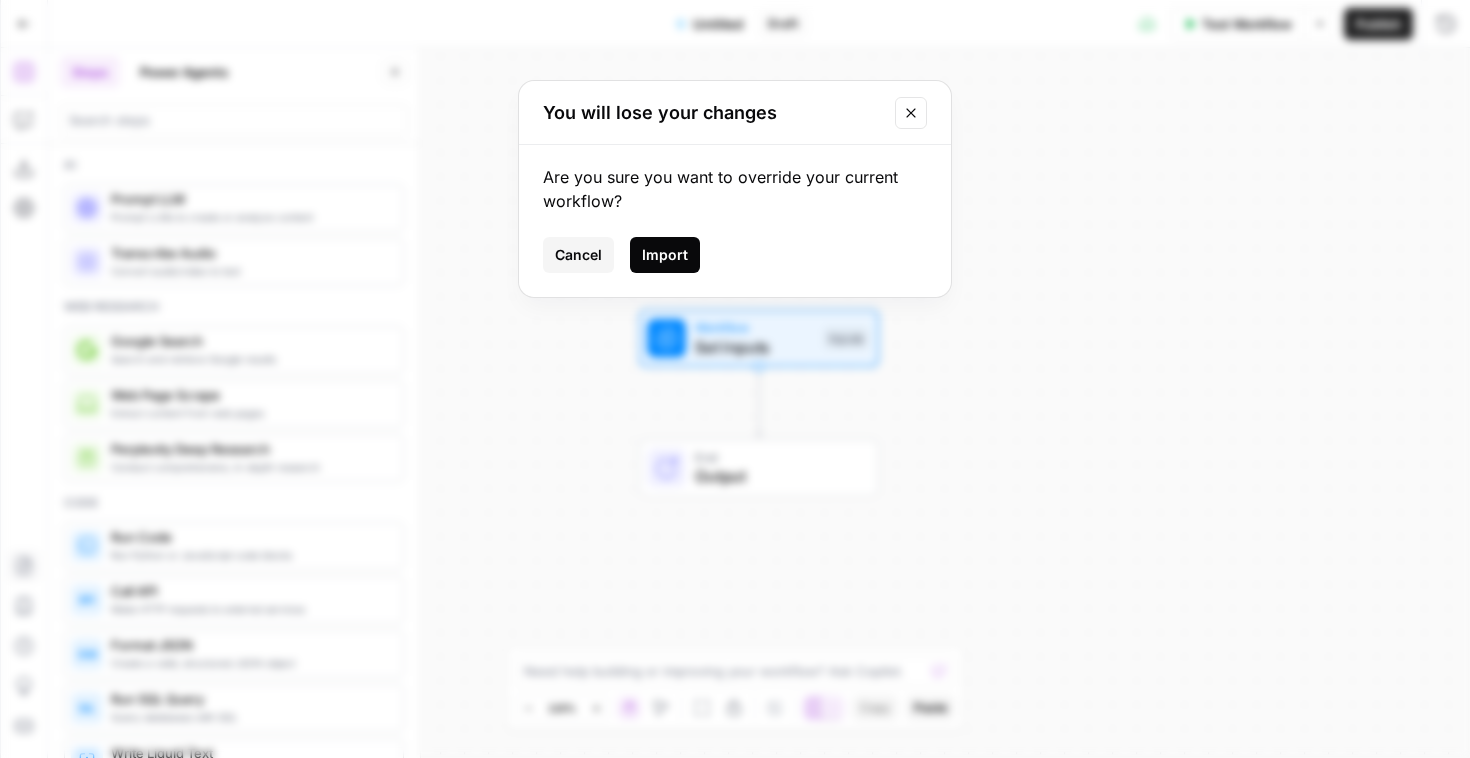 click on "Import" at bounding box center (665, 255) 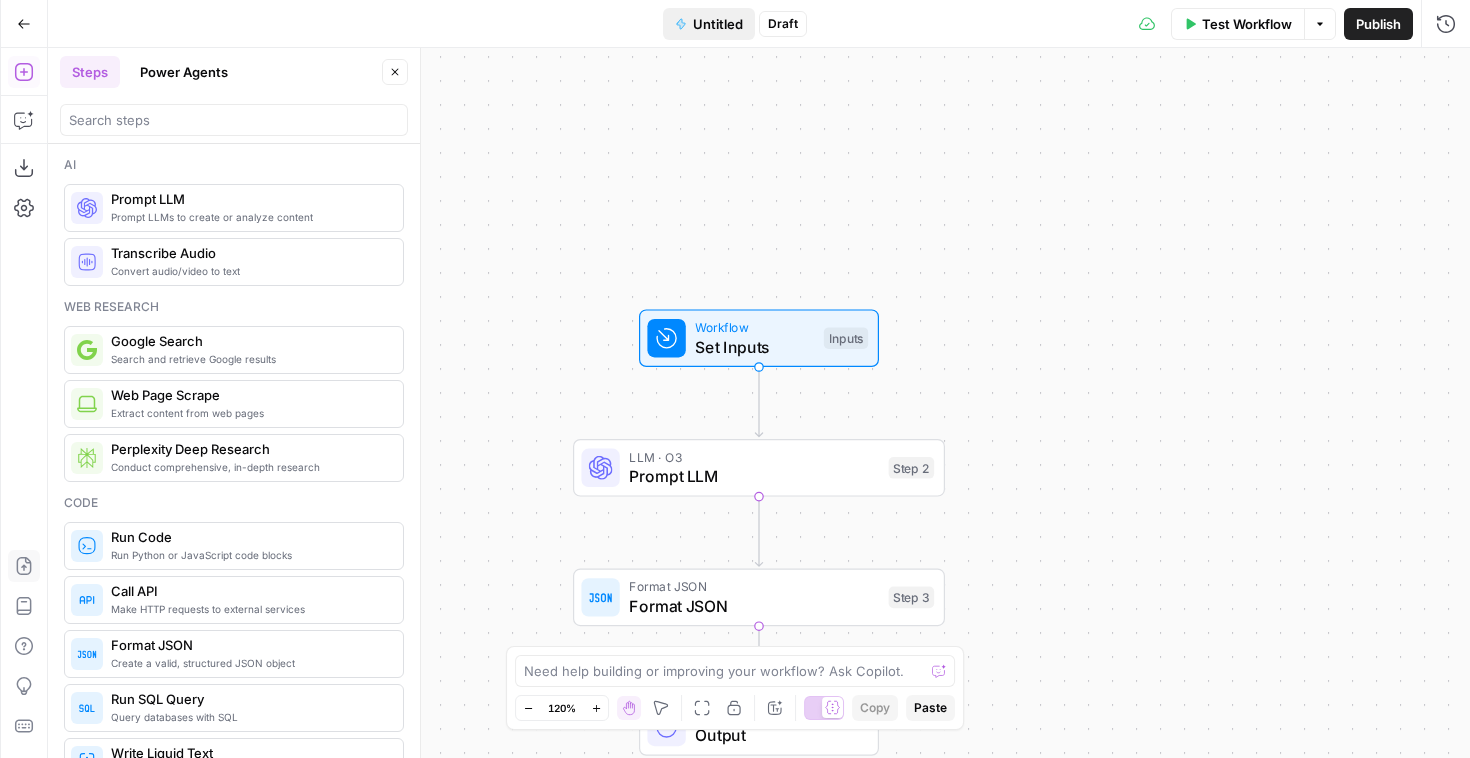 click on "Untitled" at bounding box center [718, 24] 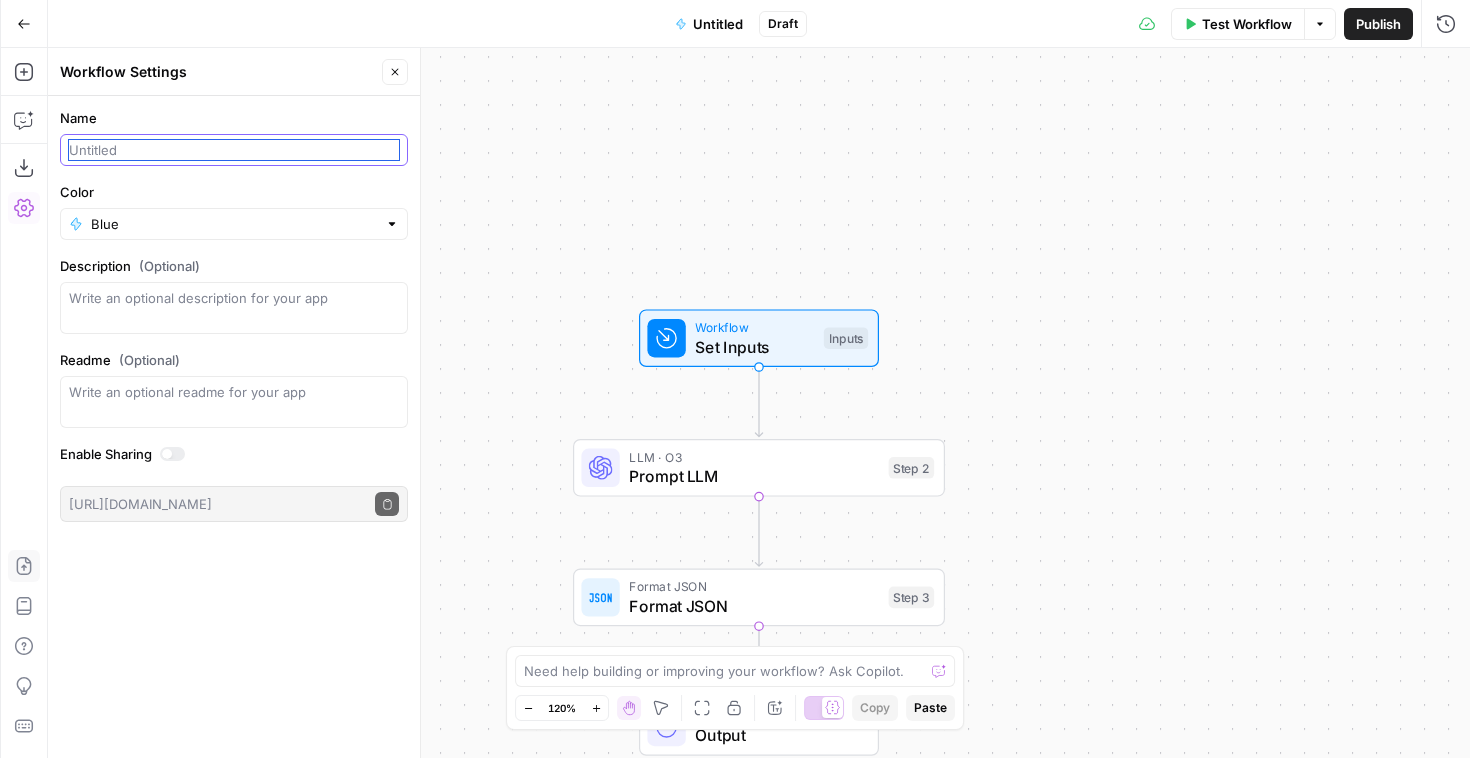 click on "Name" at bounding box center [234, 150] 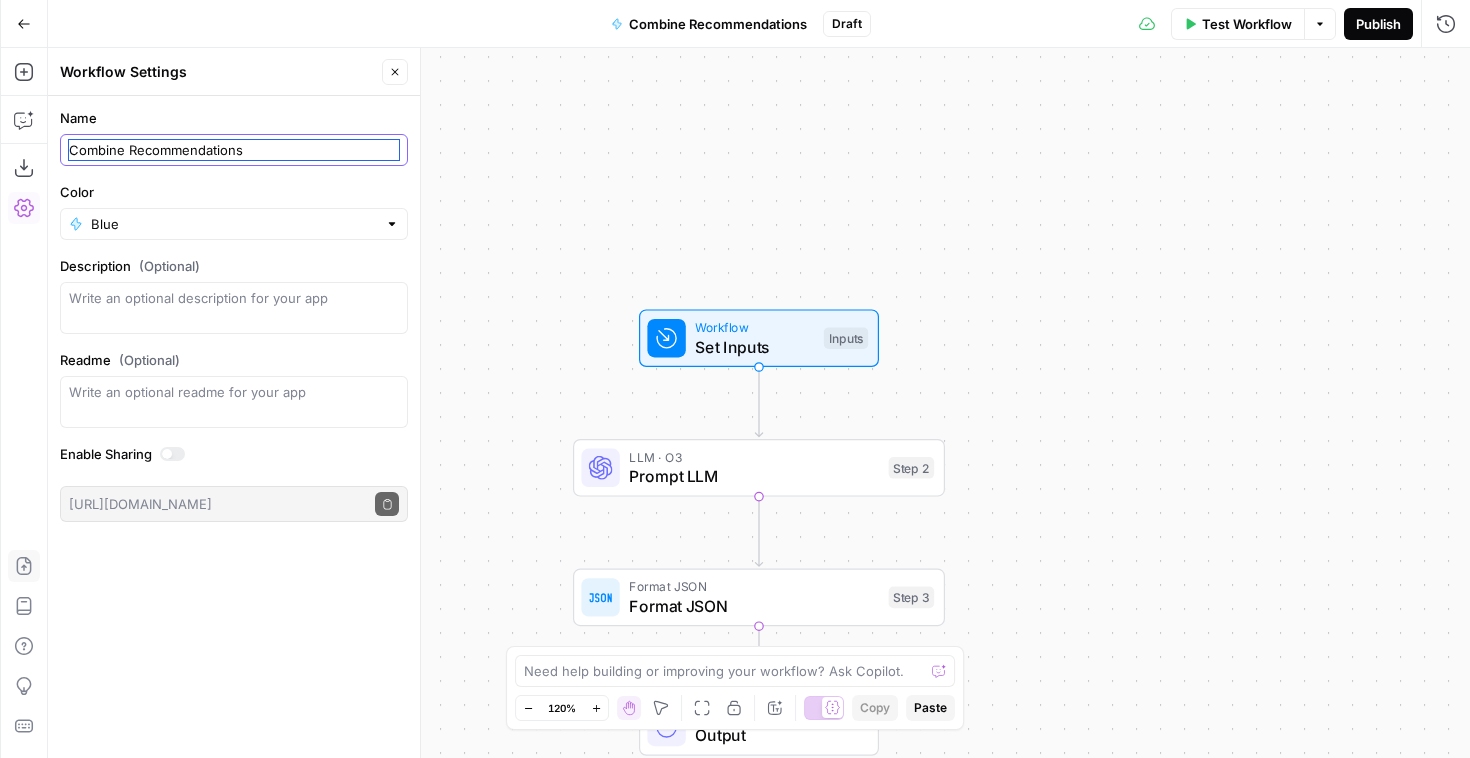 type on "Combine Recommendations" 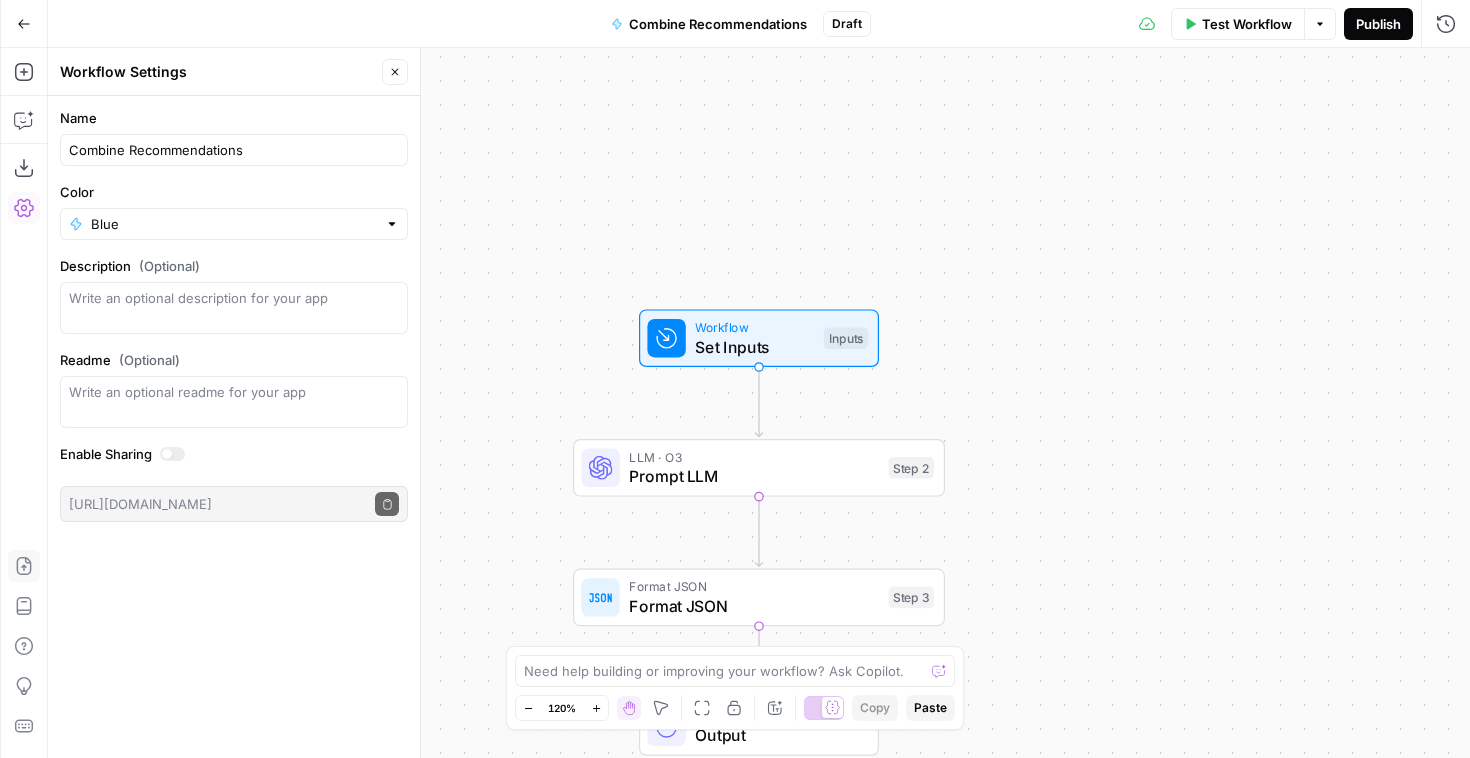 click on "Publish" at bounding box center (1378, 24) 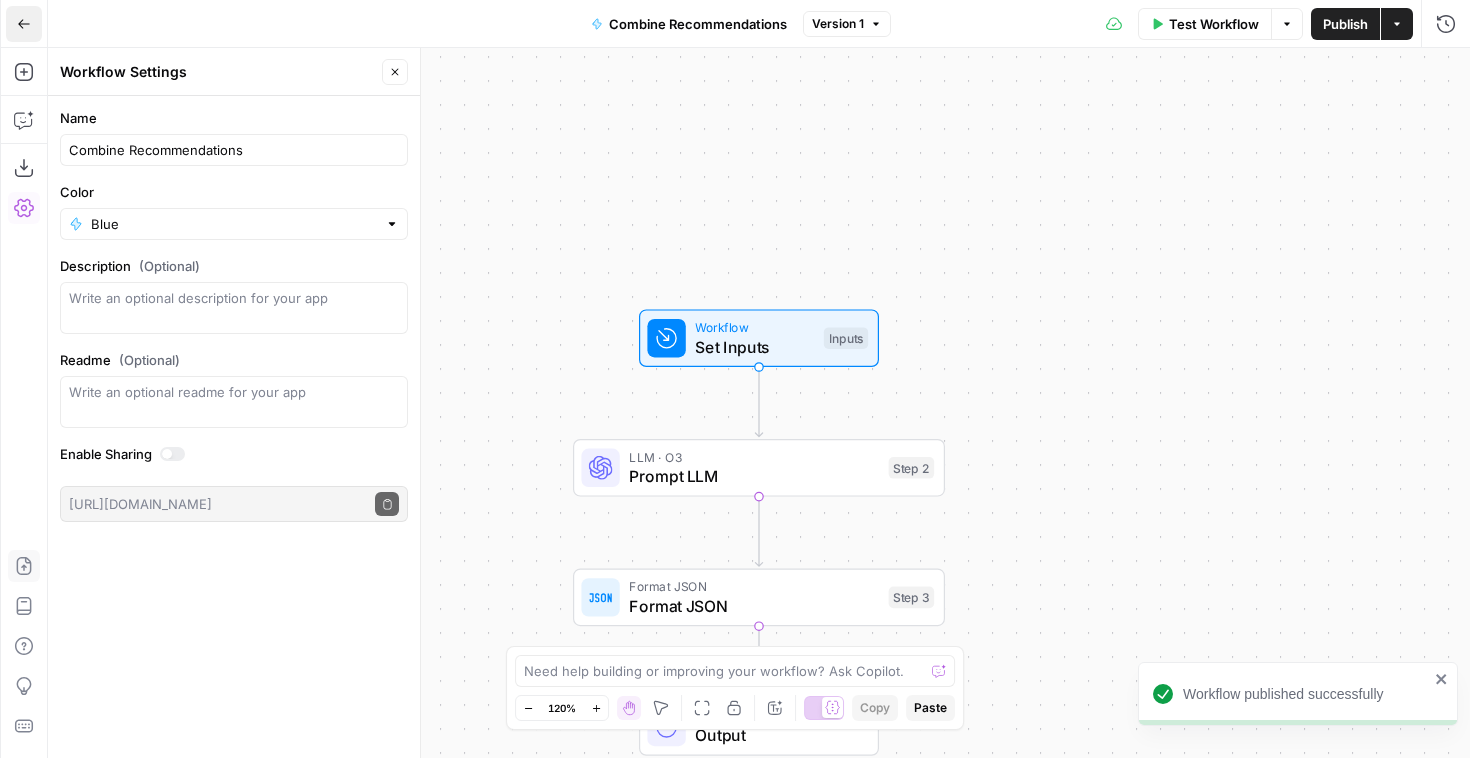 click 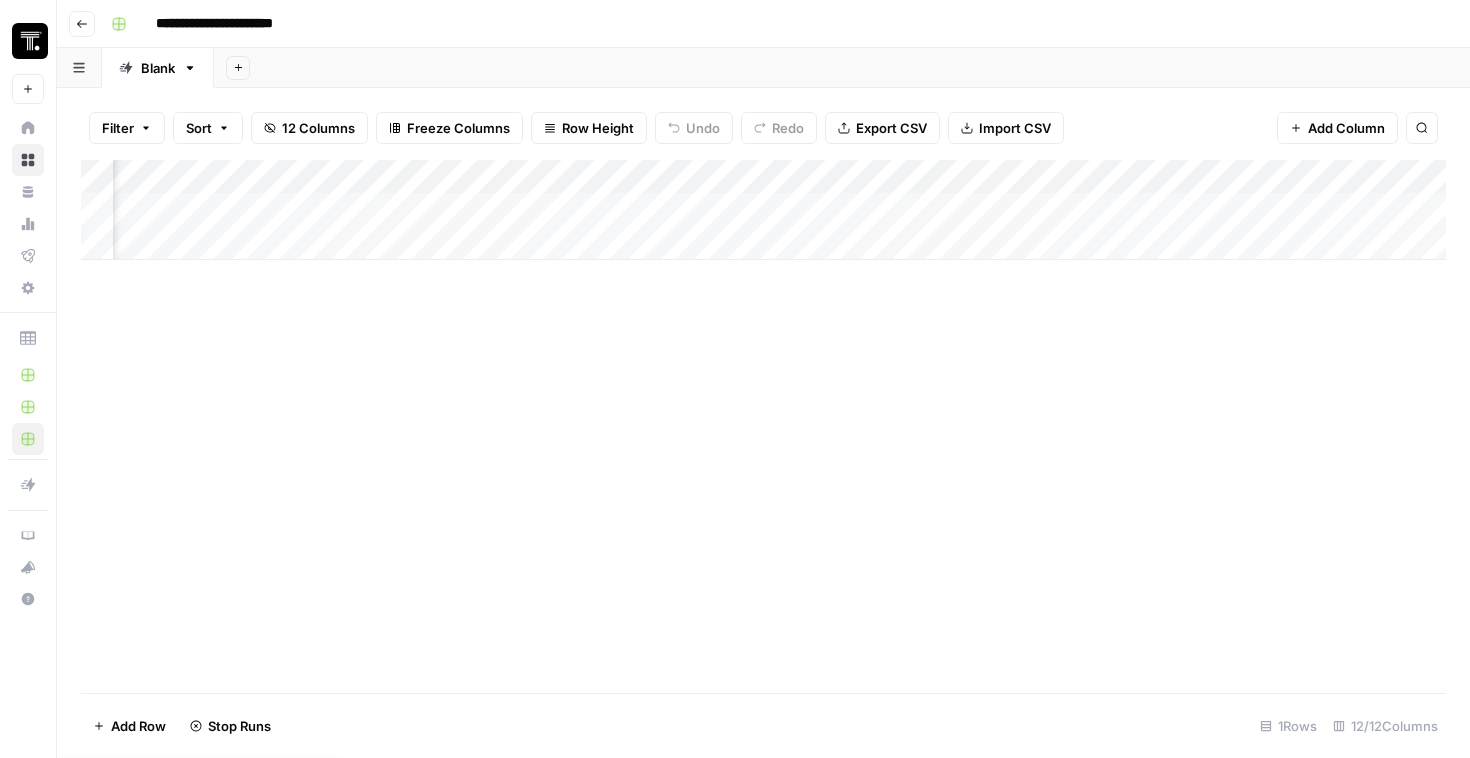 scroll, scrollTop: 0, scrollLeft: 1647, axis: horizontal 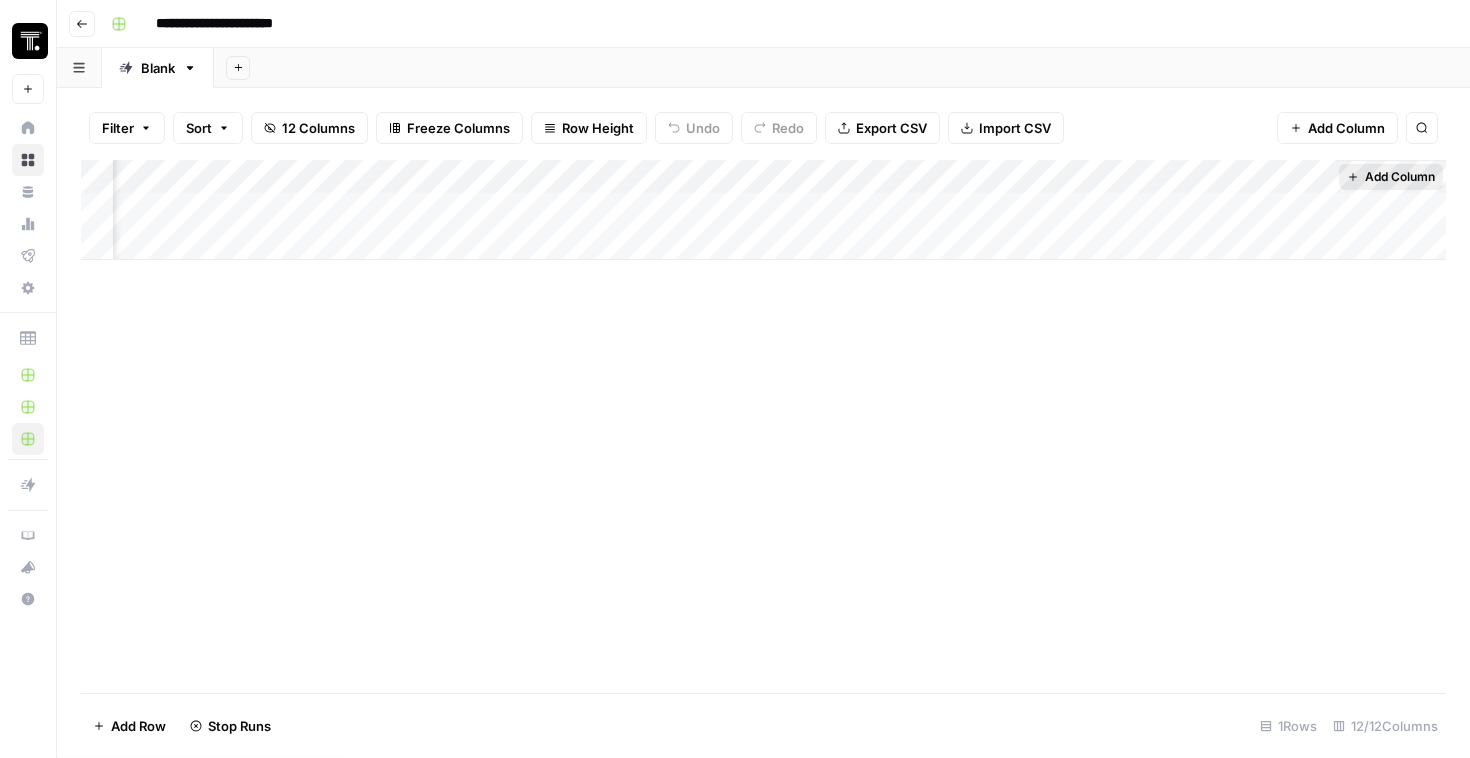 click on "Add Column" at bounding box center (1400, 177) 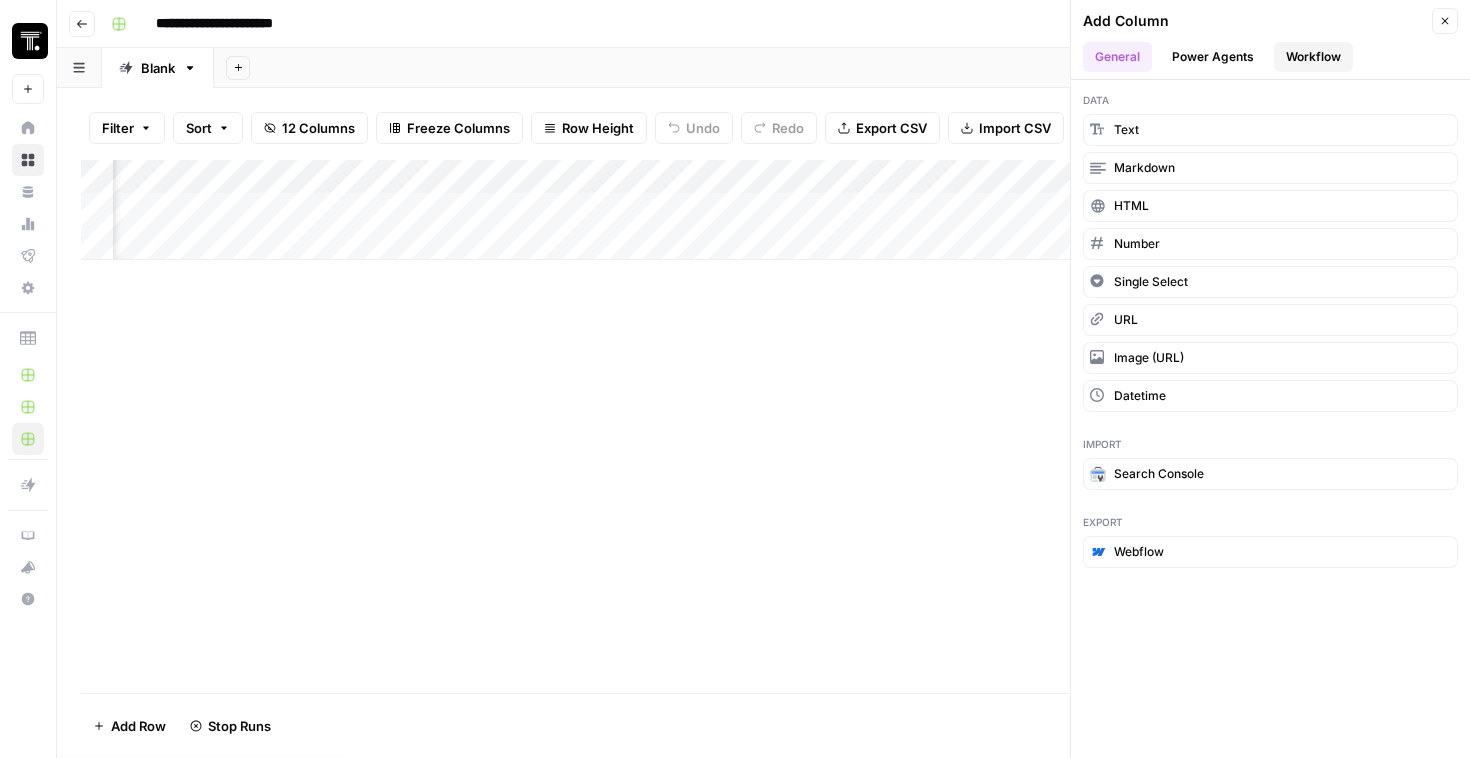 click on "Workflow" at bounding box center [1313, 57] 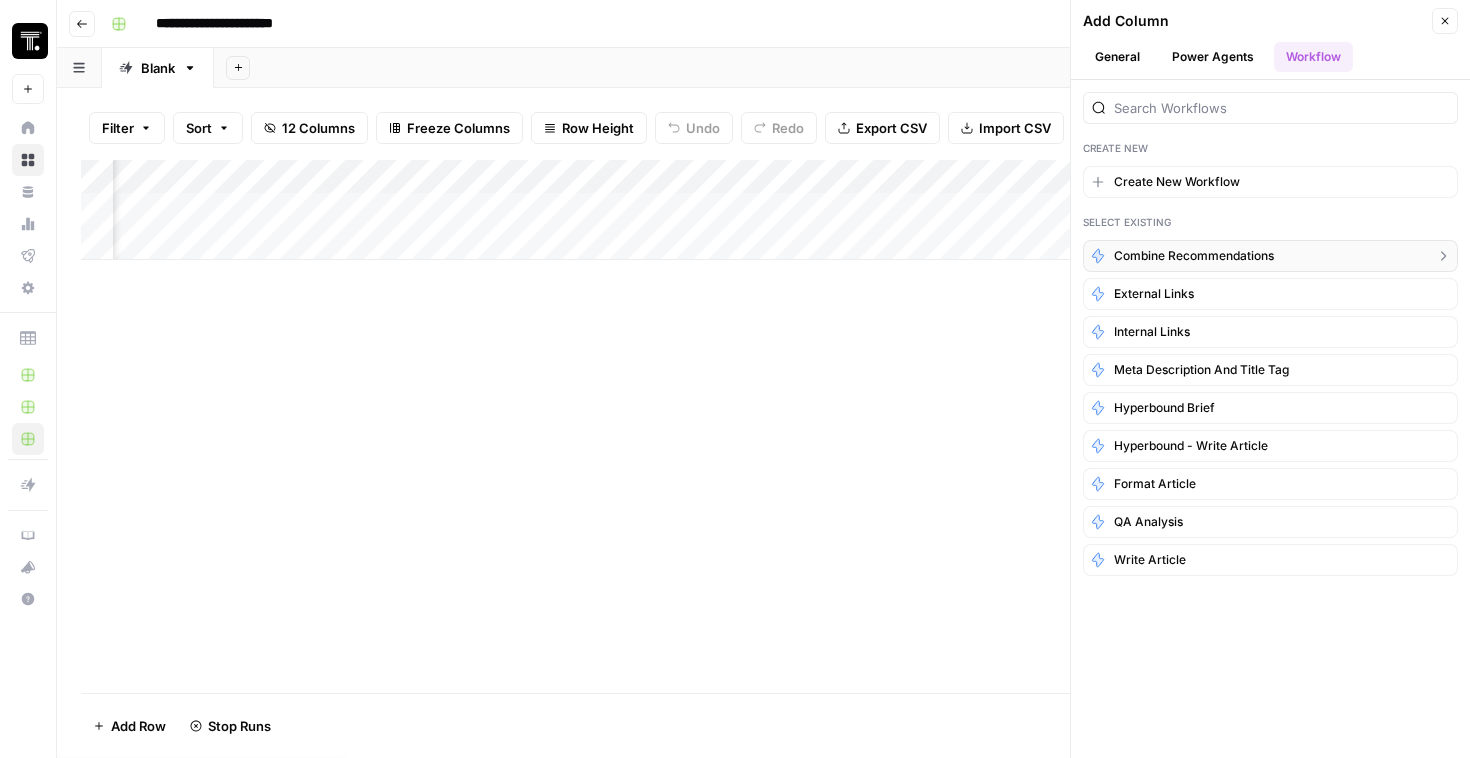 click on "Combine Recommendations" at bounding box center [1270, 256] 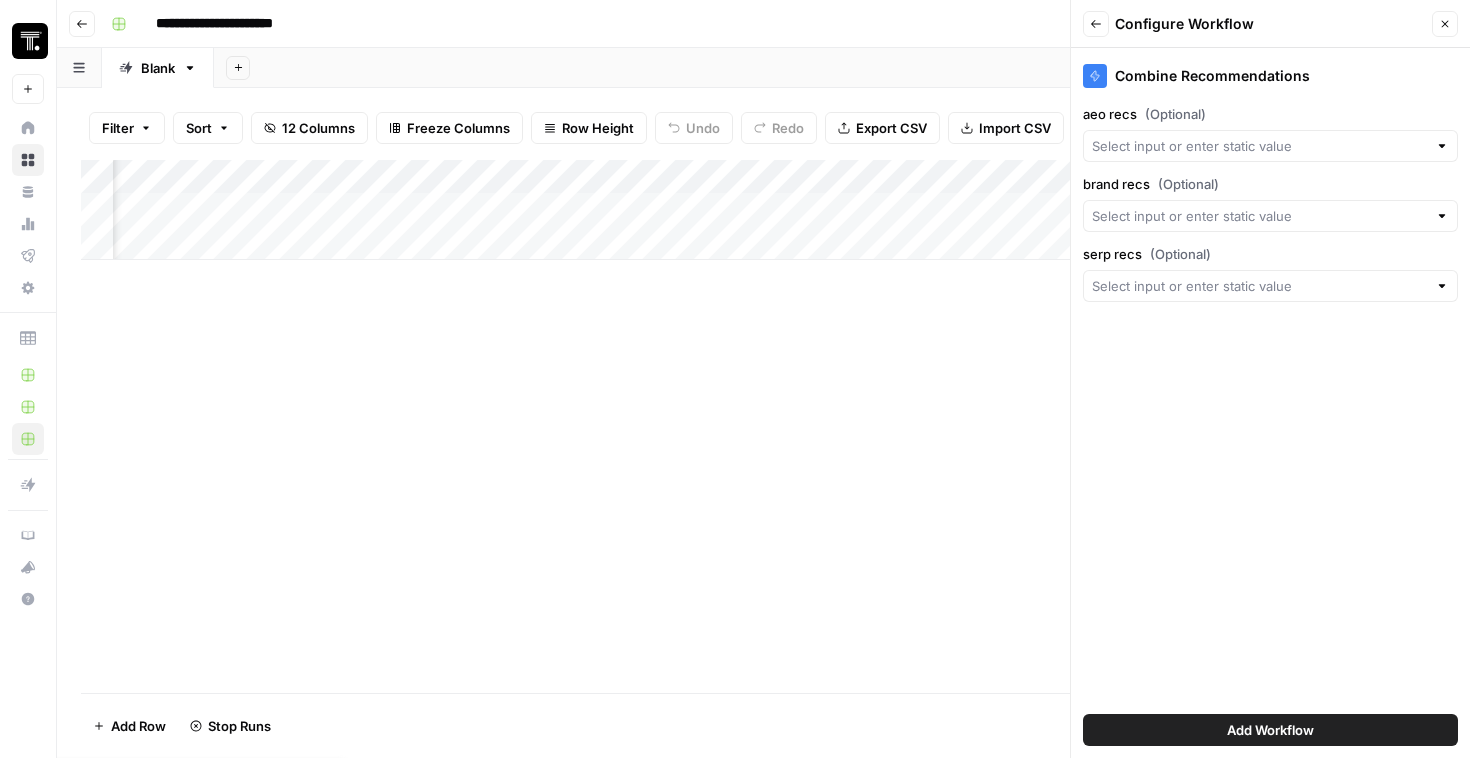 click on "aeo recs    (Optional)" at bounding box center (1270, 133) 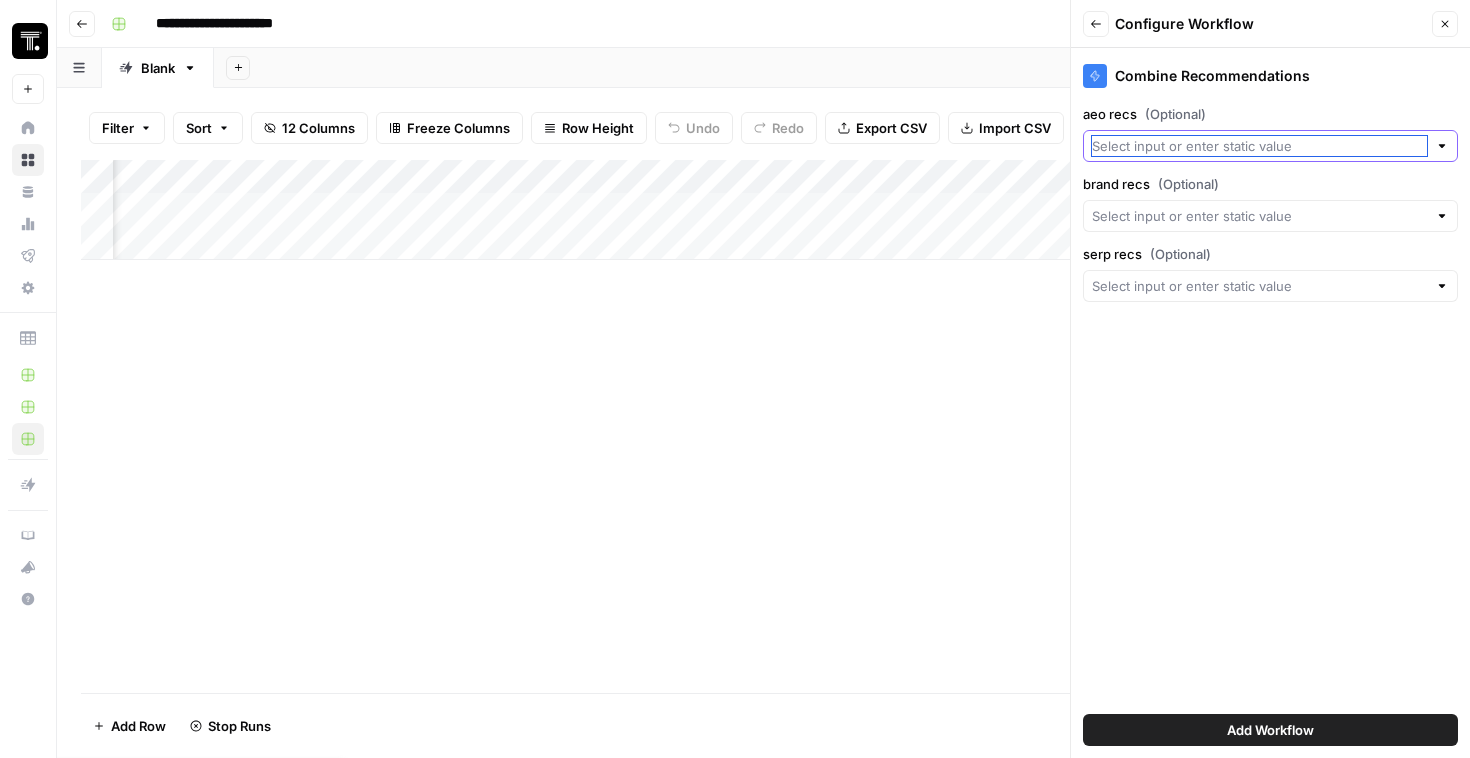 click on "aeo recs    (Optional)" at bounding box center (1259, 146) 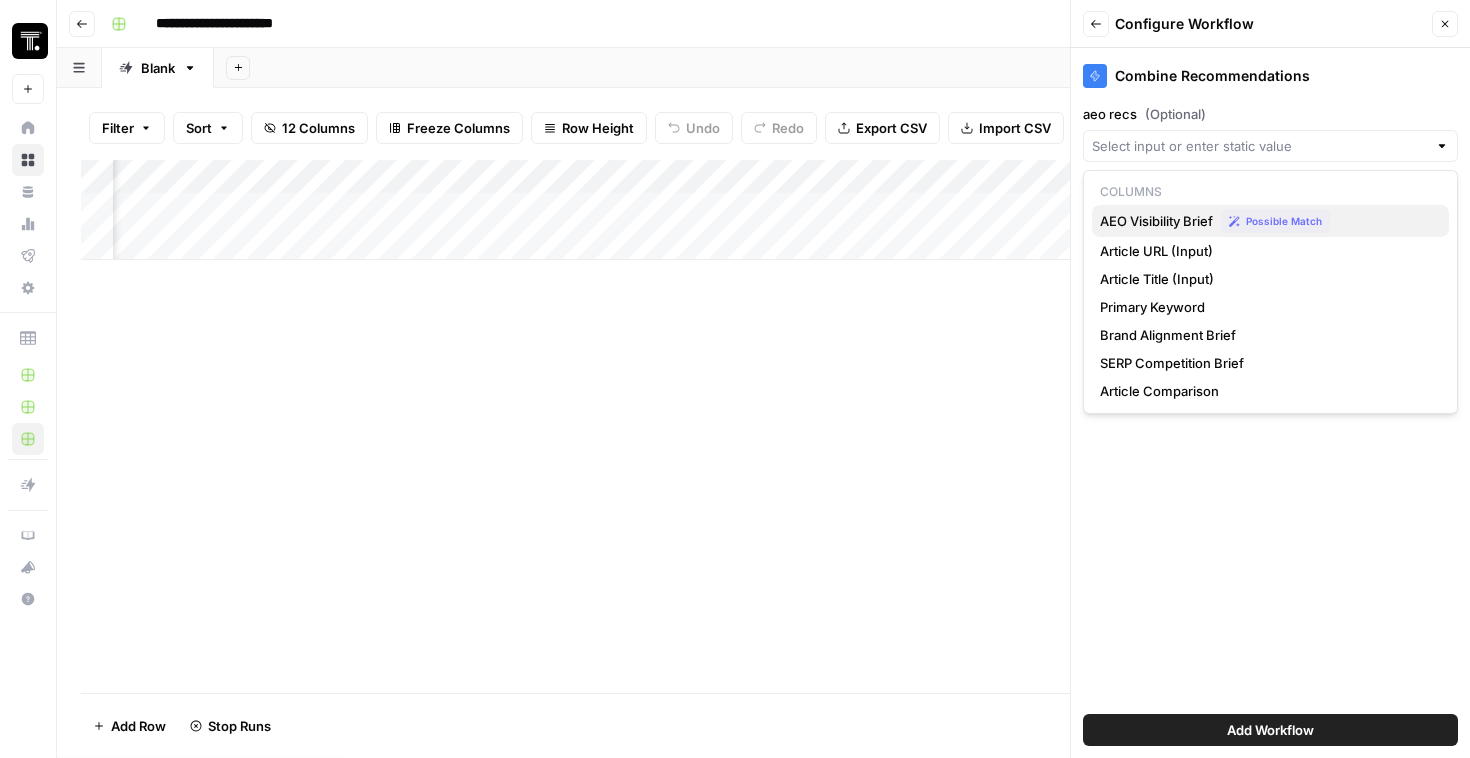 click on "AEO Visibility Brief" at bounding box center [1156, 221] 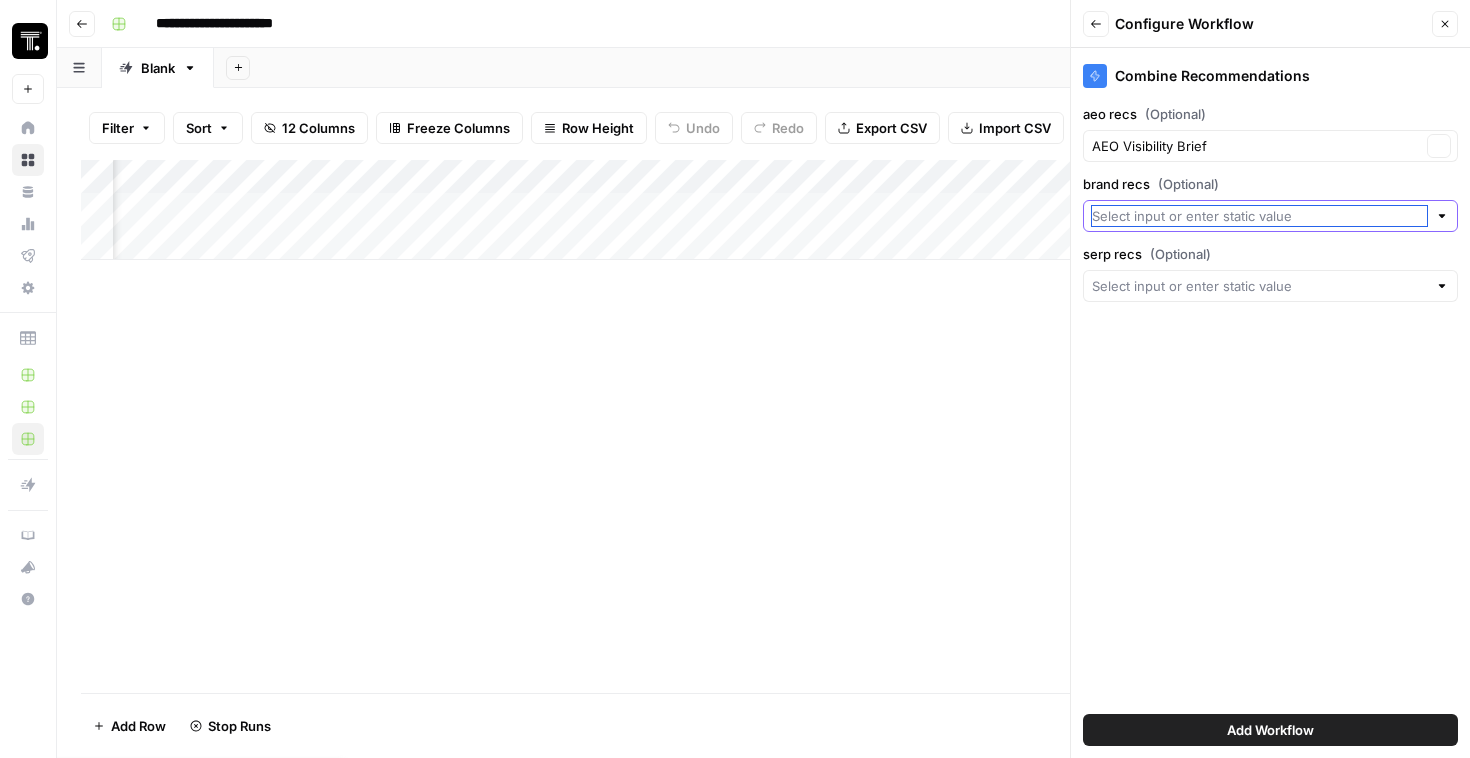 click on "brand recs   (Optional)" at bounding box center (1259, 216) 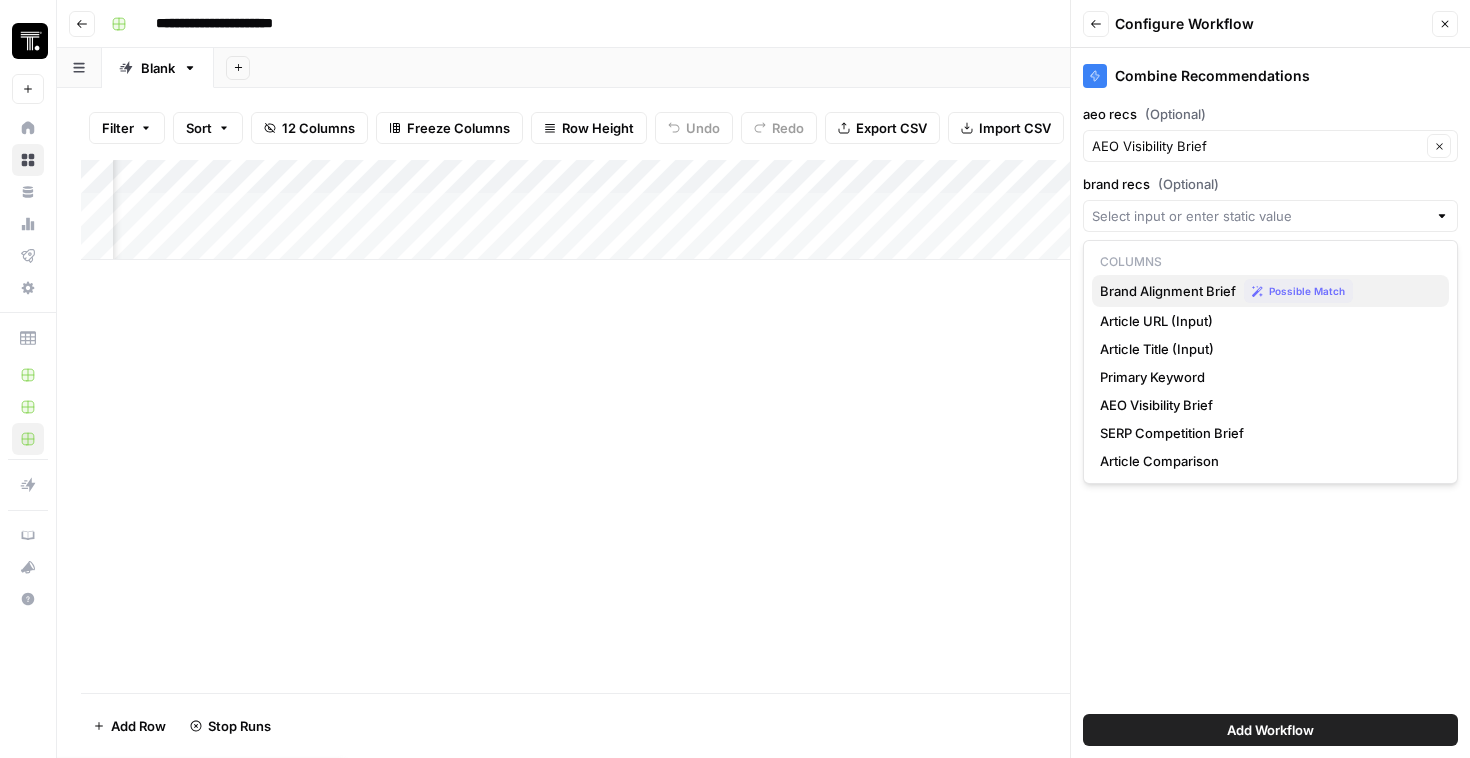 click on "Brand Alignment Brief" at bounding box center (1168, 291) 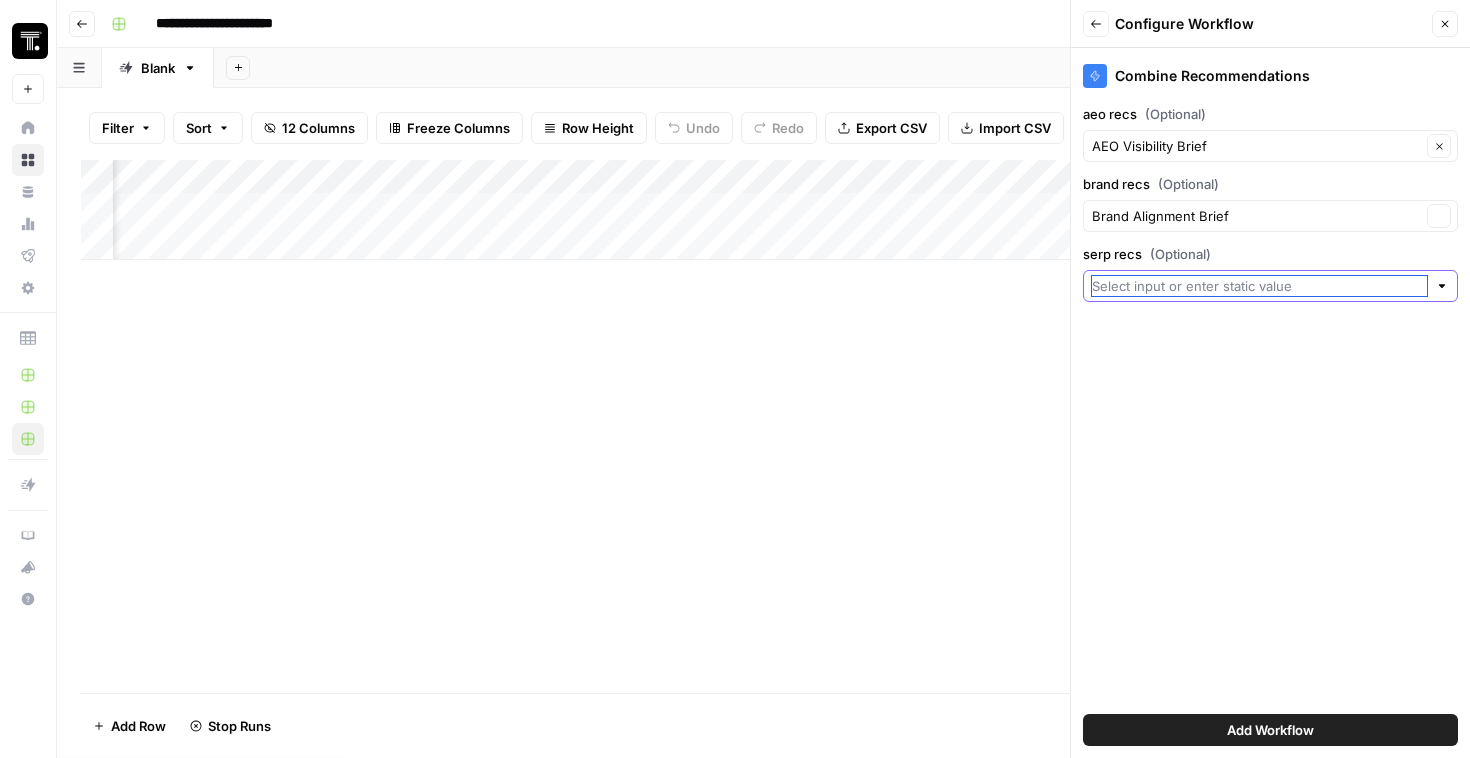 click on "serp recs   (Optional)" at bounding box center [1259, 286] 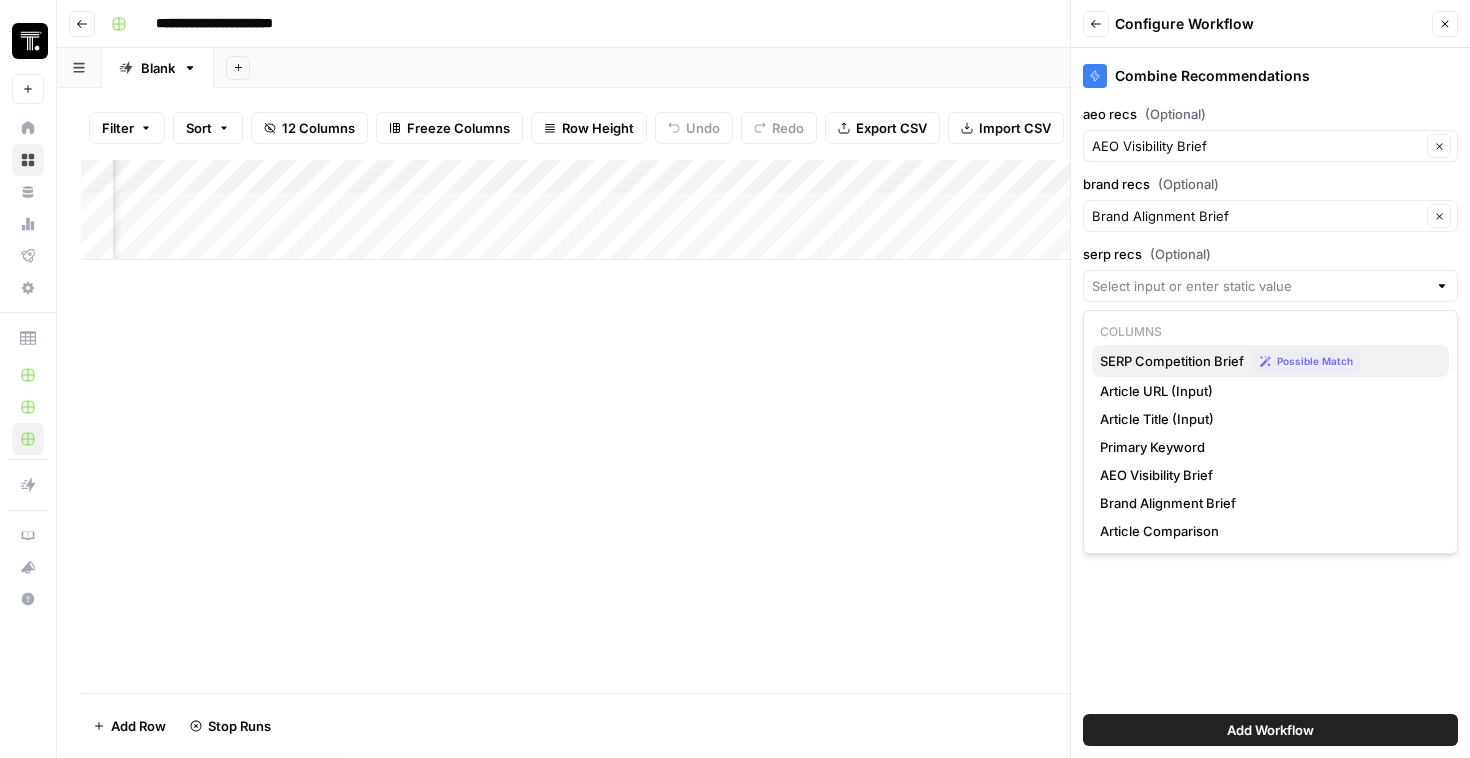 click on "SERP Competition Brief" at bounding box center [1172, 361] 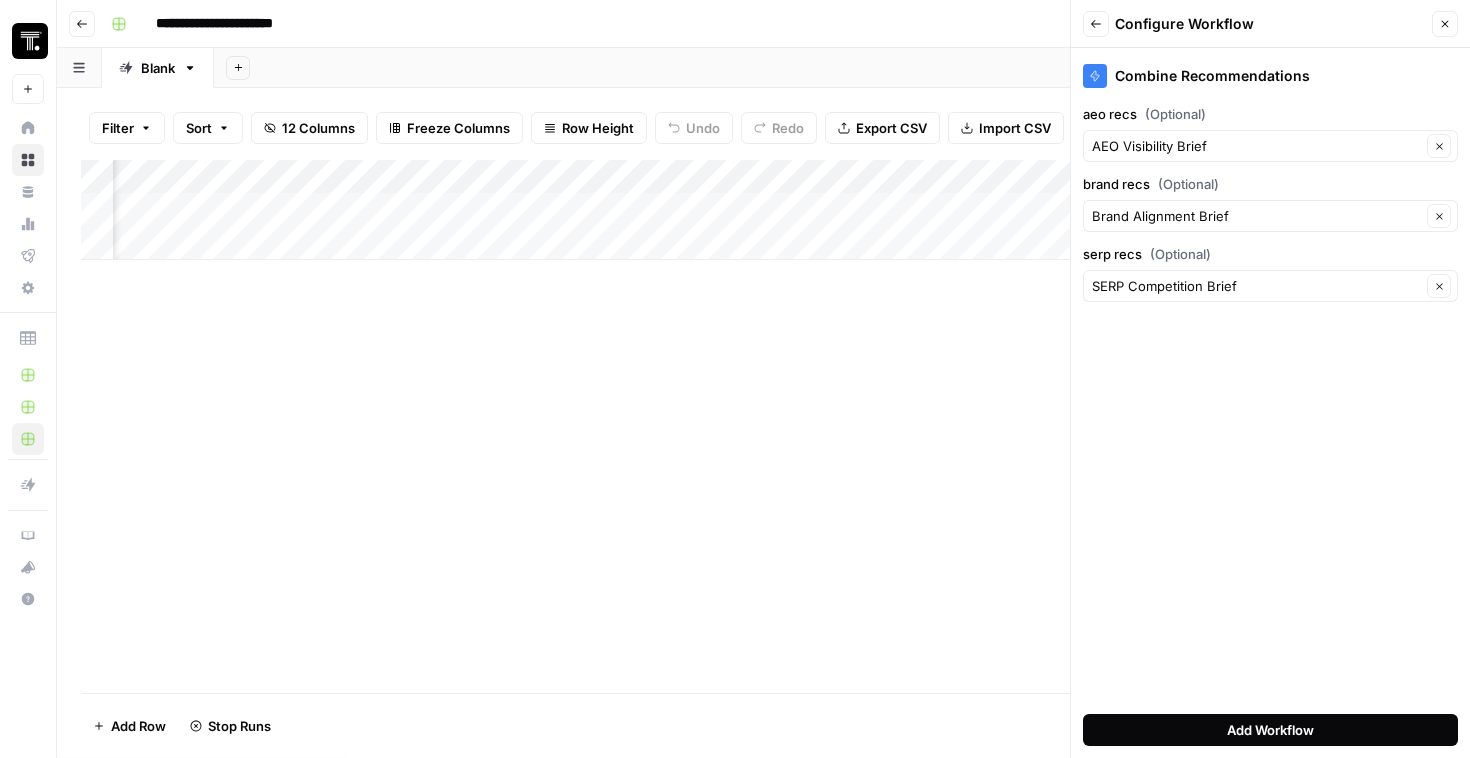 click on "Add Workflow" at bounding box center [1270, 730] 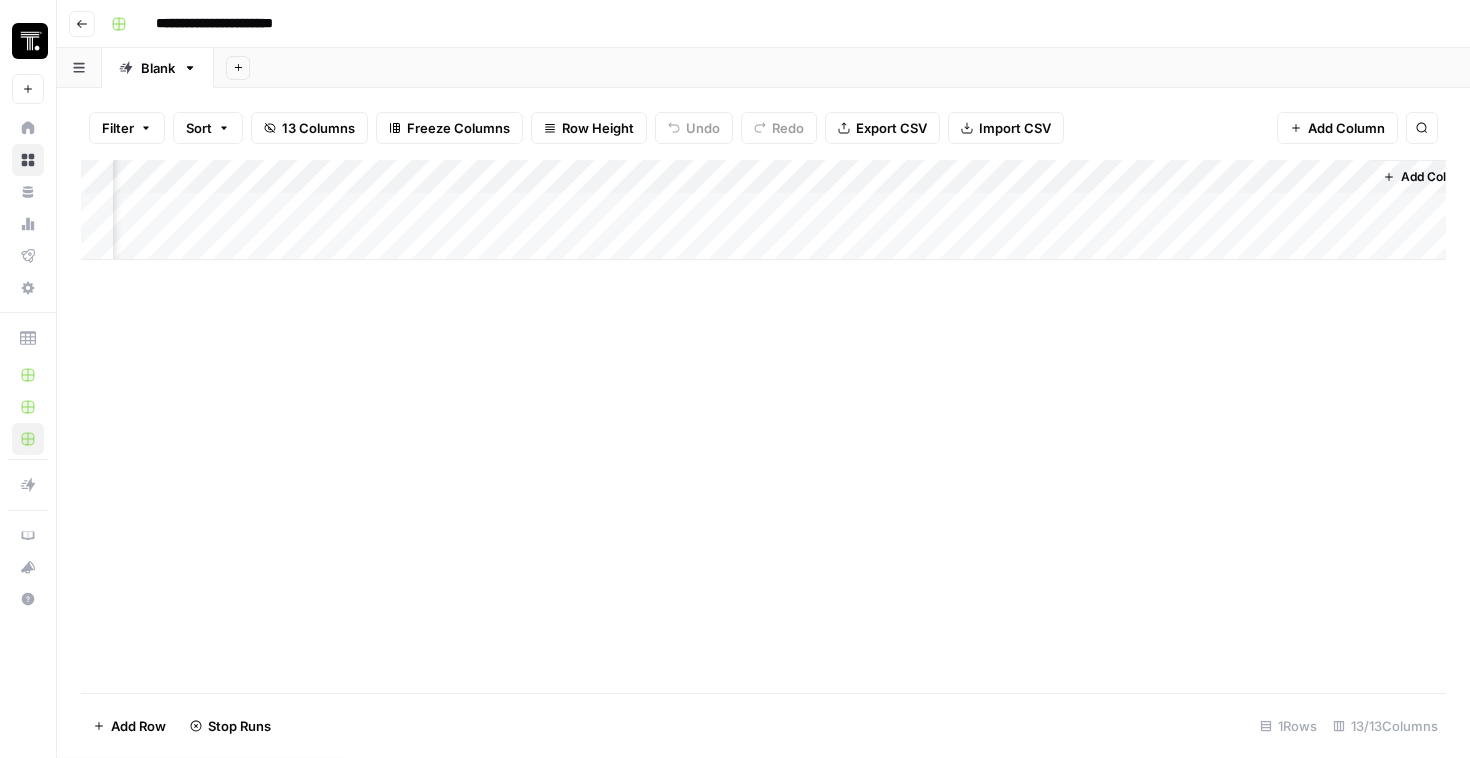 scroll, scrollTop: 0, scrollLeft: 1827, axis: horizontal 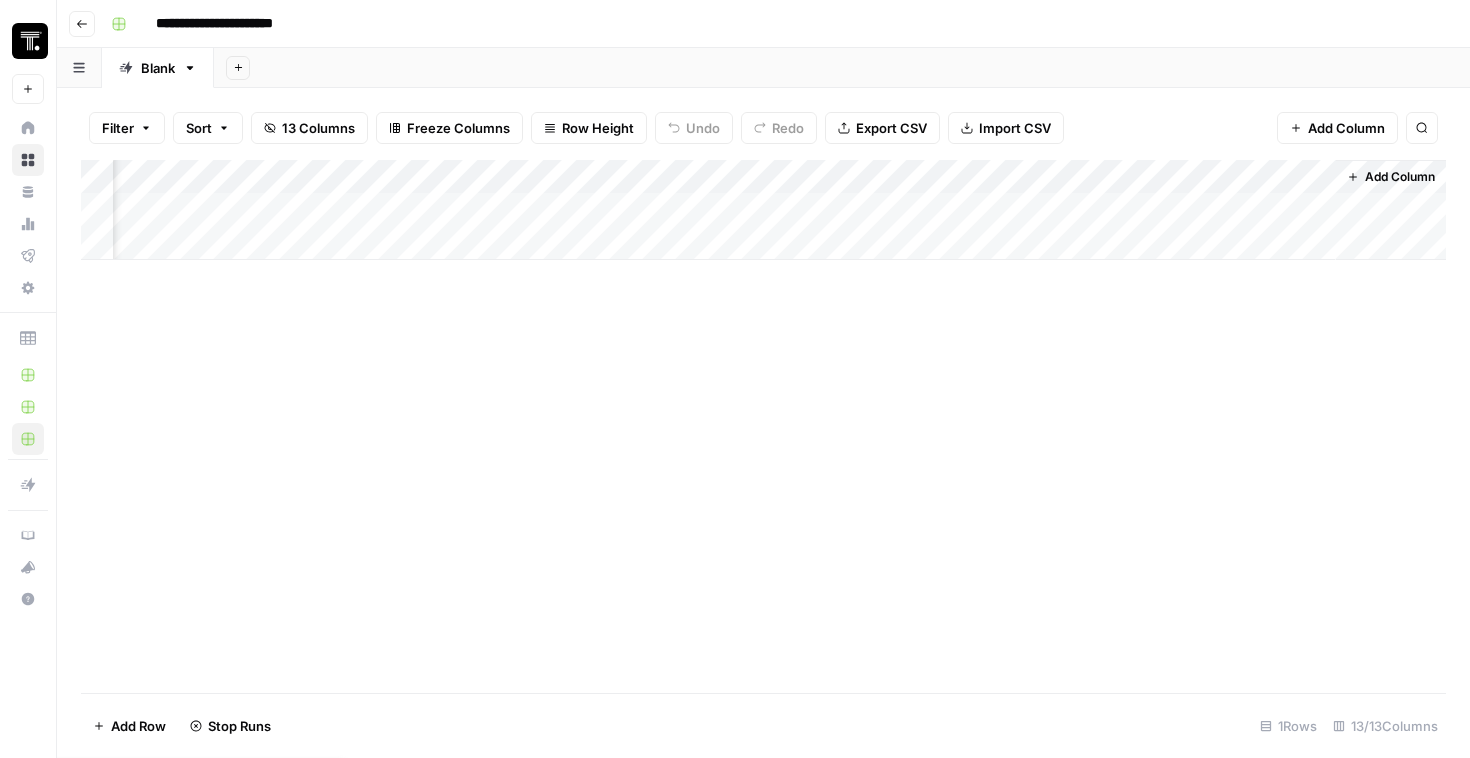 drag, startPoint x: 1230, startPoint y: 172, endPoint x: 881, endPoint y: 174, distance: 349.00574 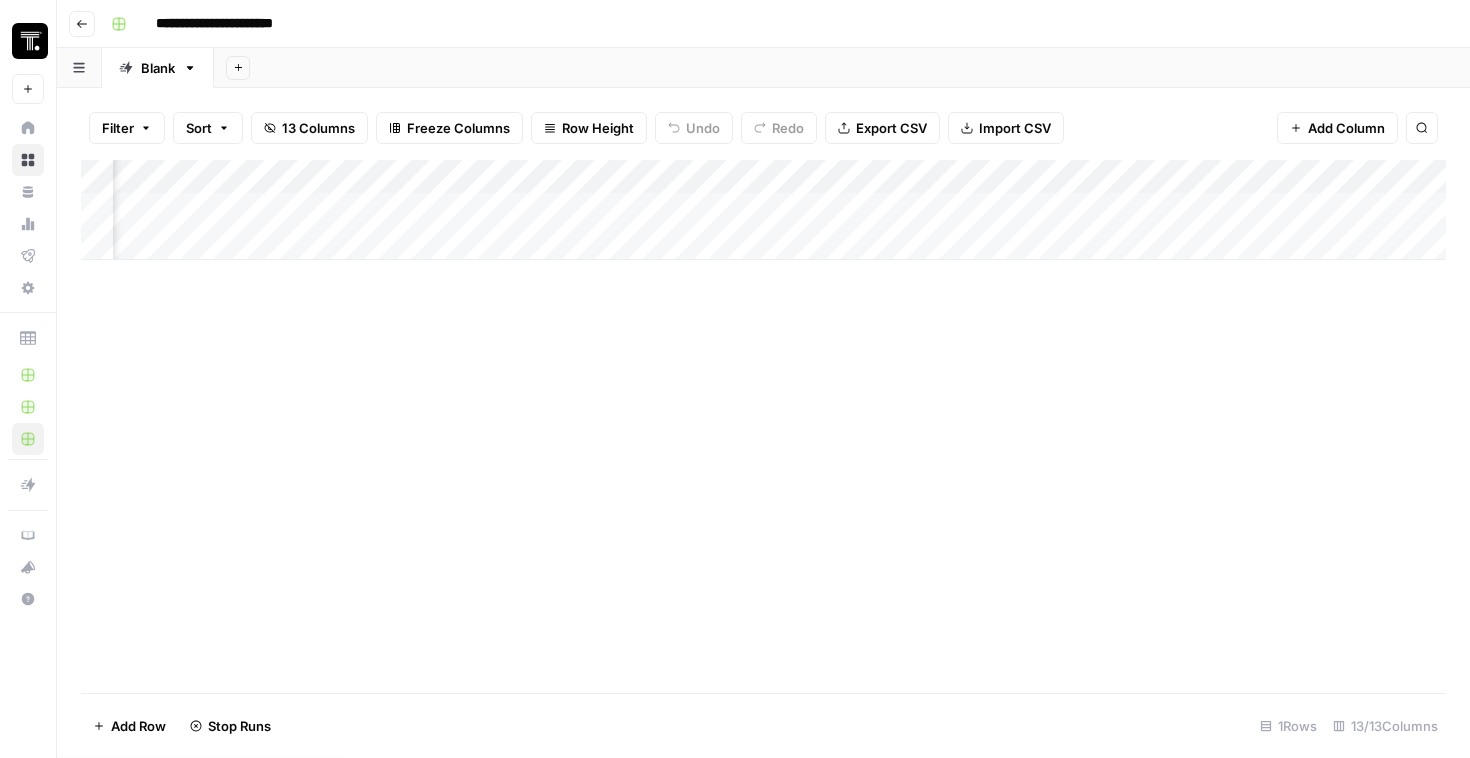 scroll, scrollTop: 0, scrollLeft: 998, axis: horizontal 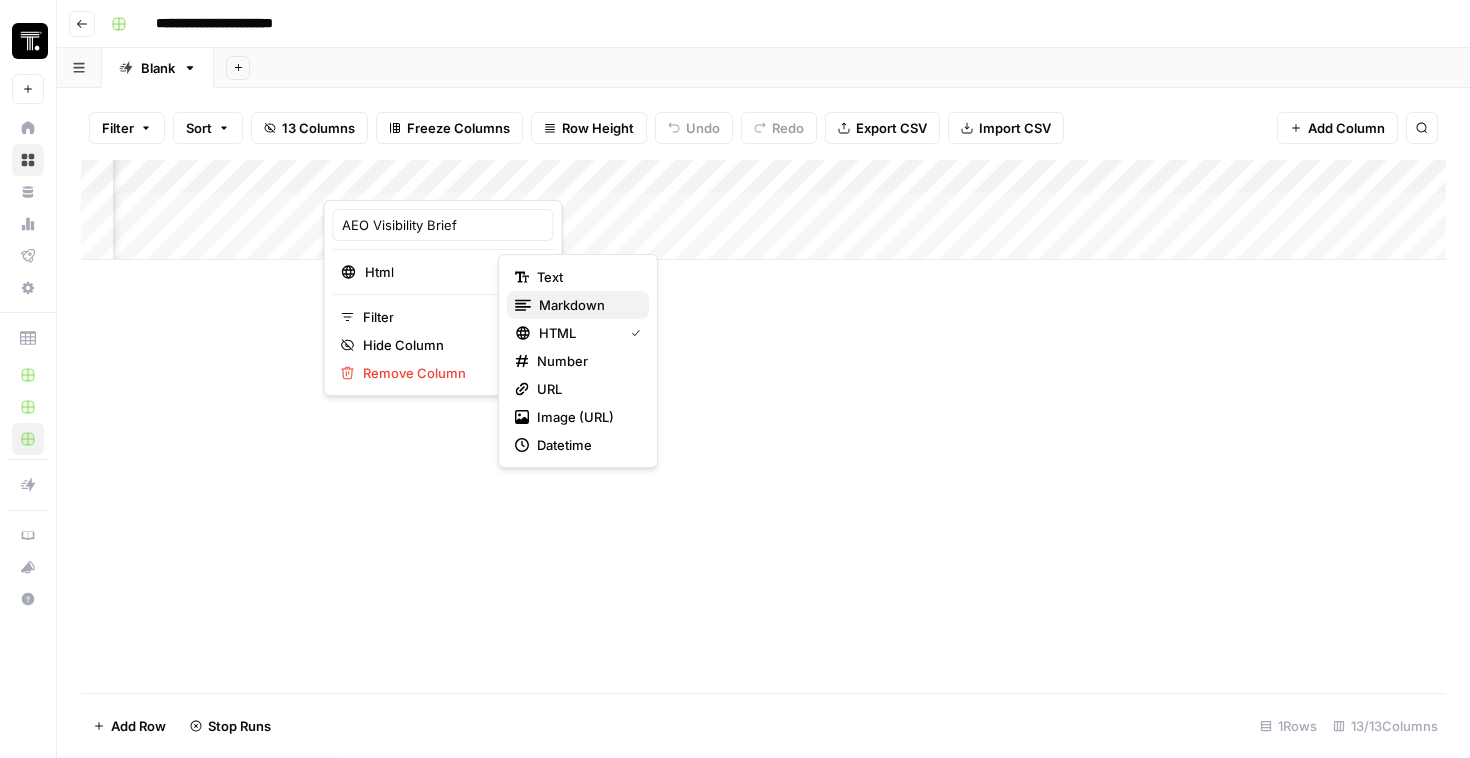 click on "markdown" at bounding box center [572, 305] 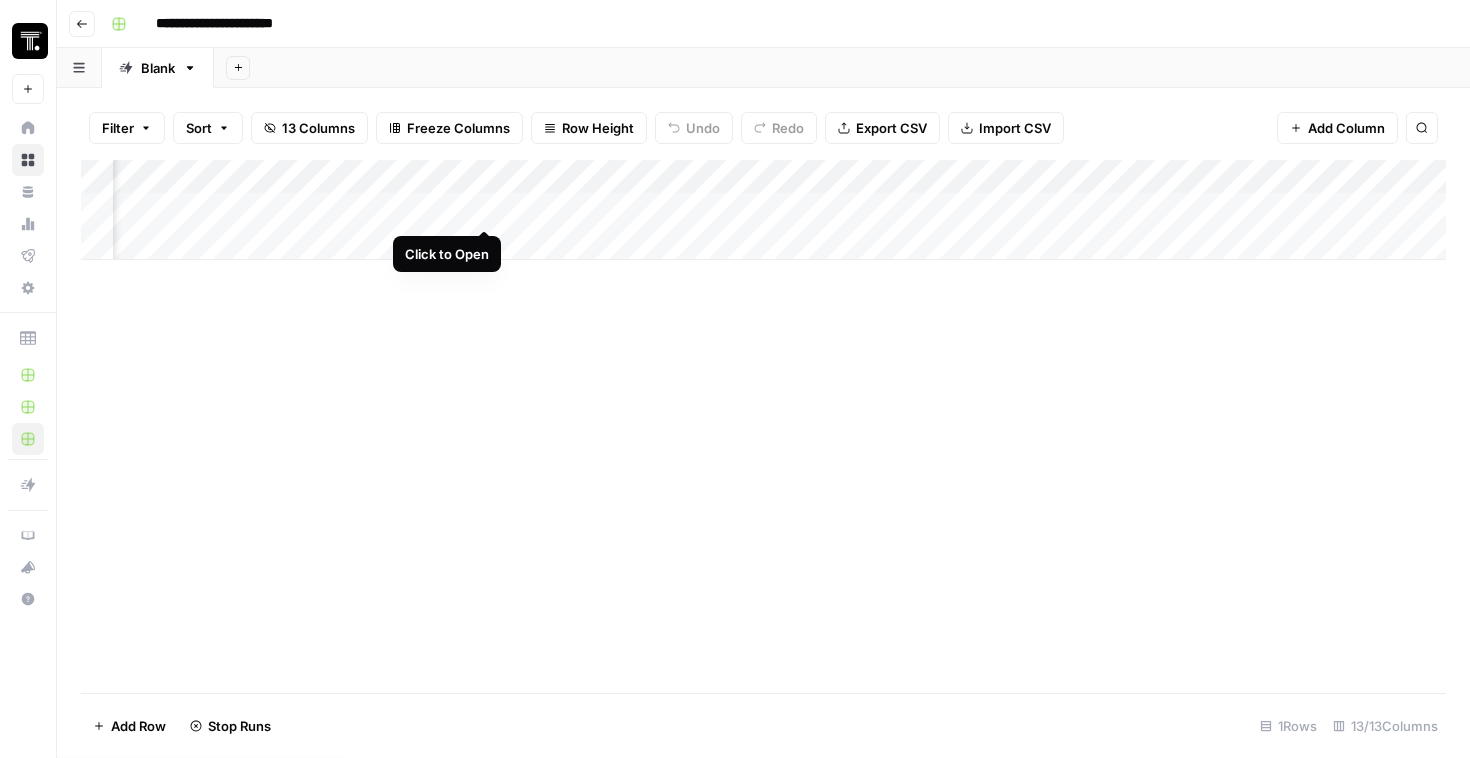 click on "Add Column" at bounding box center [763, 210] 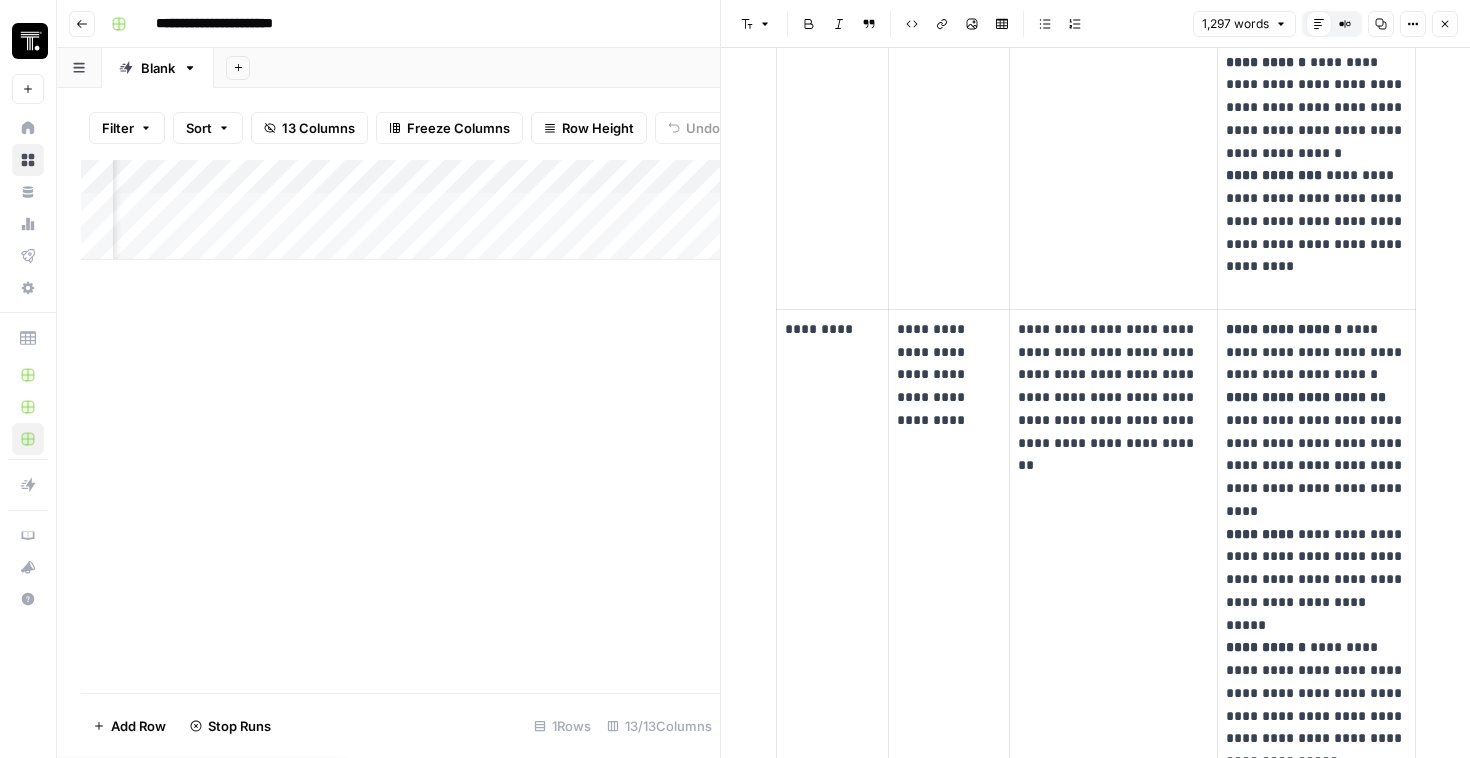 scroll, scrollTop: 1667, scrollLeft: 0, axis: vertical 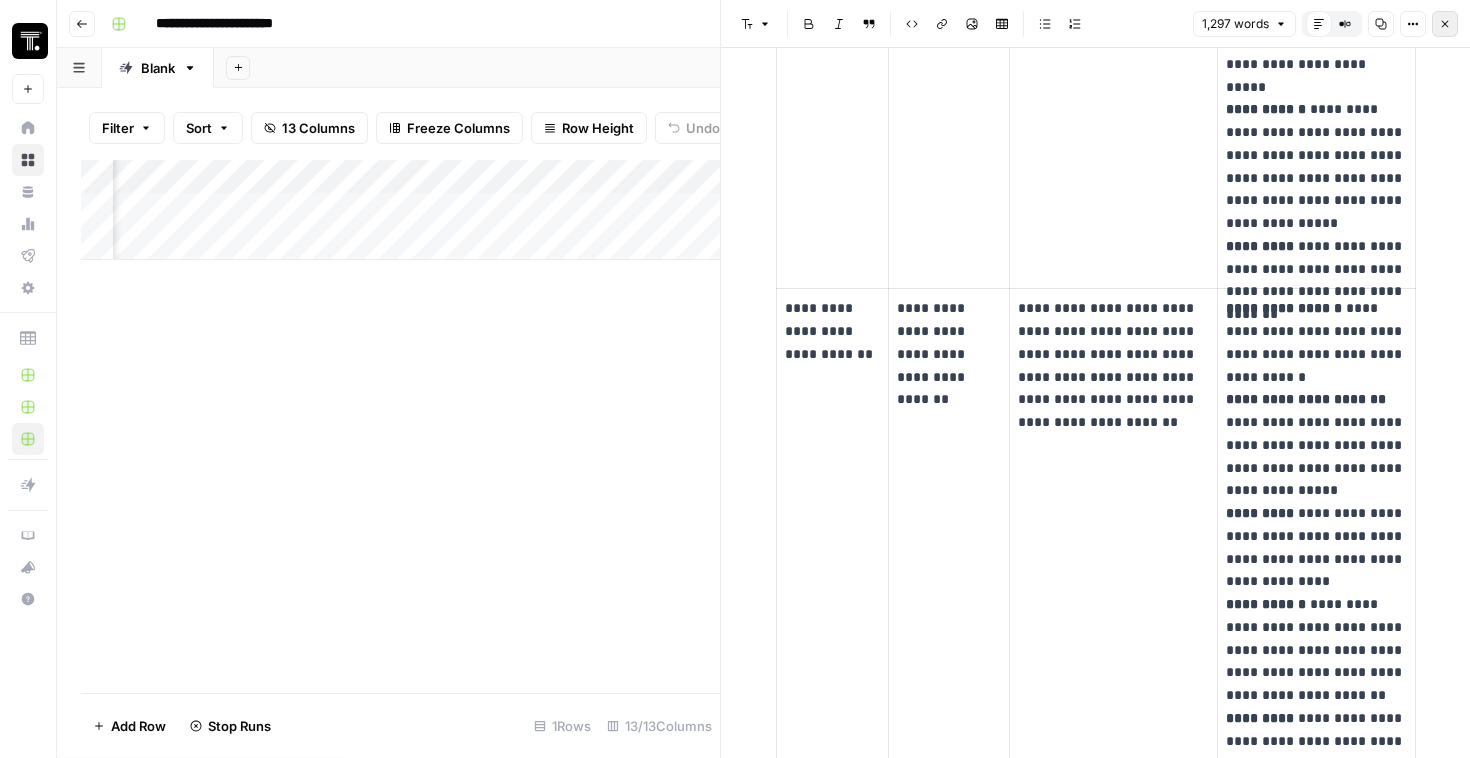 click 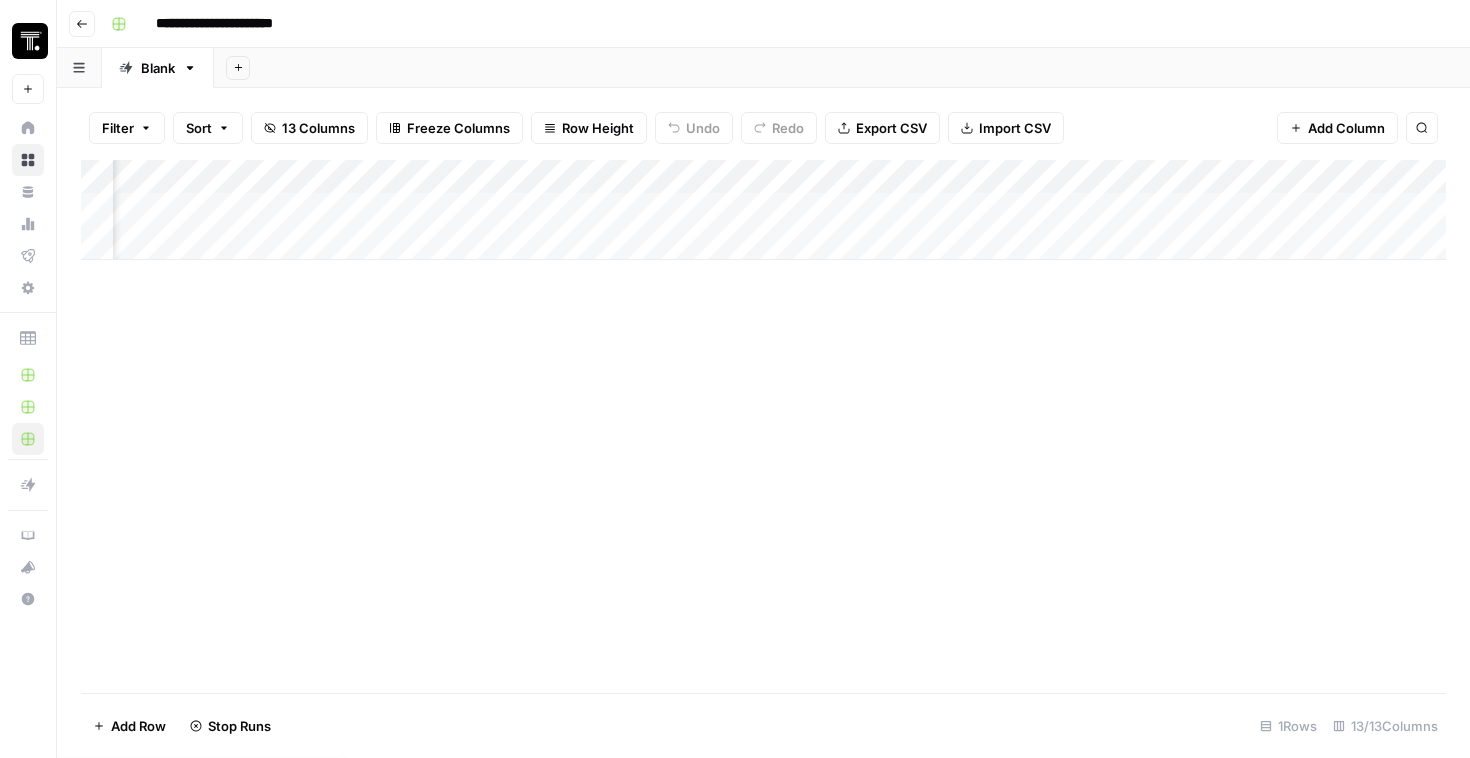 scroll, scrollTop: 0, scrollLeft: 1286, axis: horizontal 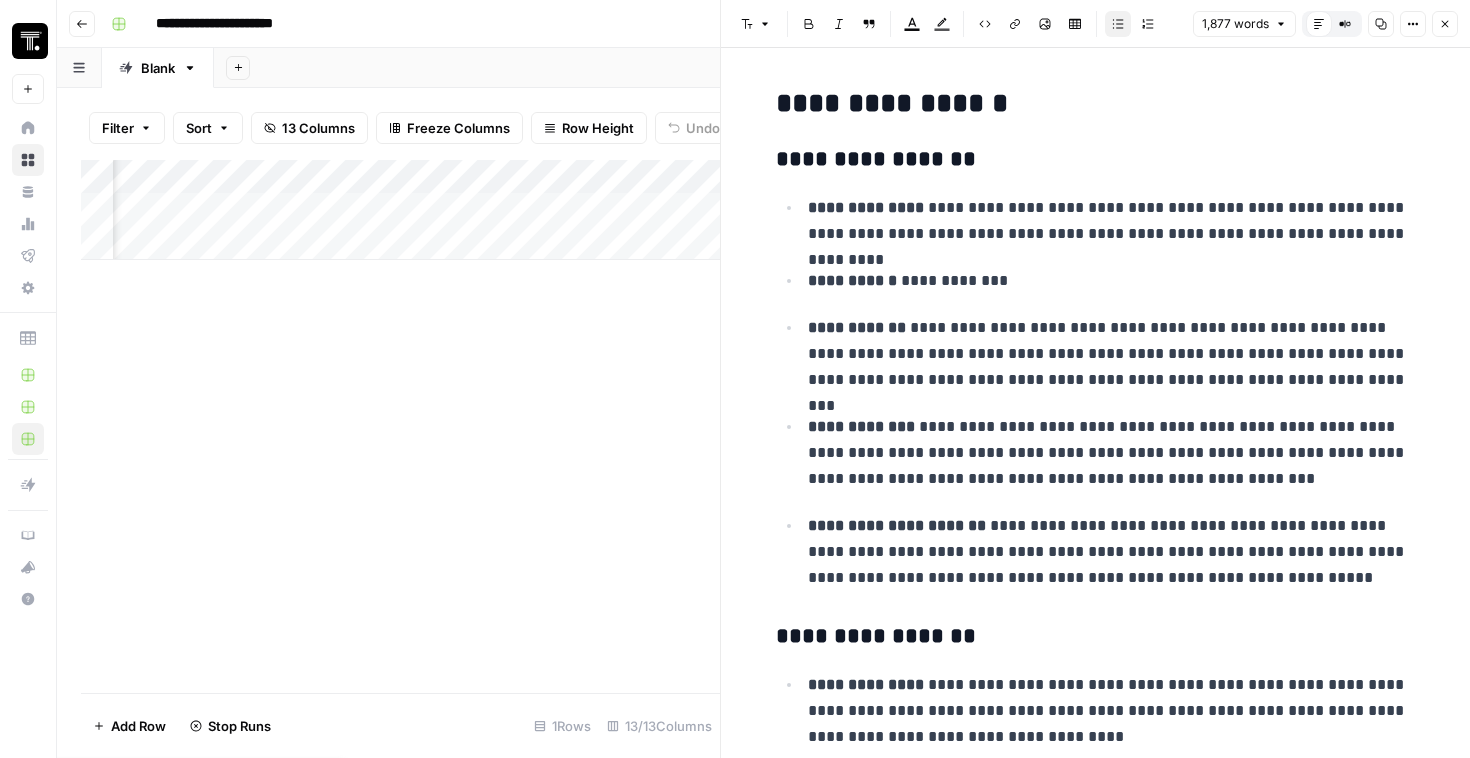 click on "Add Column" at bounding box center [400, 210] 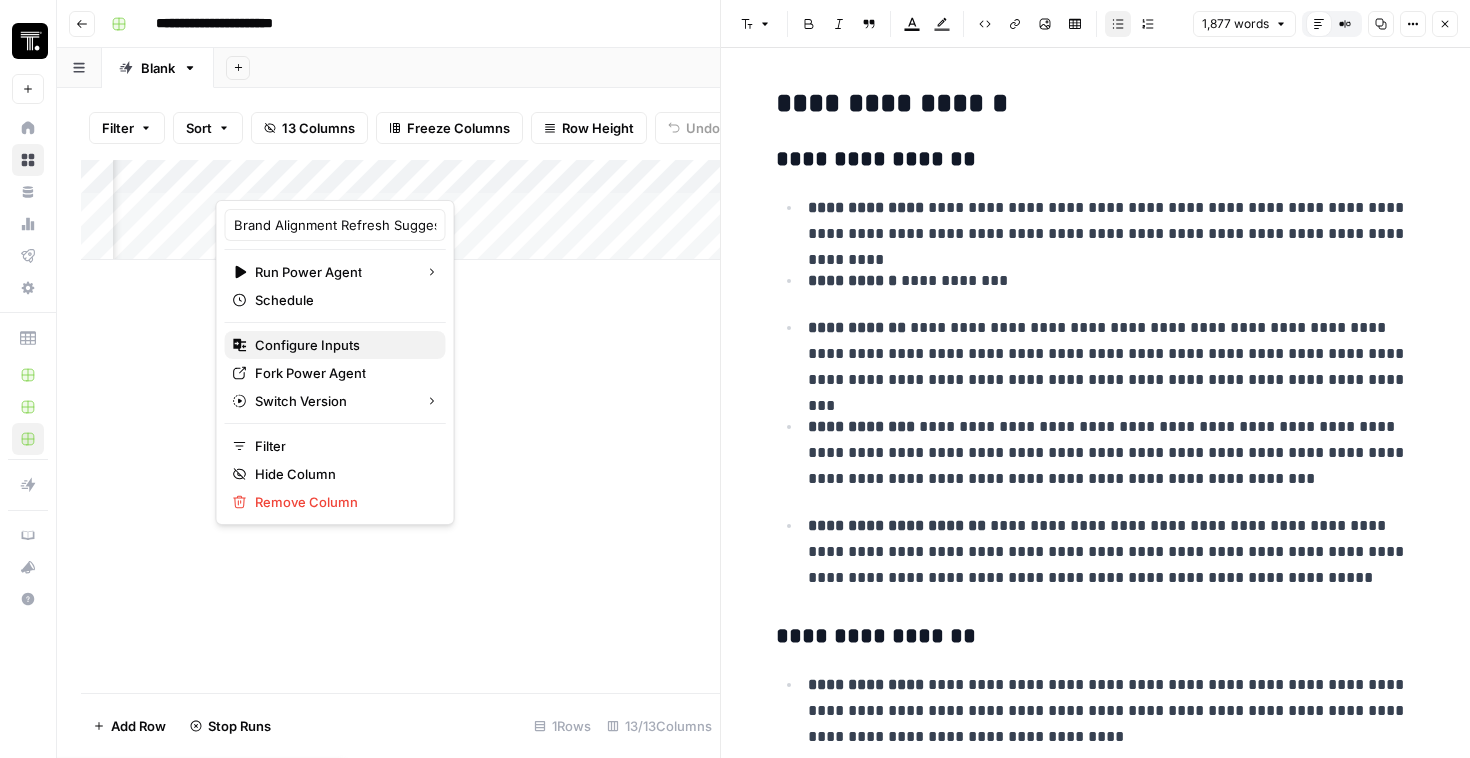 click on "Configure Inputs" at bounding box center (307, 345) 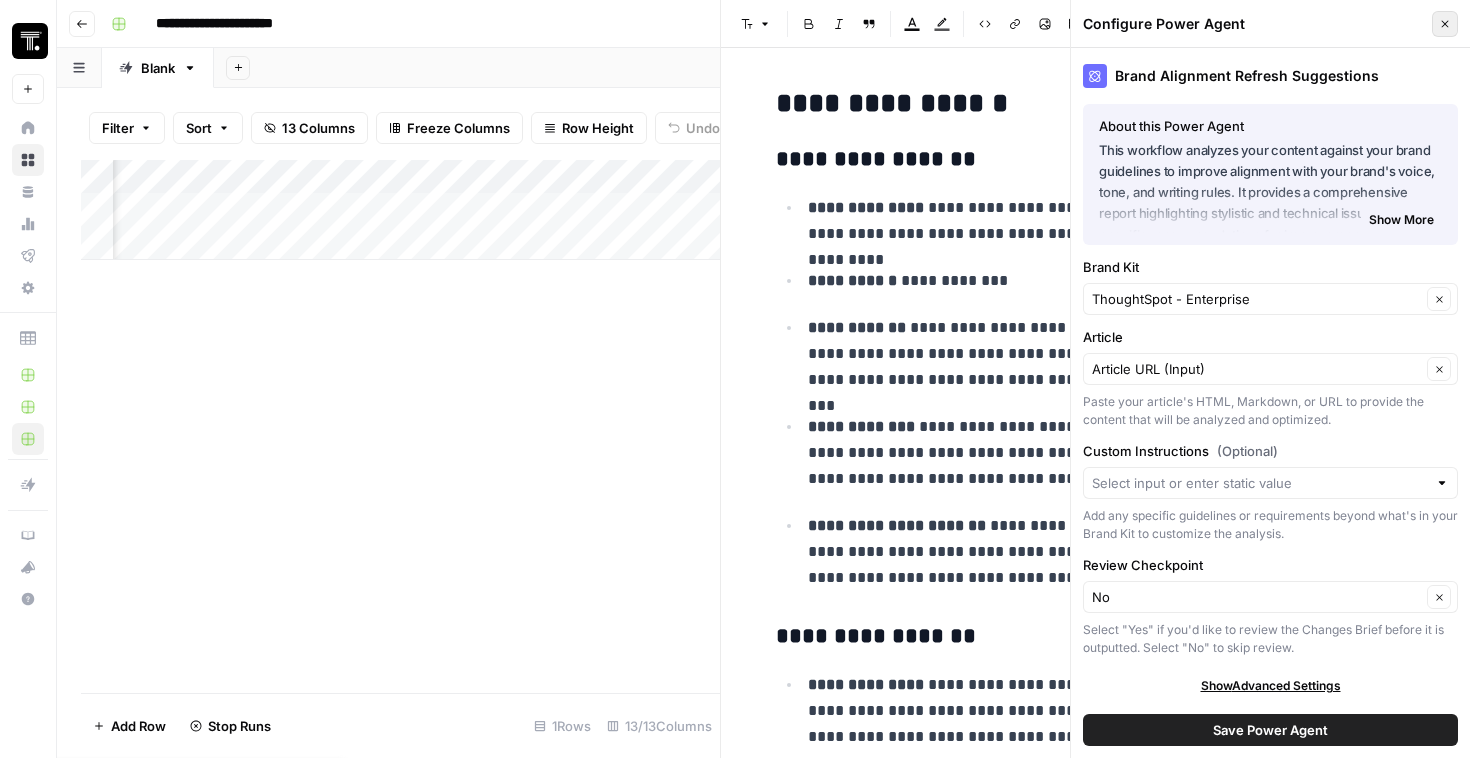click on "Close" at bounding box center [1445, 24] 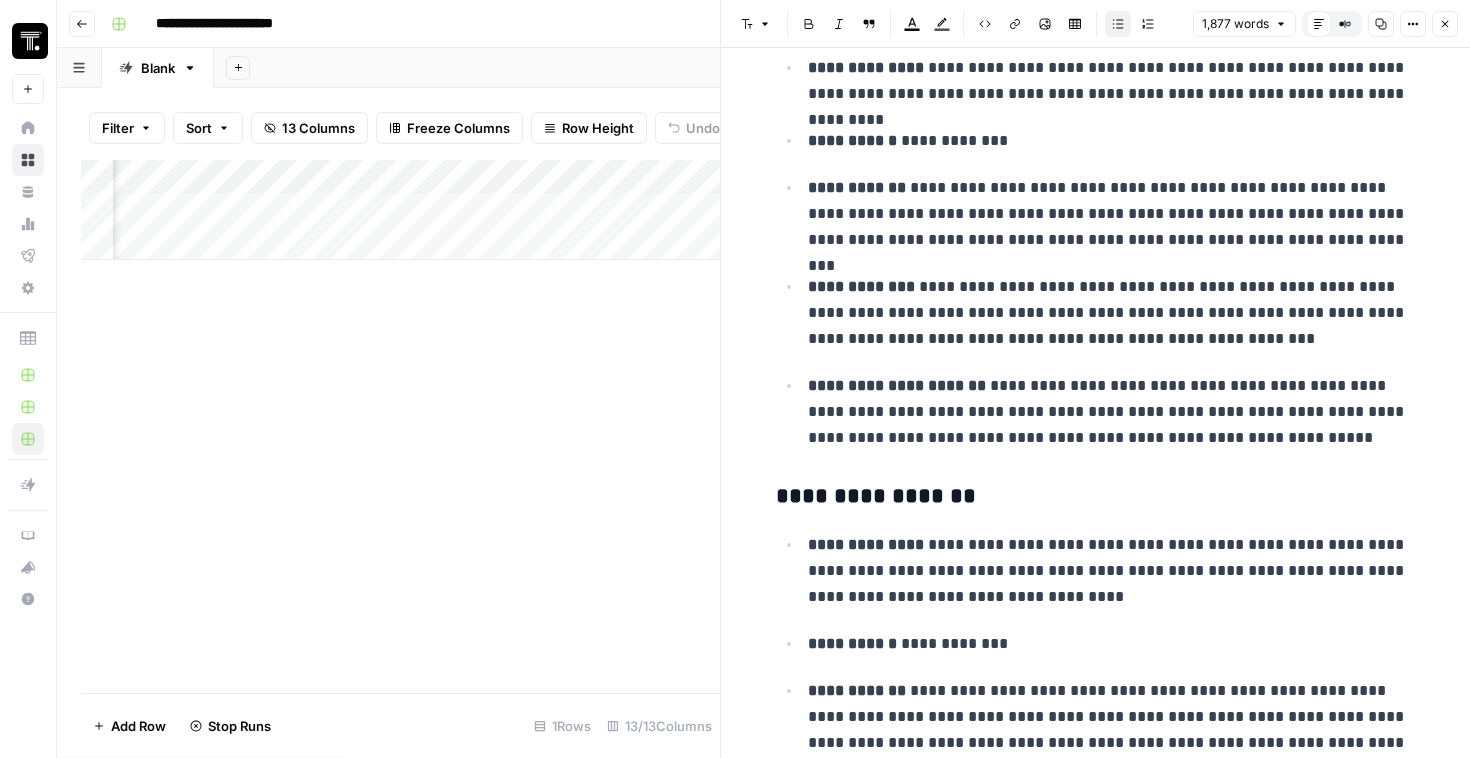 scroll, scrollTop: 142, scrollLeft: 0, axis: vertical 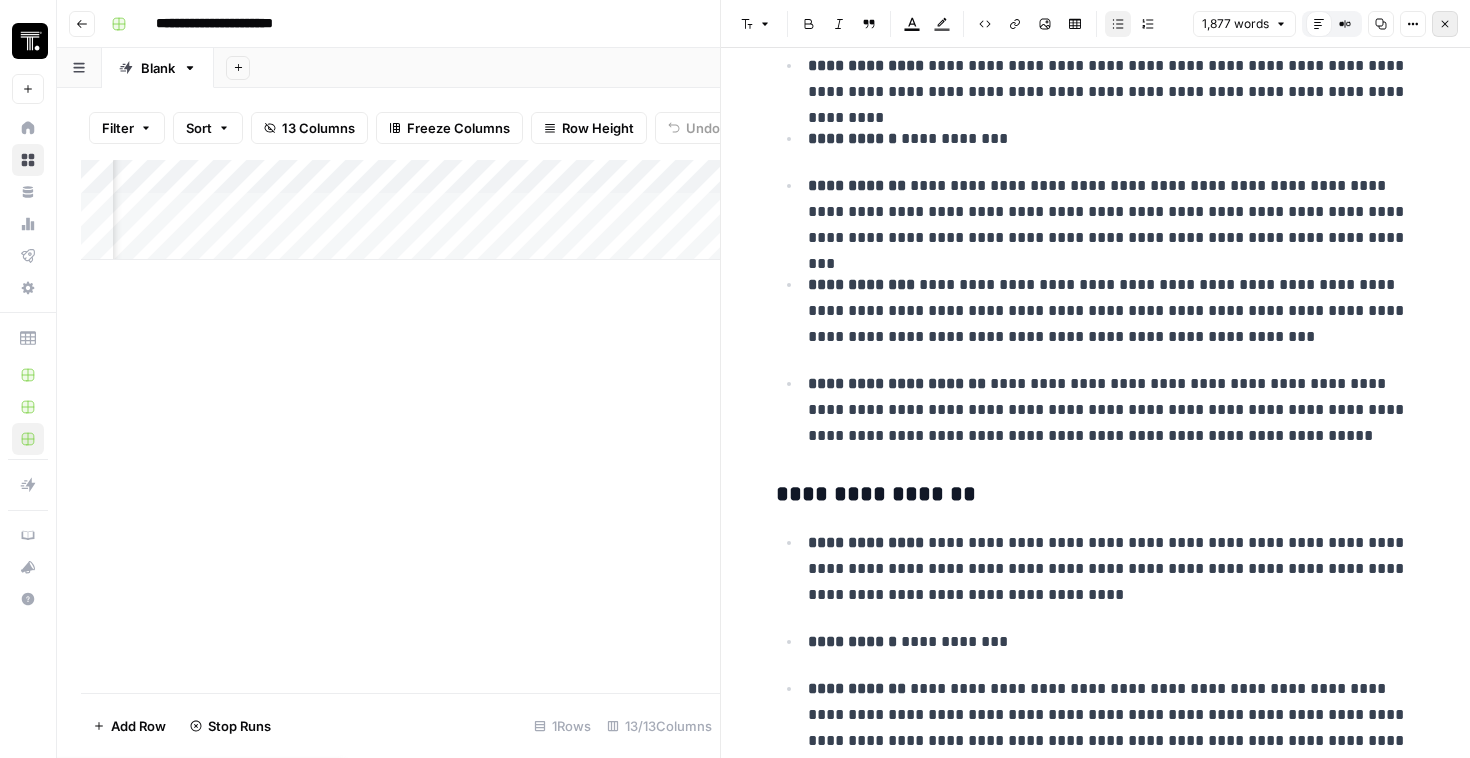 click 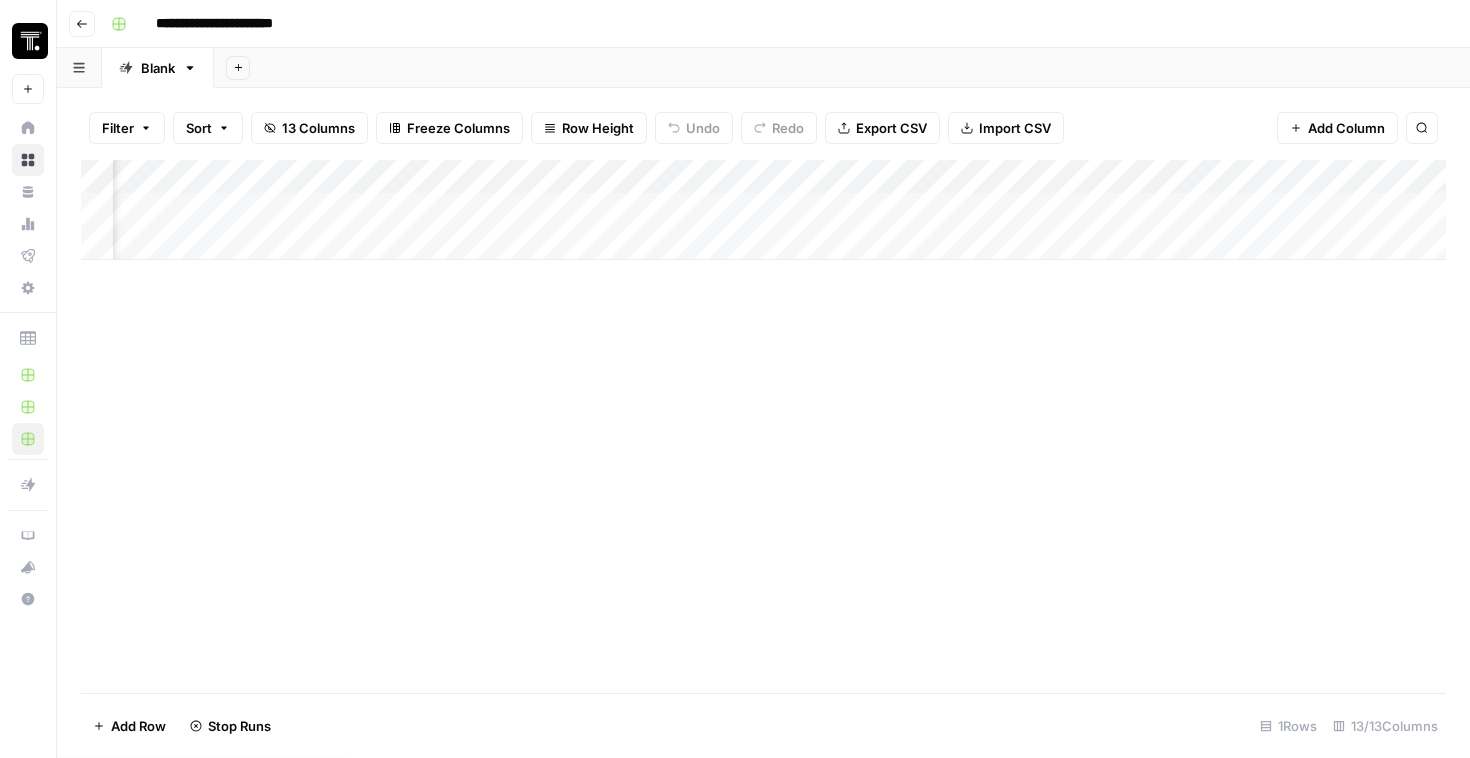 scroll, scrollTop: 0, scrollLeft: 1750, axis: horizontal 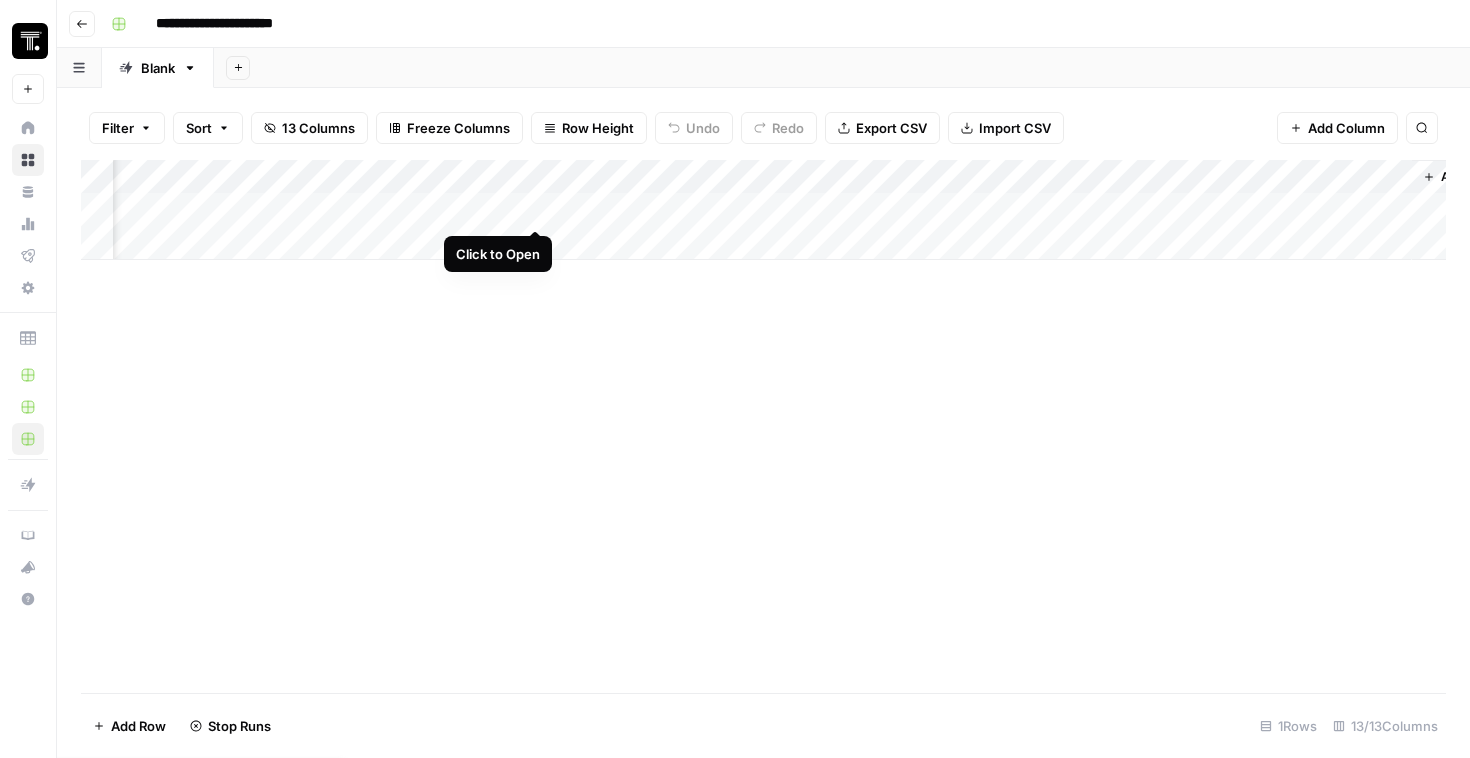 click on "Add Column" at bounding box center (763, 210) 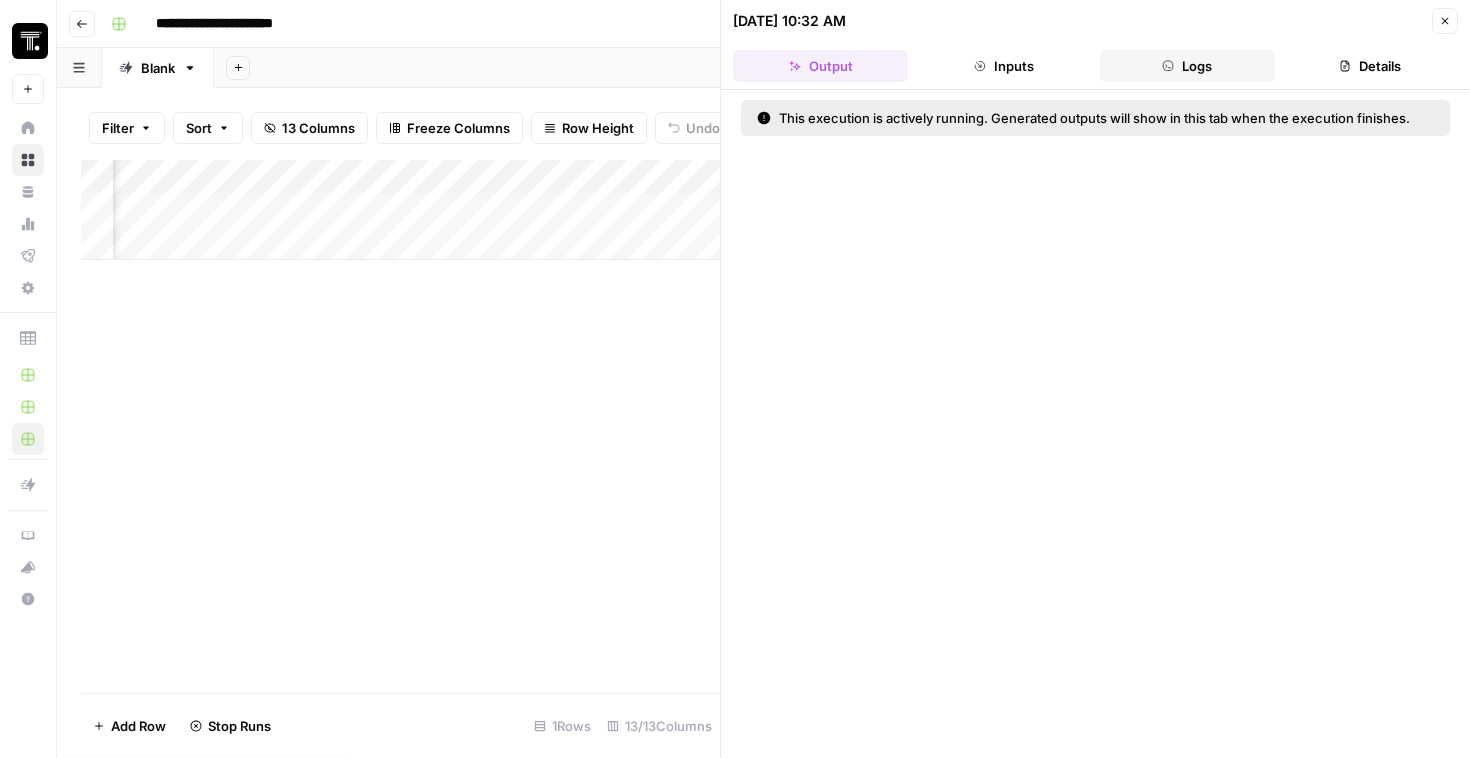 click on "Logs" at bounding box center (1187, 66) 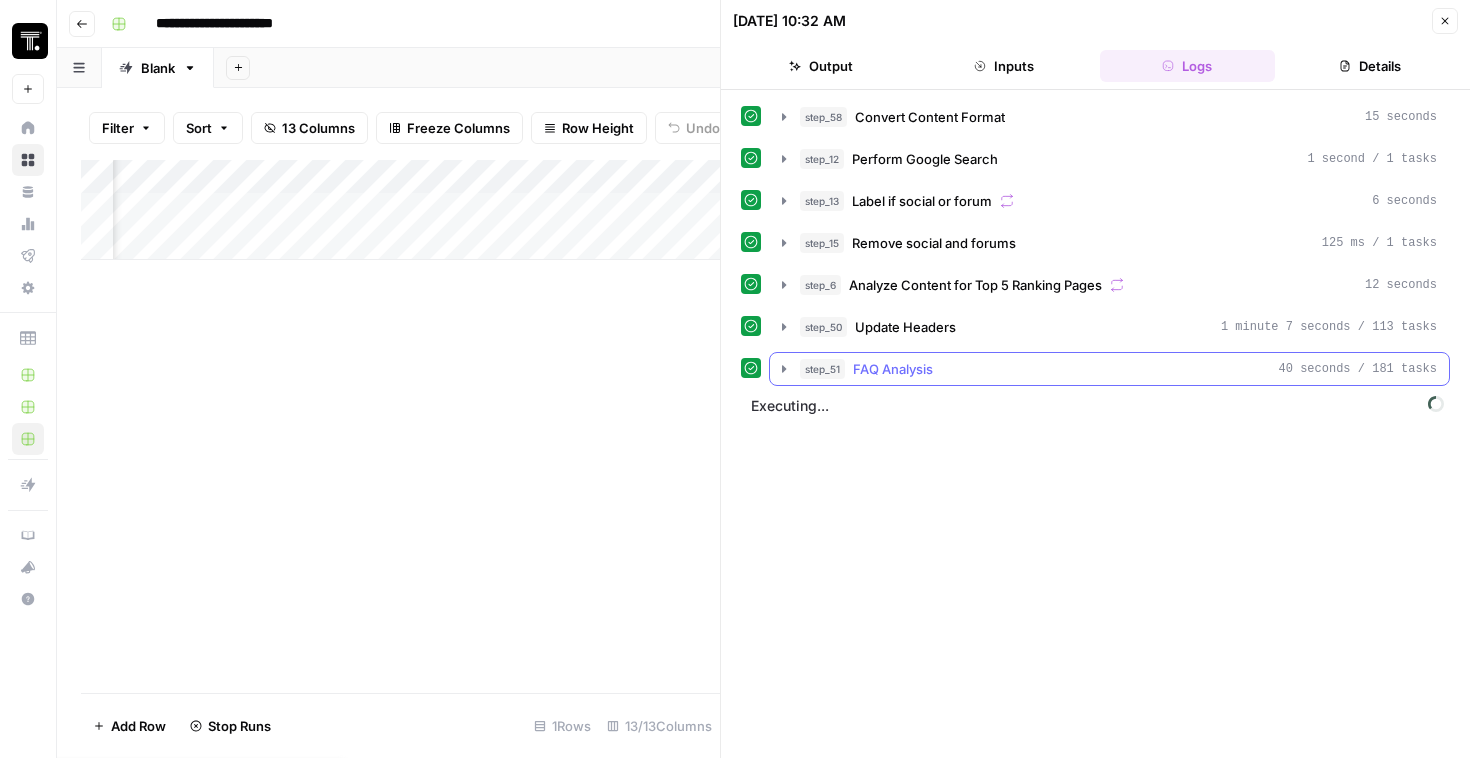 click on "step_51 FAQ Analysis 40 seconds / 181 tasks" at bounding box center [1118, 369] 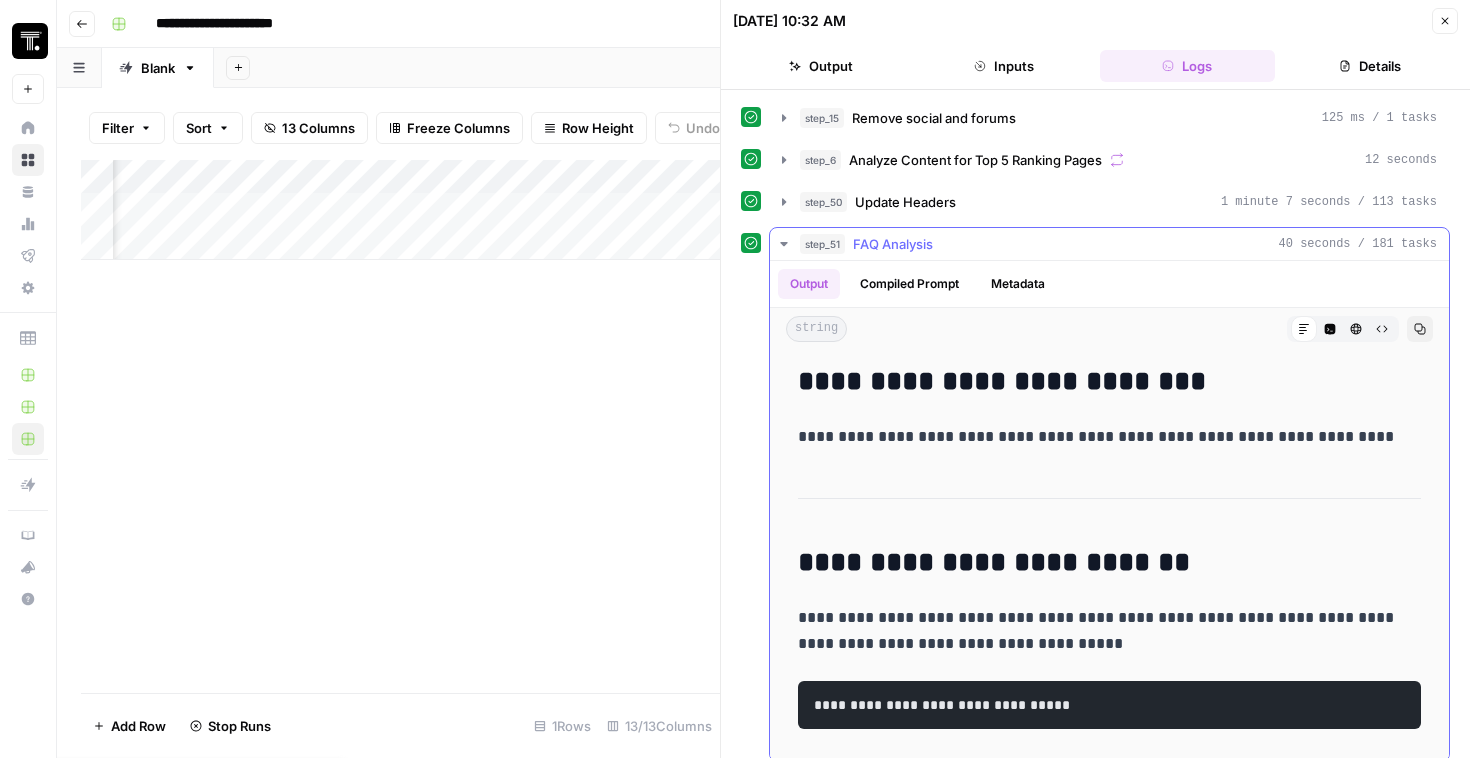 scroll, scrollTop: 175, scrollLeft: 0, axis: vertical 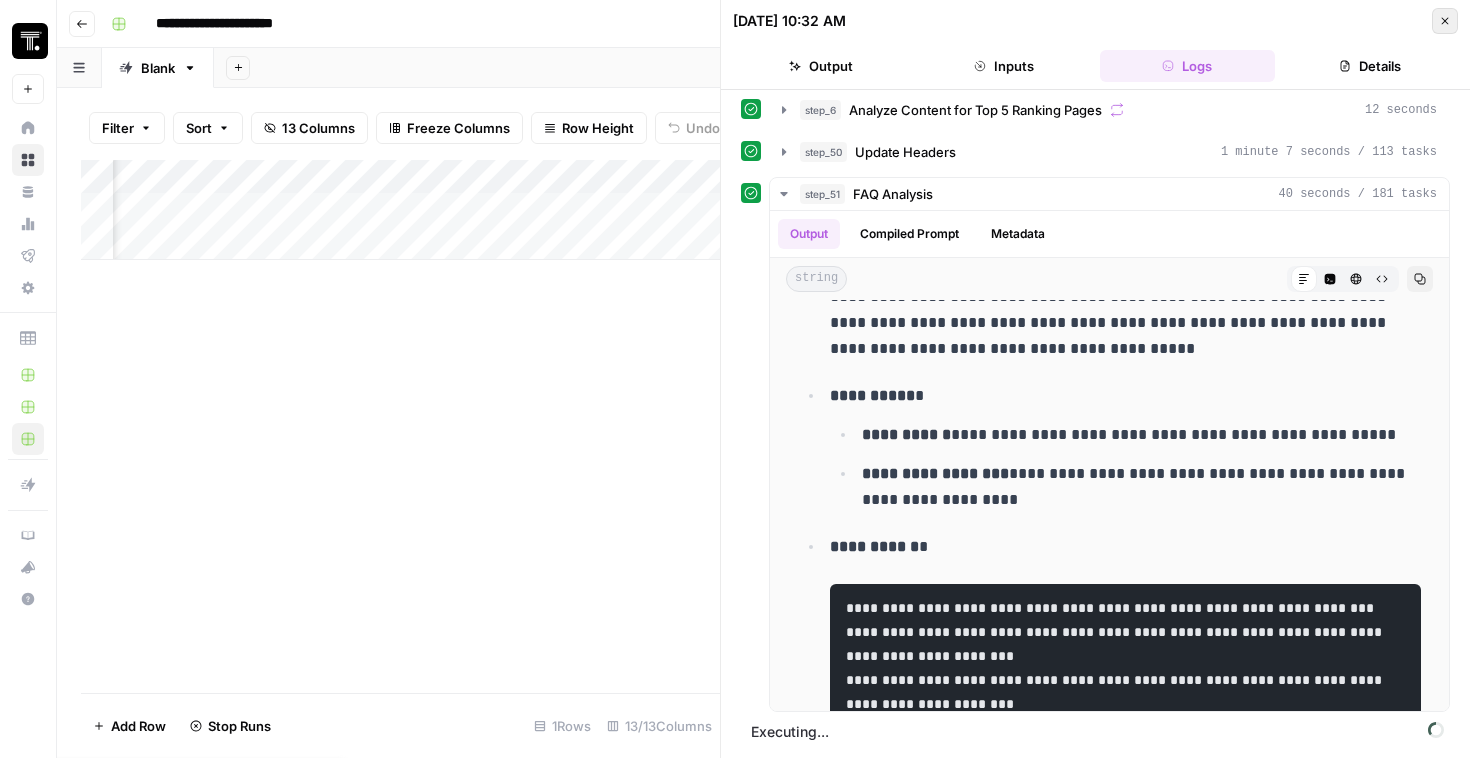 click 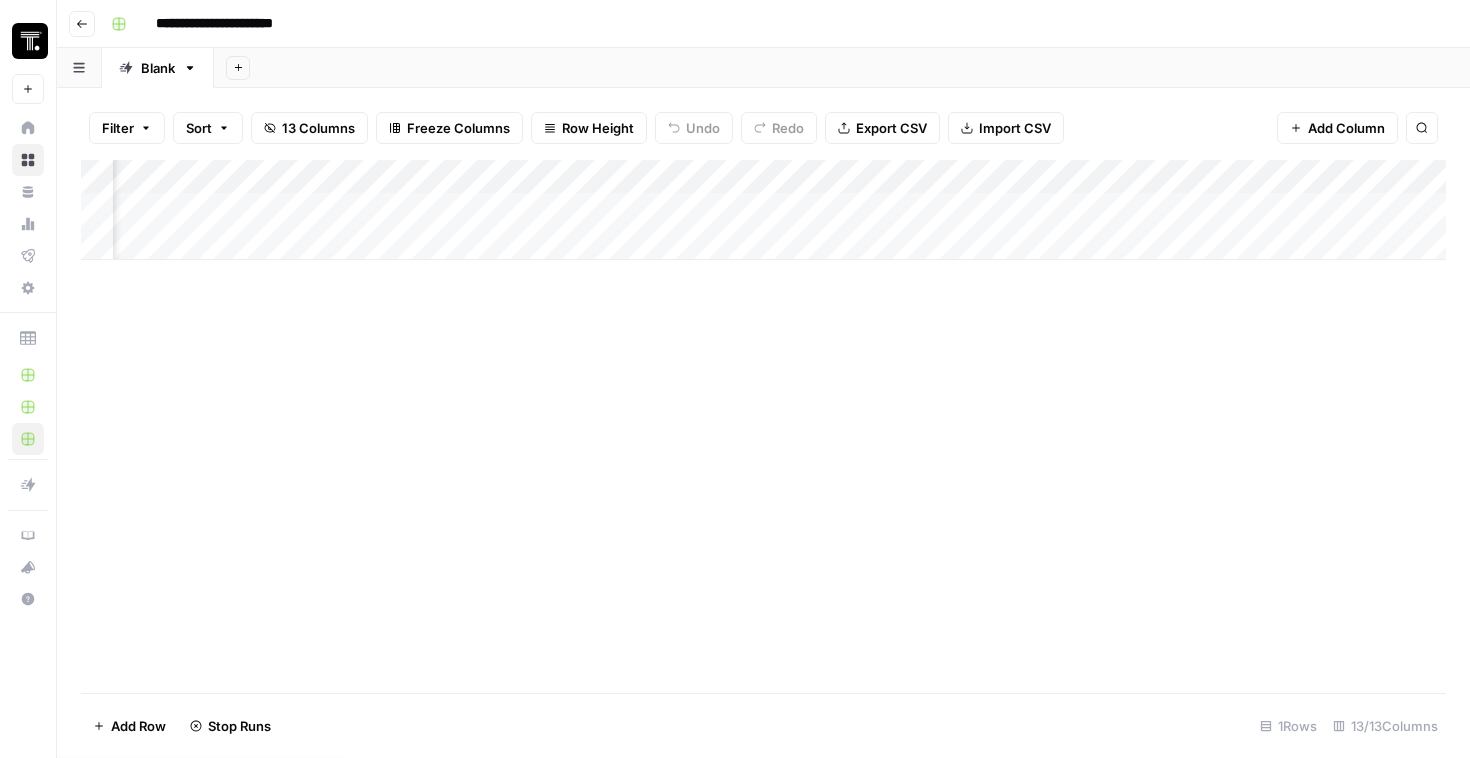 scroll, scrollTop: 0, scrollLeft: 927, axis: horizontal 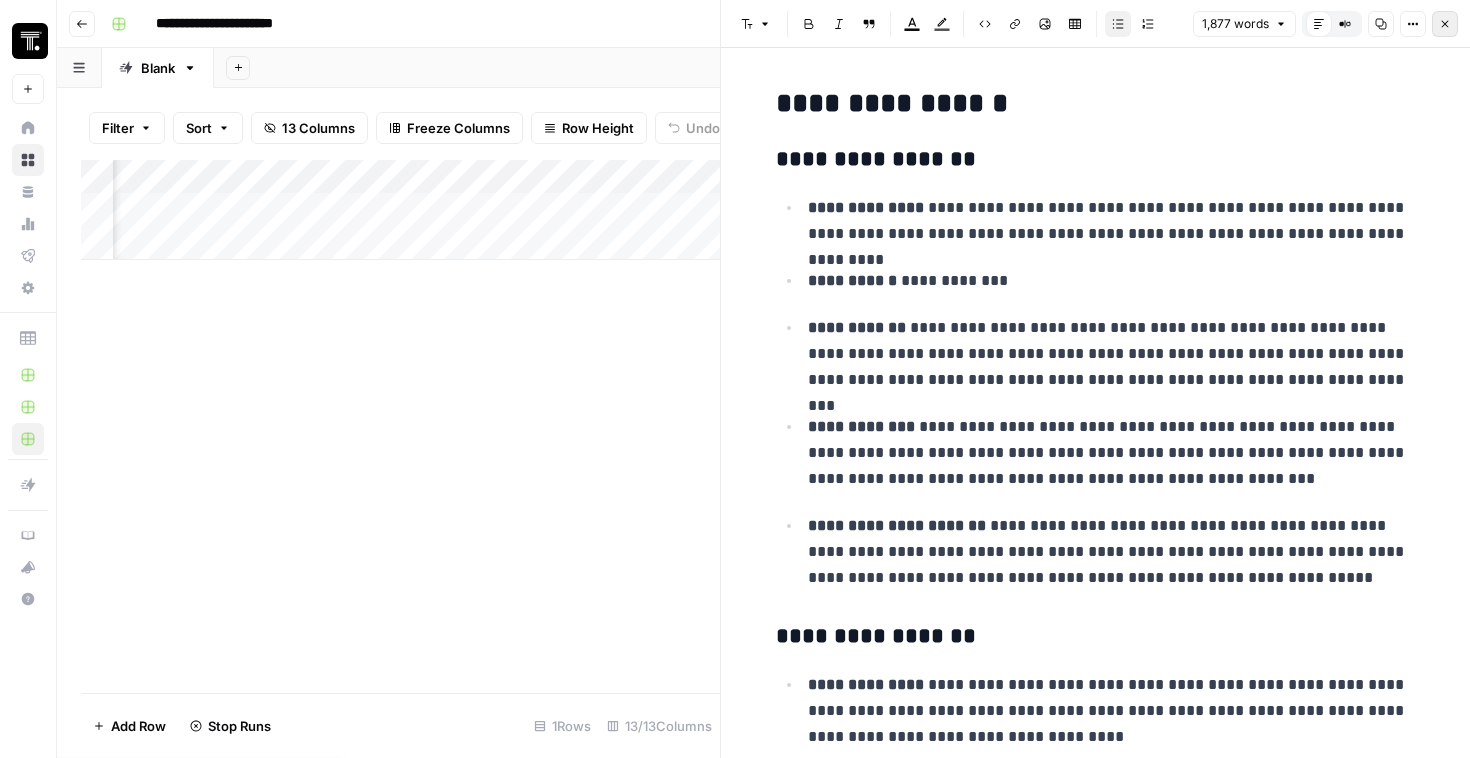click on "Close" at bounding box center [1445, 24] 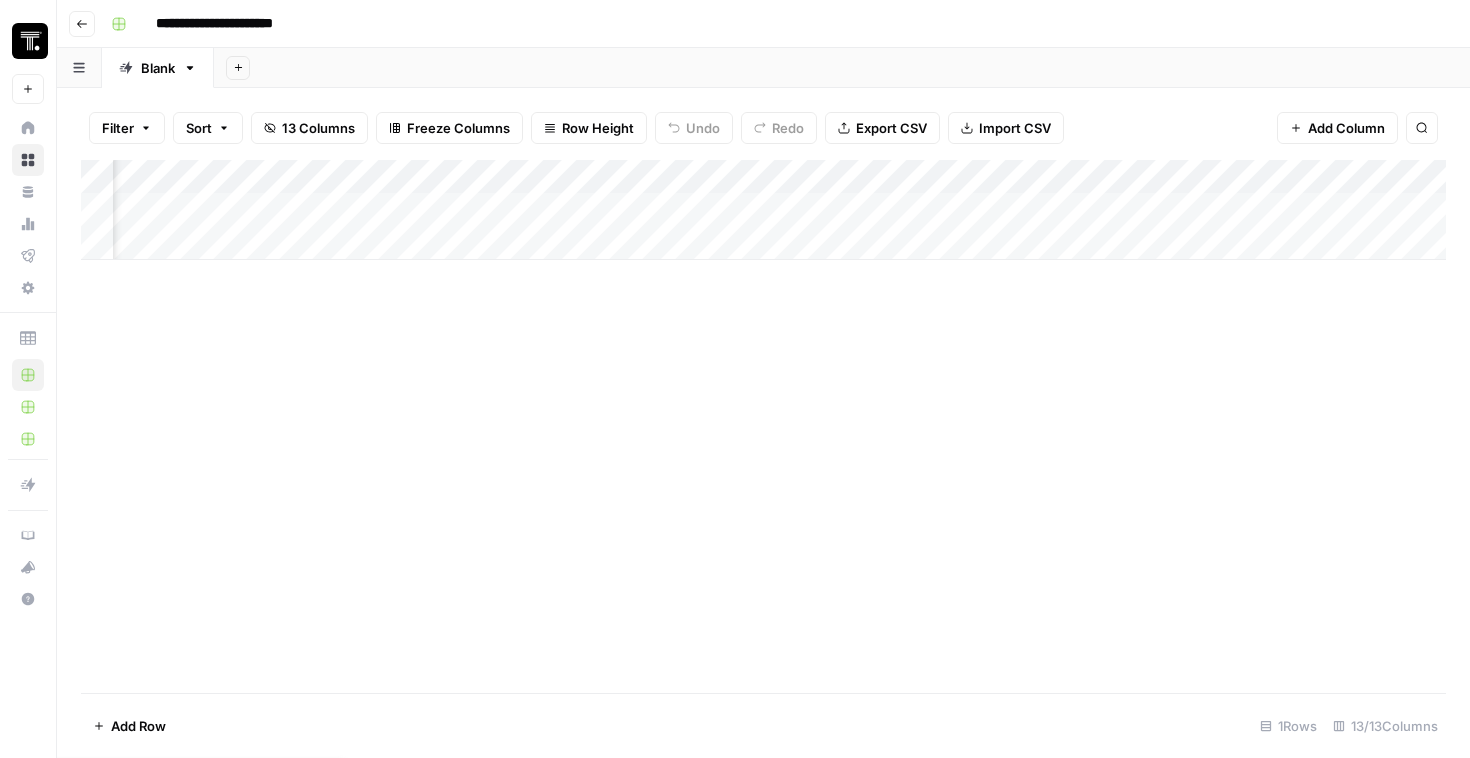 scroll, scrollTop: 0, scrollLeft: 1412, axis: horizontal 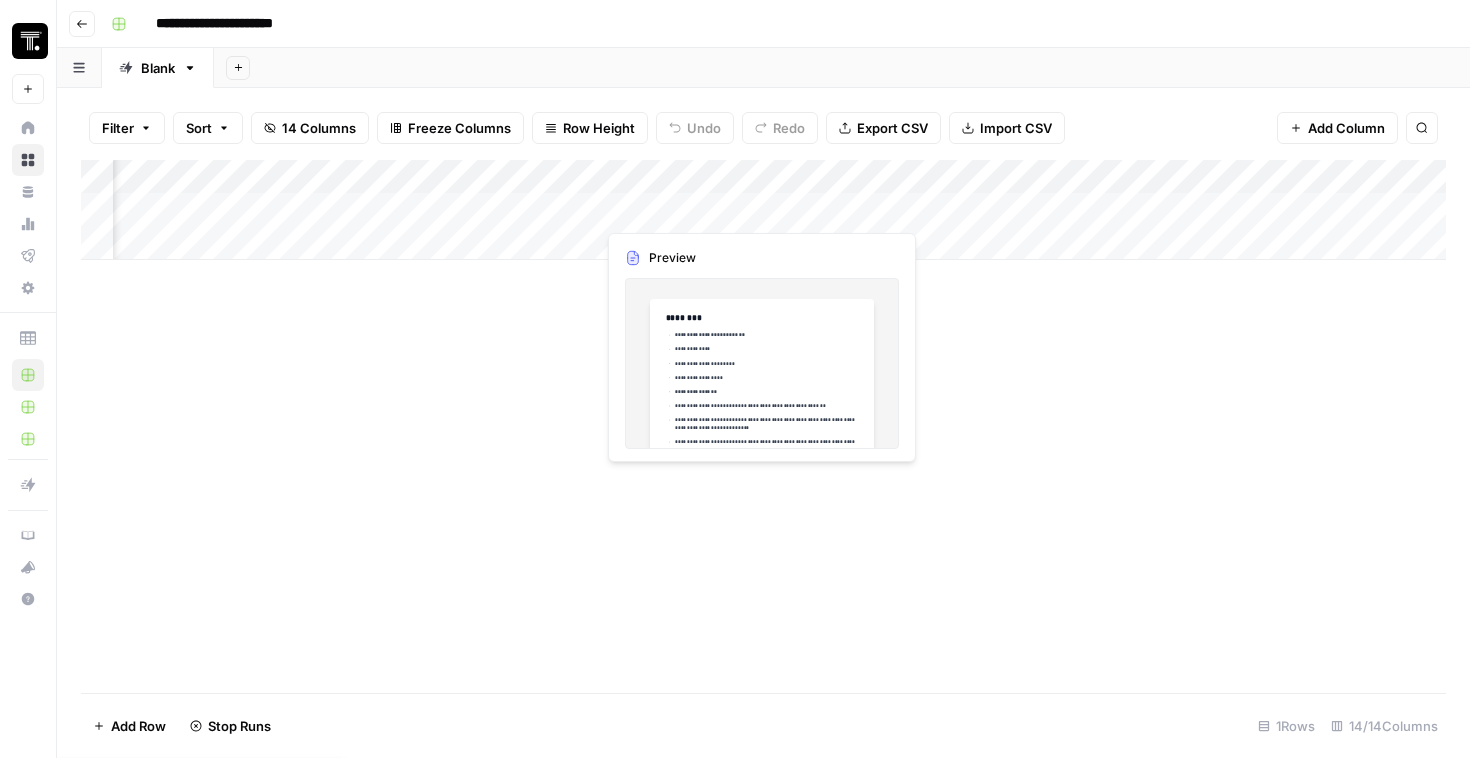 click on "Add Column" at bounding box center [763, 210] 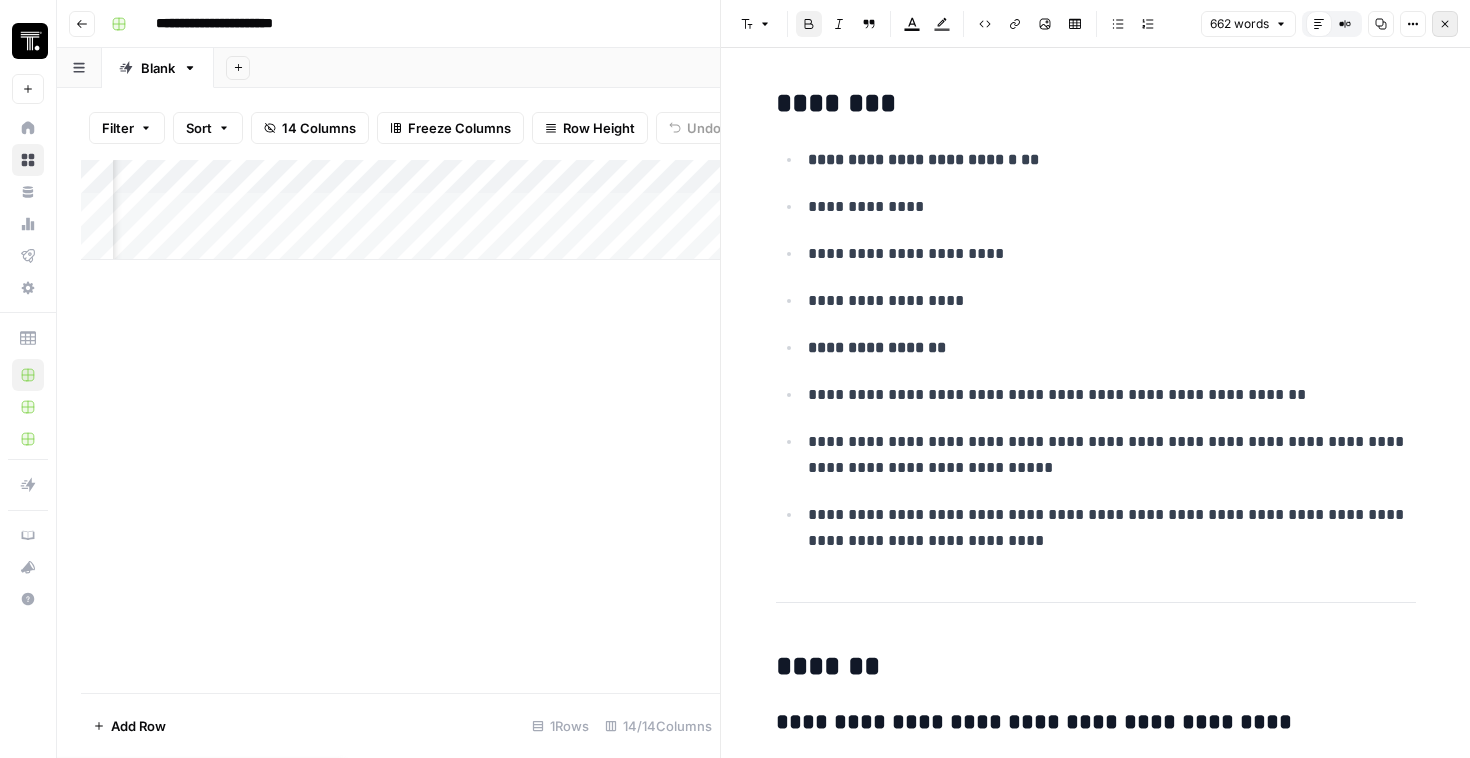 click 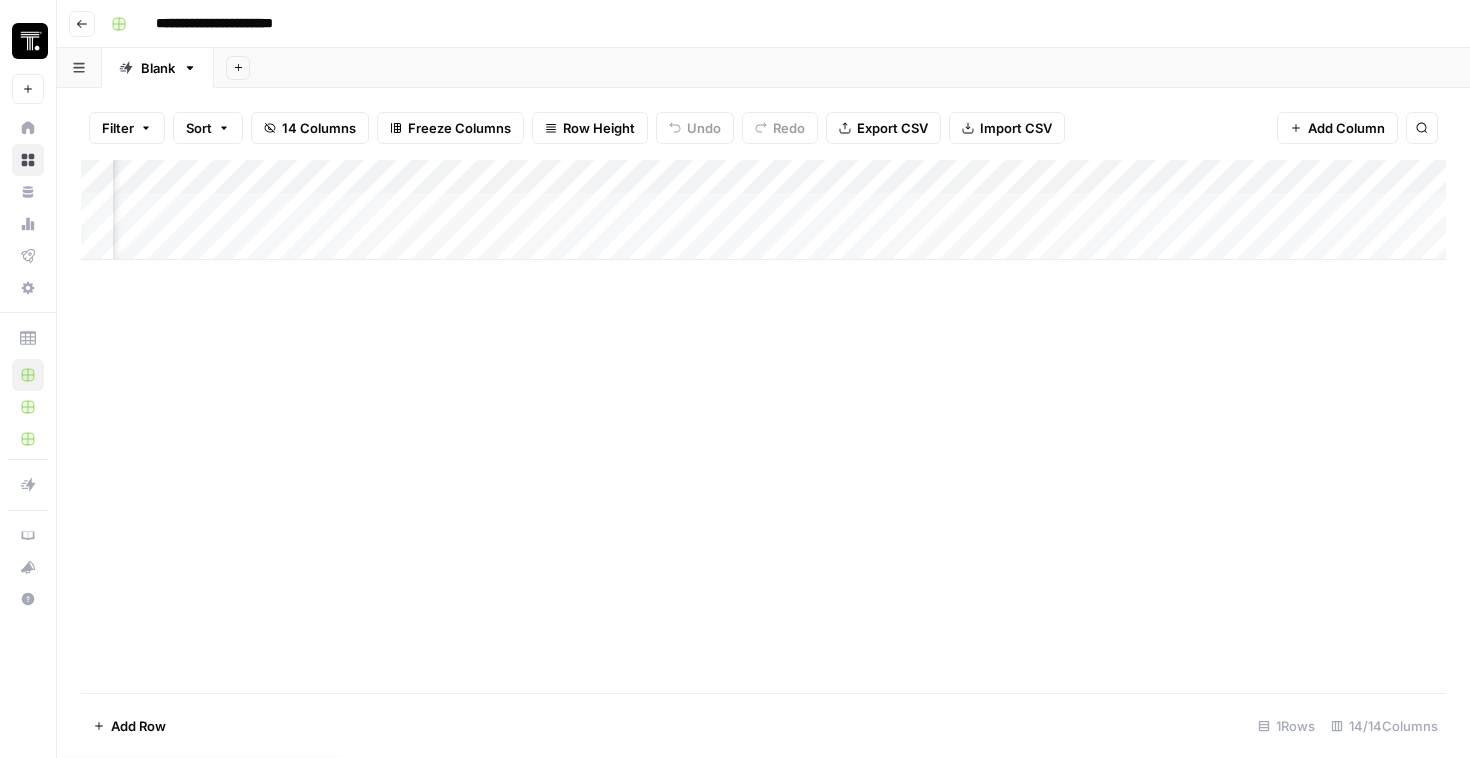 scroll, scrollTop: 0, scrollLeft: 1832, axis: horizontal 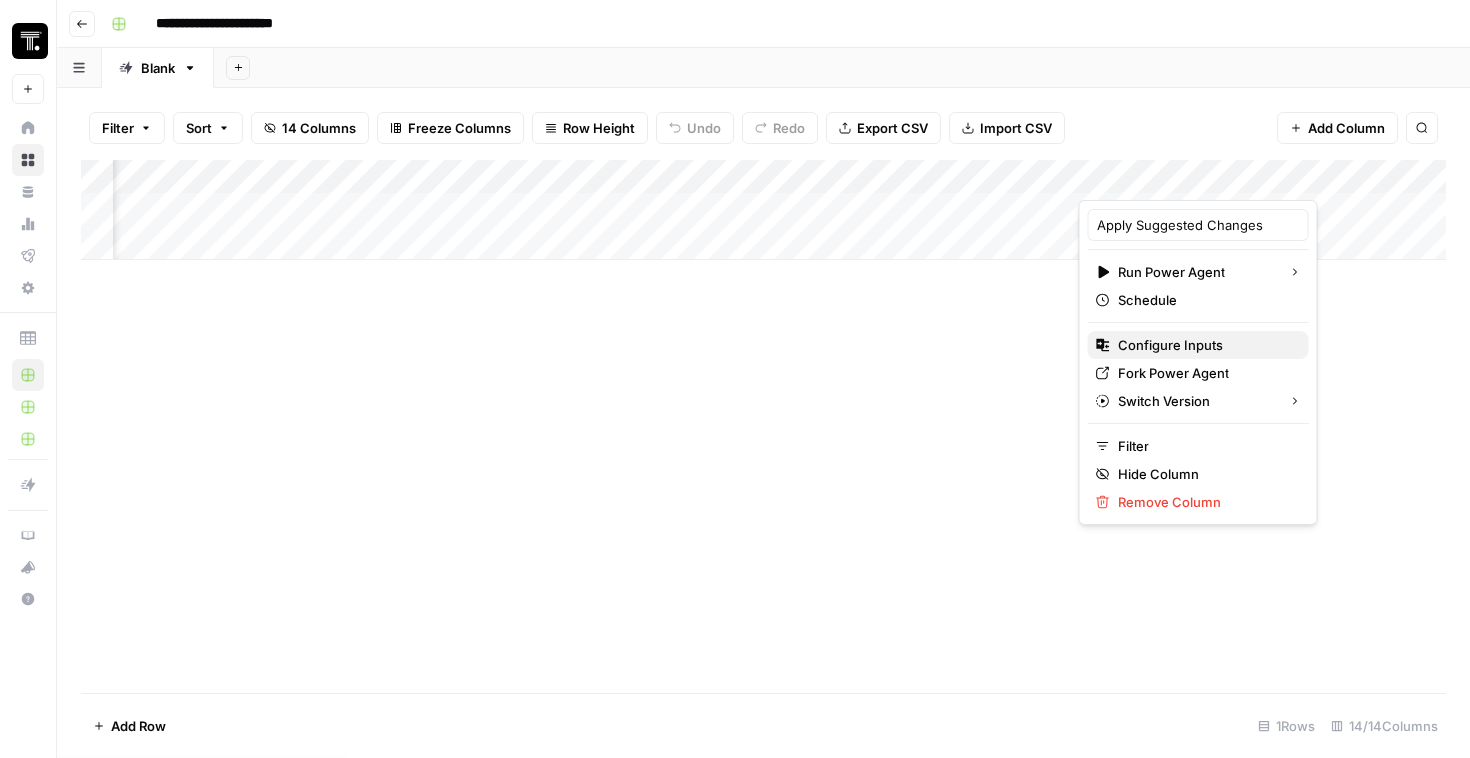 click on "Configure Inputs" at bounding box center (1170, 345) 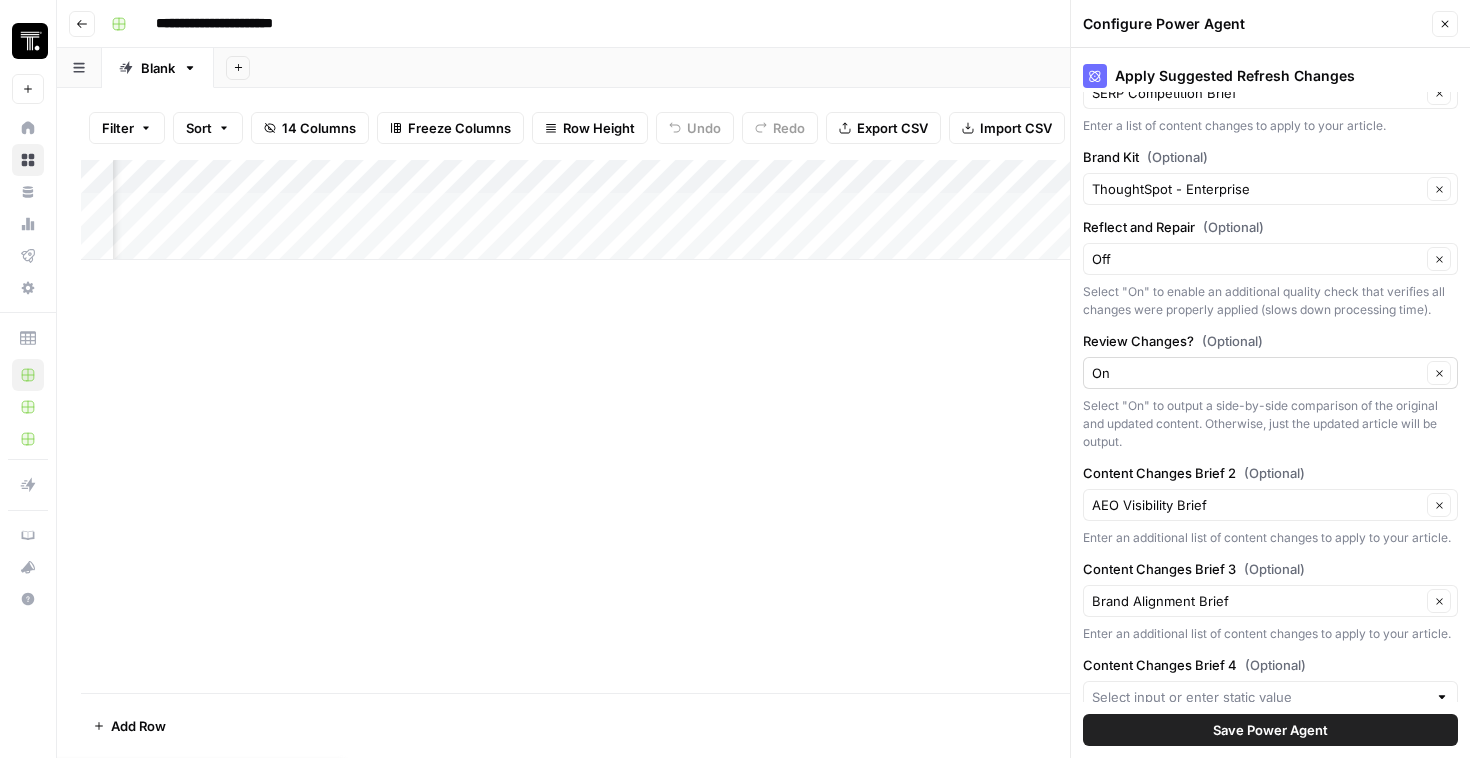scroll, scrollTop: 403, scrollLeft: 0, axis: vertical 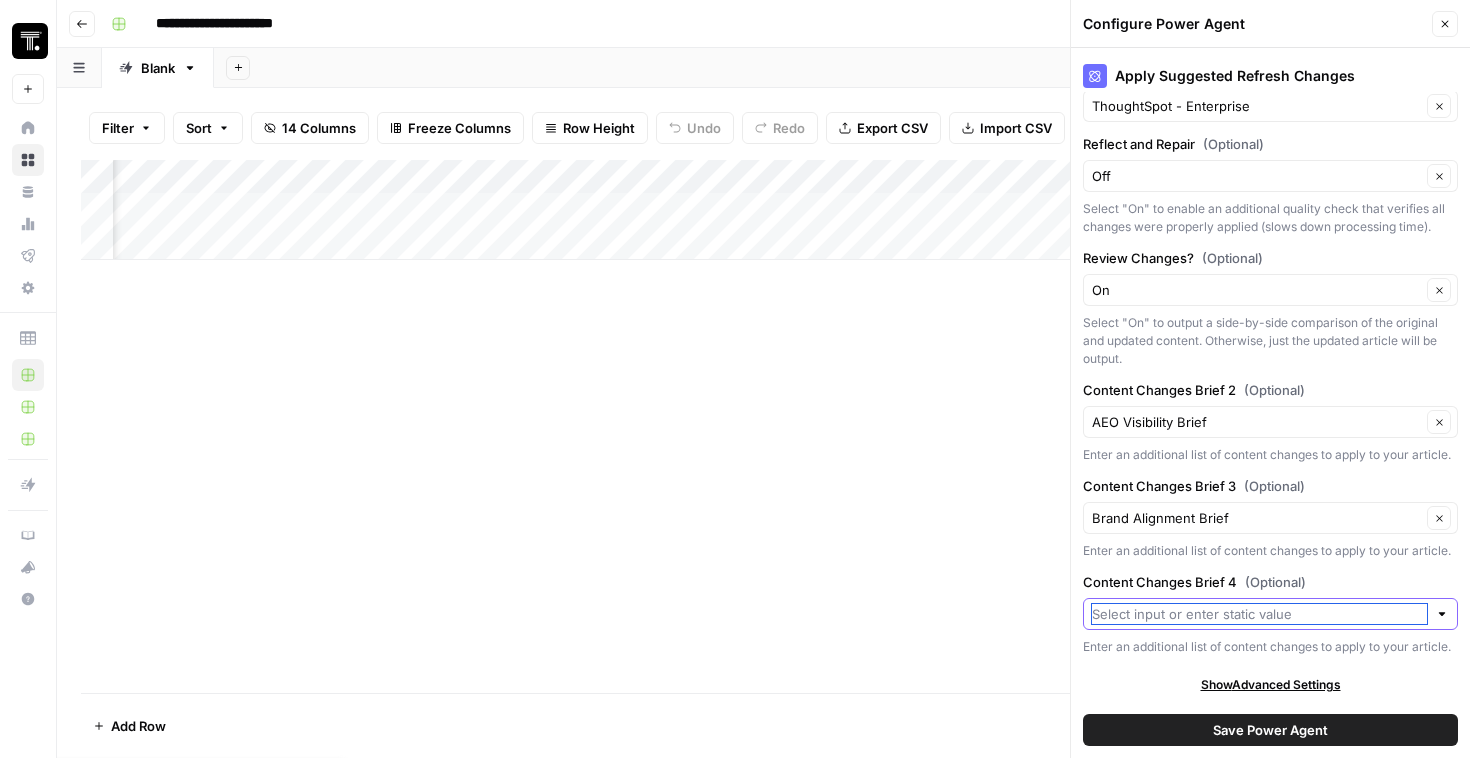 click on "Content Changes Brief 4   (Optional)" at bounding box center (1259, 614) 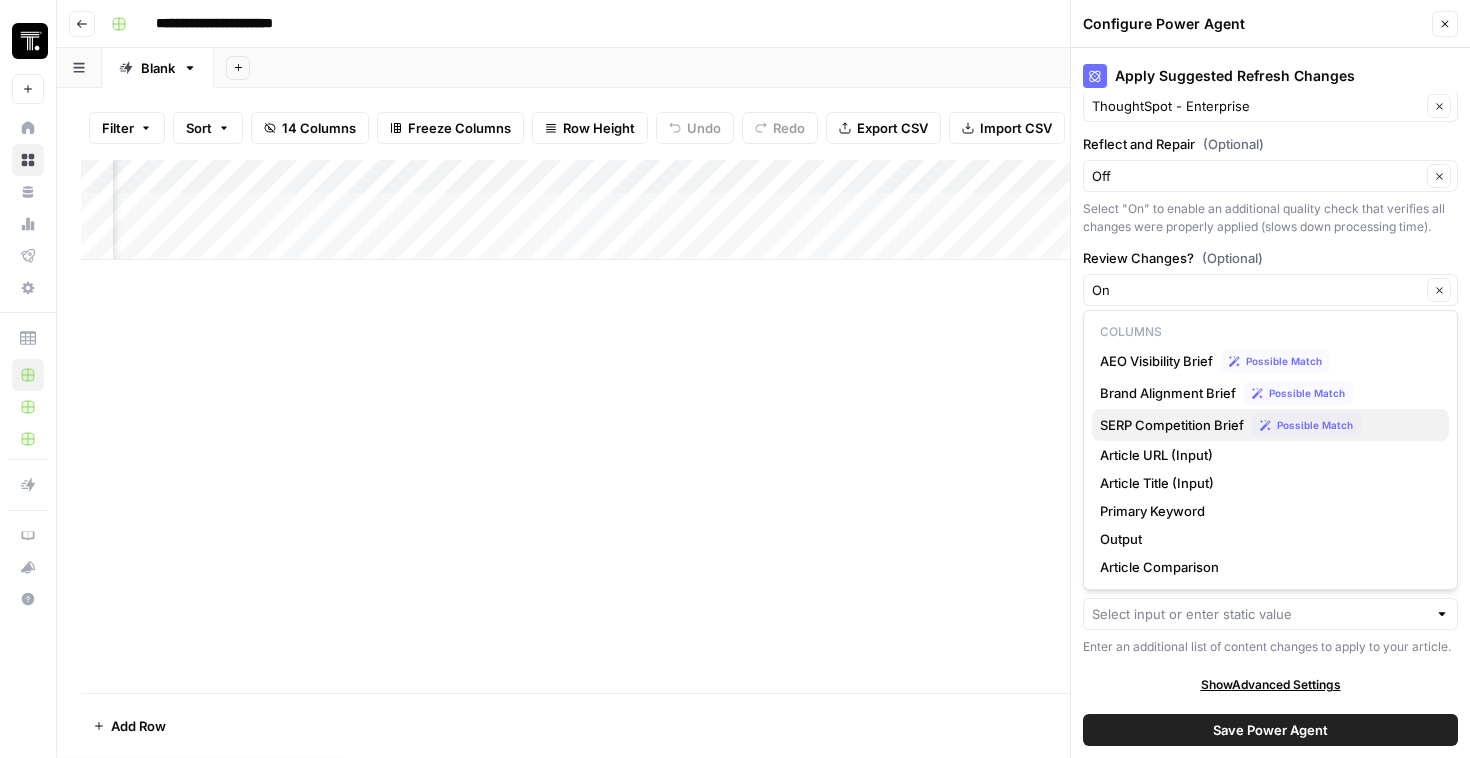 click on "SERP Competition Brief" at bounding box center (1172, 425) 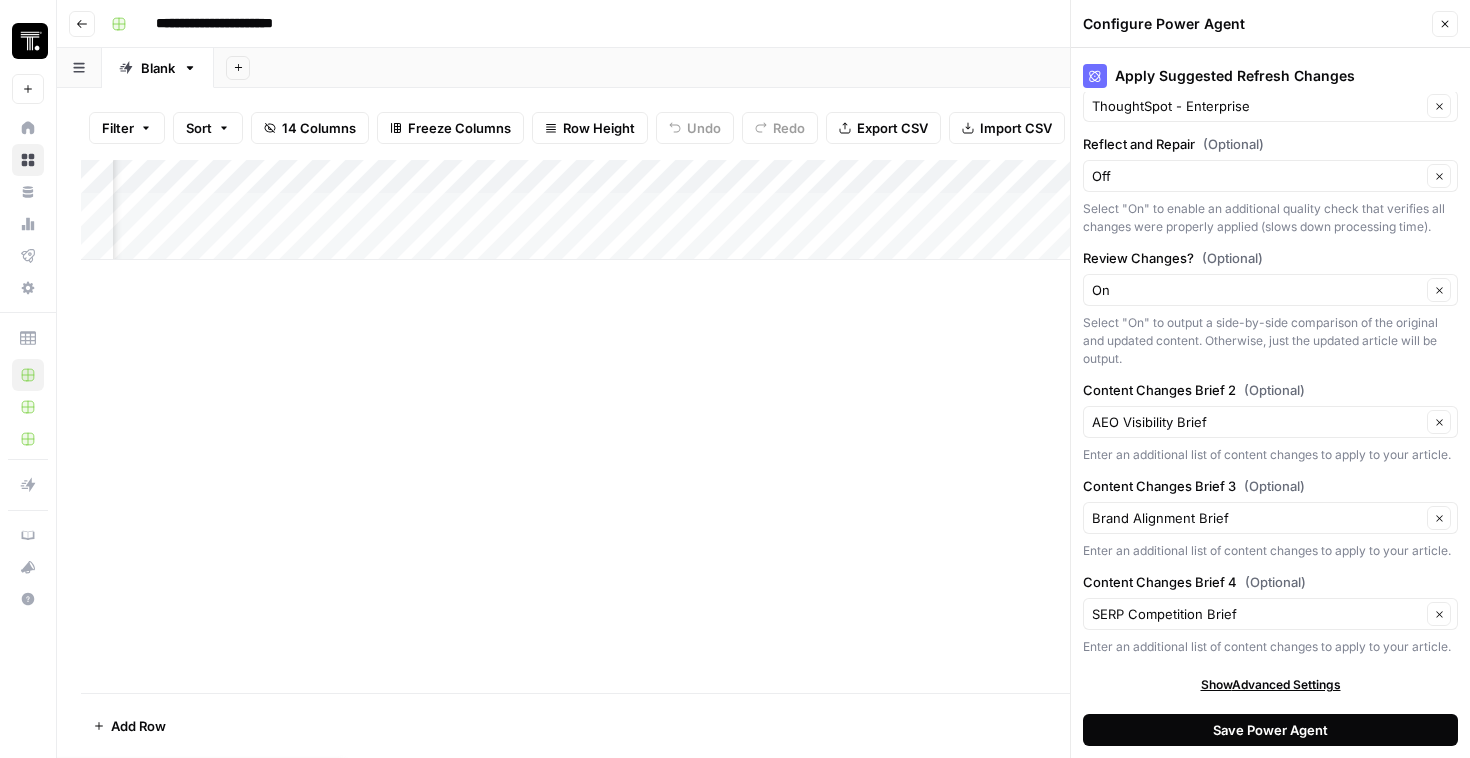 click on "Save Power Agent" at bounding box center (1270, 730) 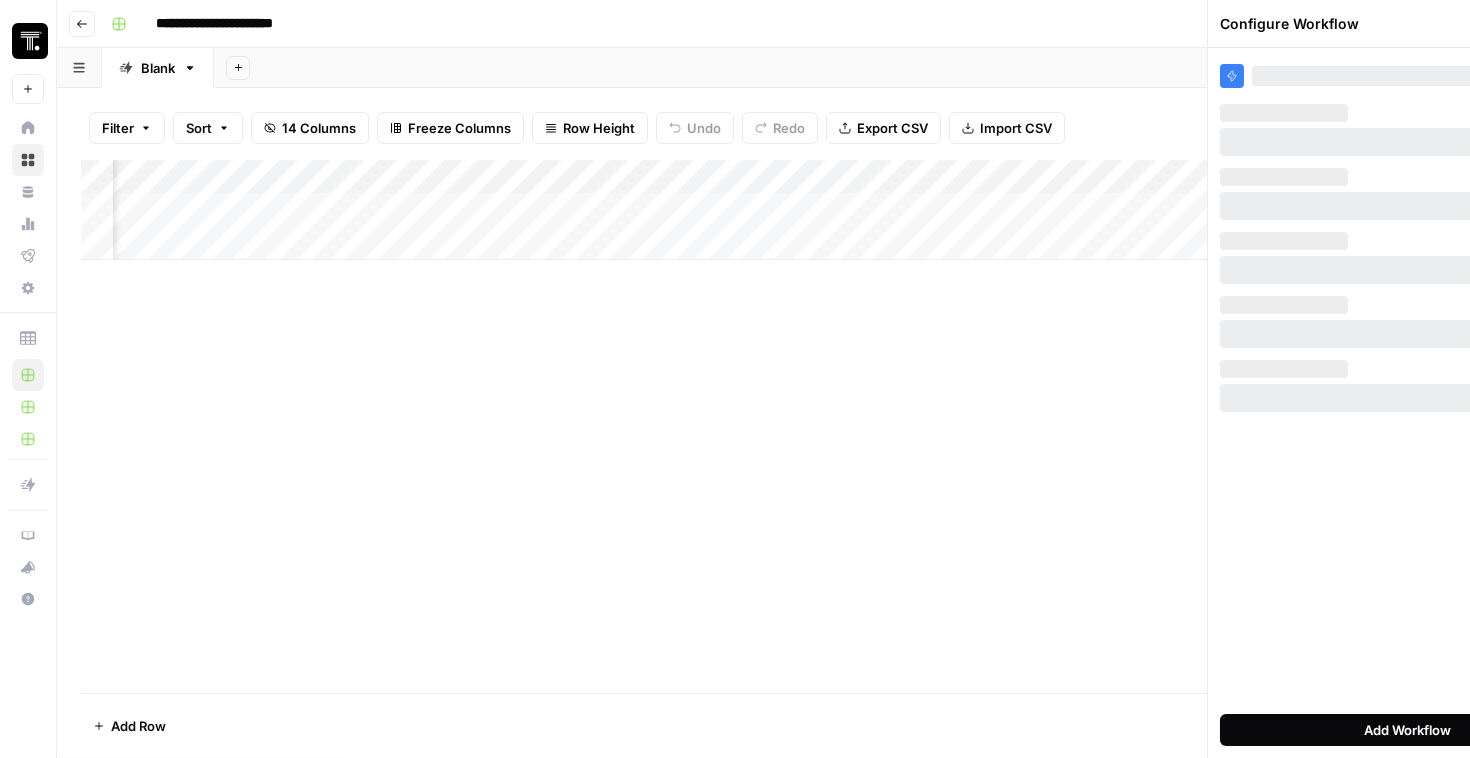 scroll, scrollTop: 0, scrollLeft: 0, axis: both 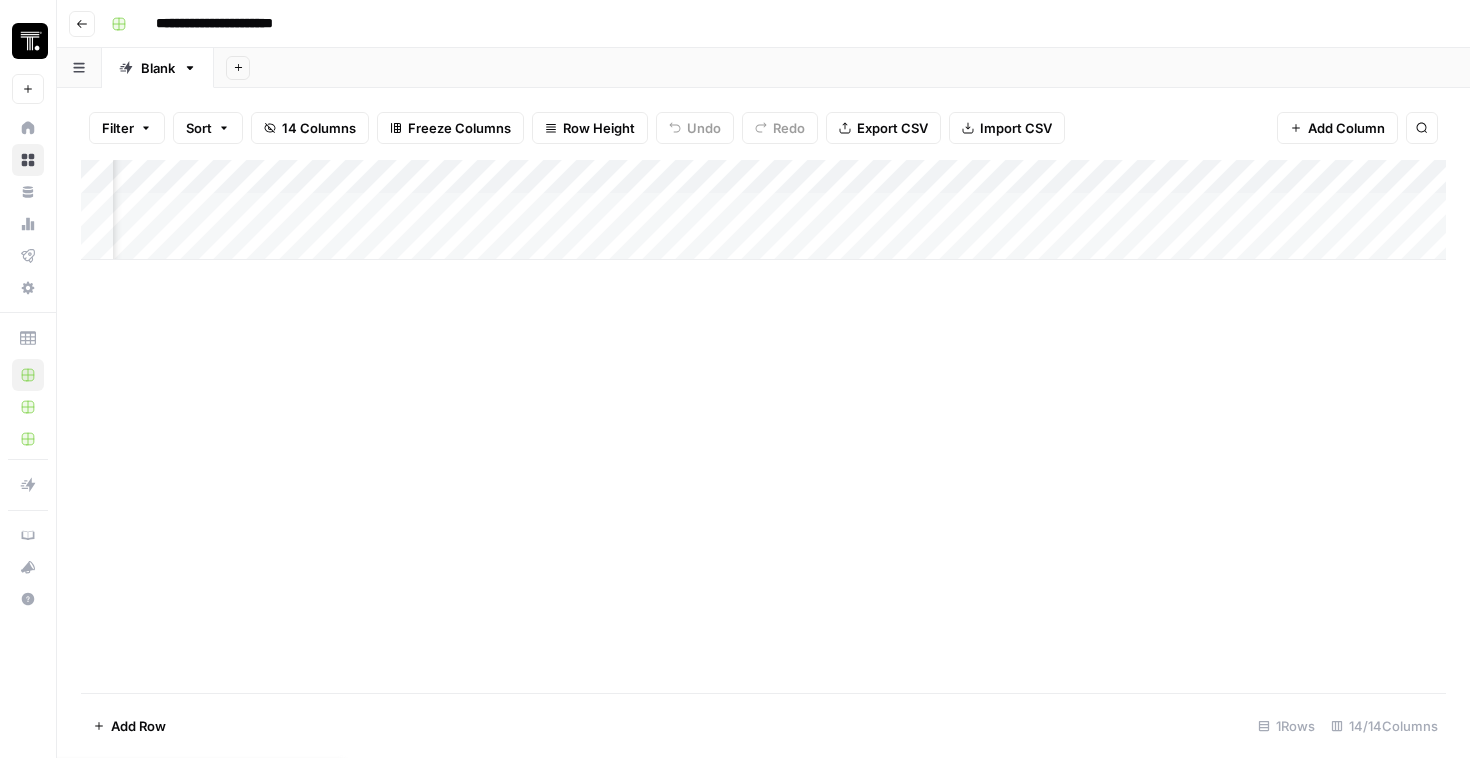 click on "Add Column" at bounding box center (763, 210) 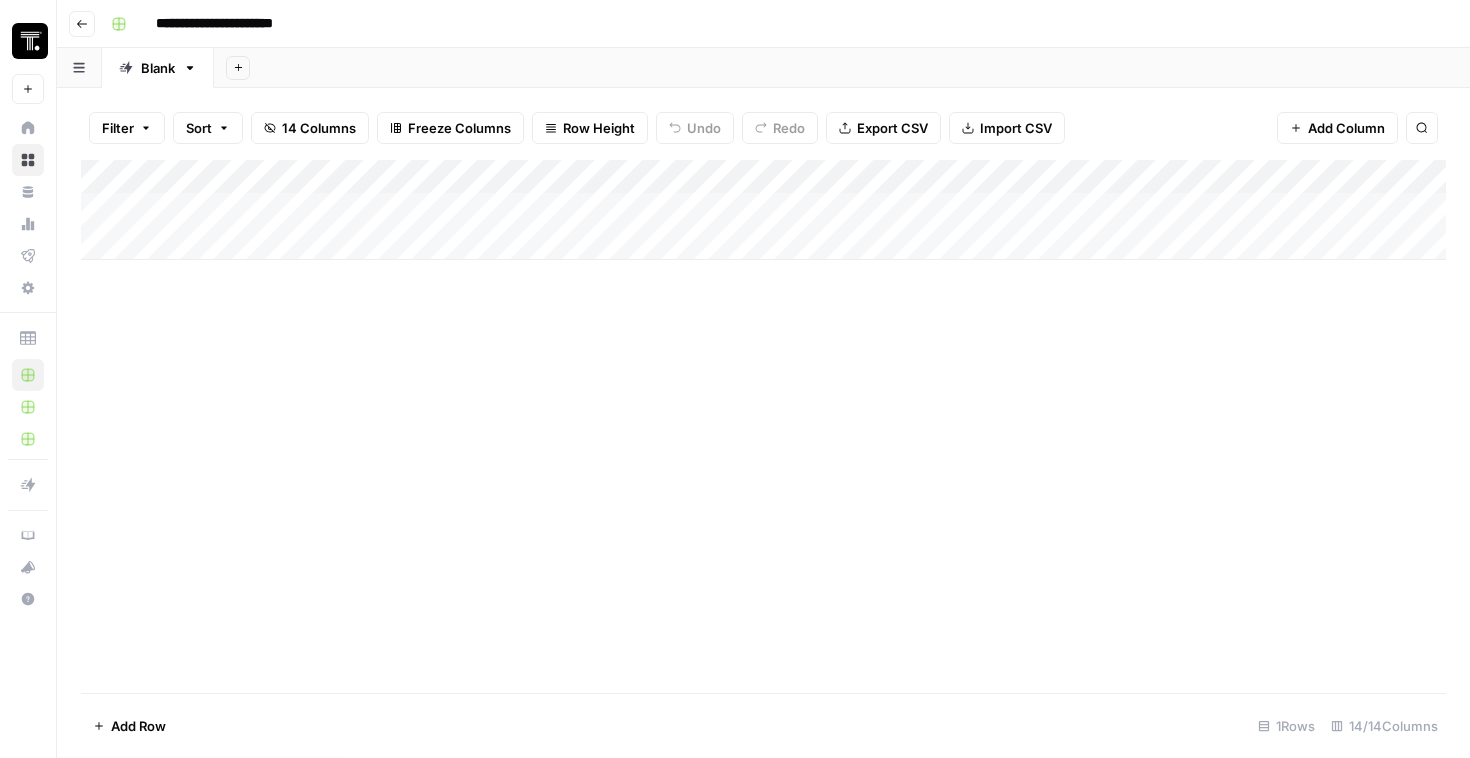 scroll, scrollTop: 0, scrollLeft: 0, axis: both 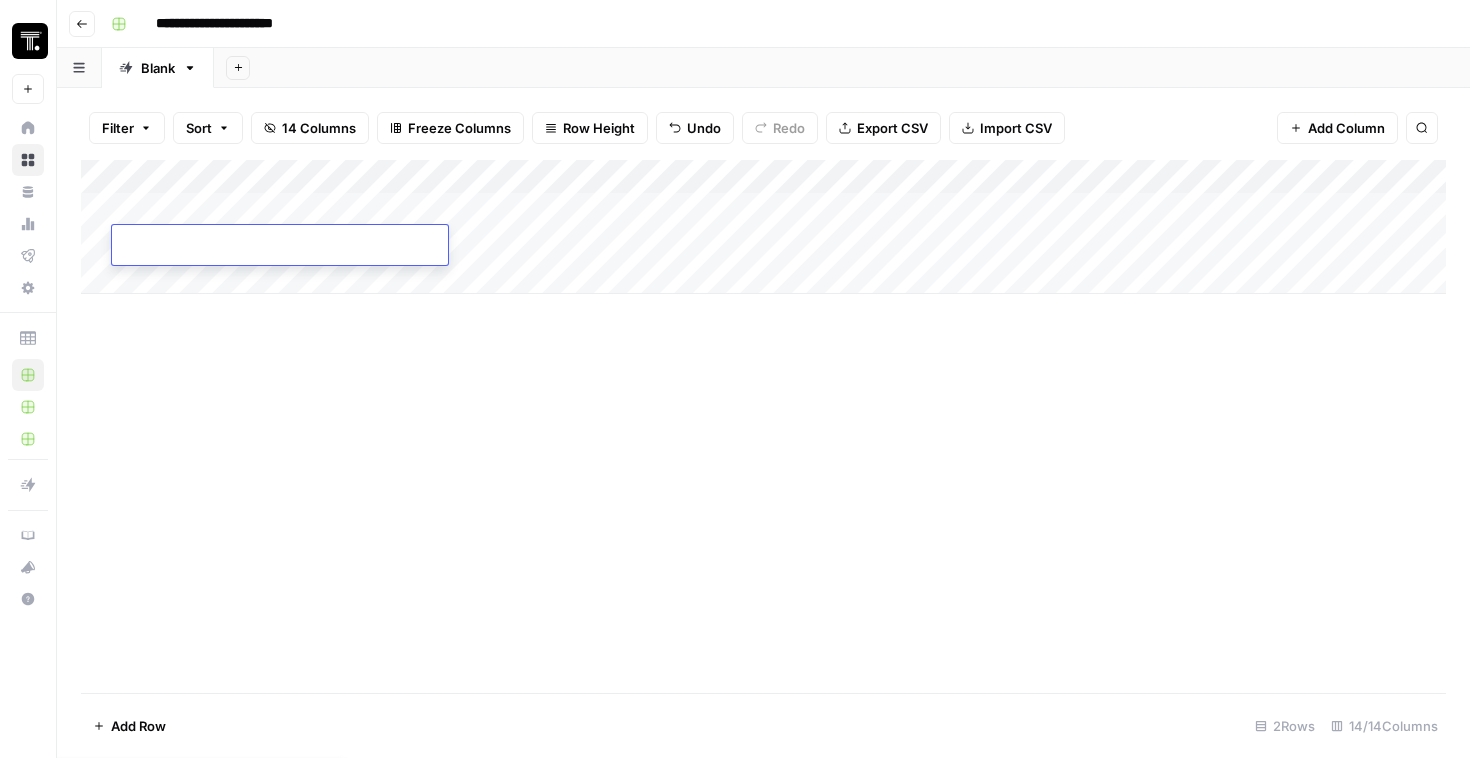 click on "Add Column" at bounding box center [763, 227] 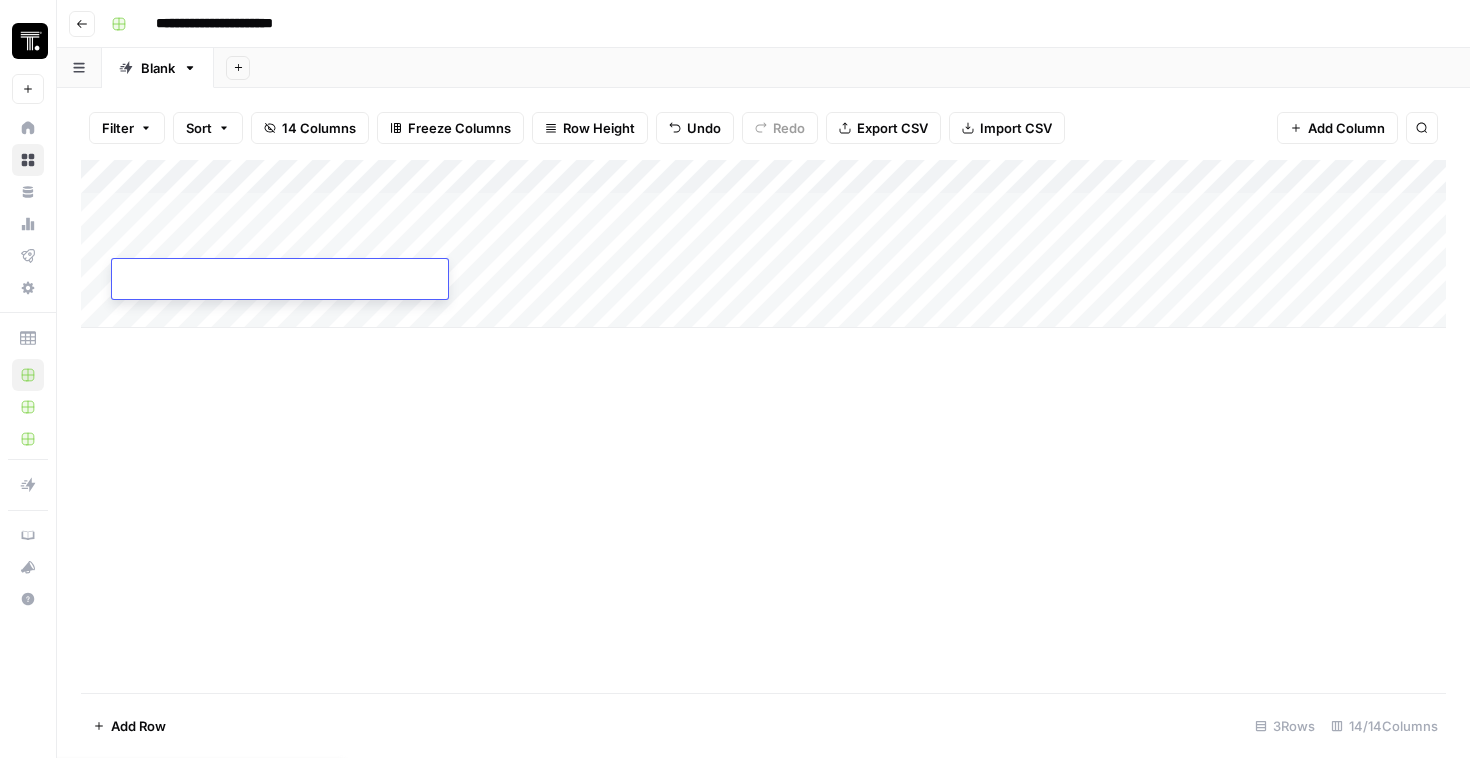 click on "Add Column" at bounding box center [763, 426] 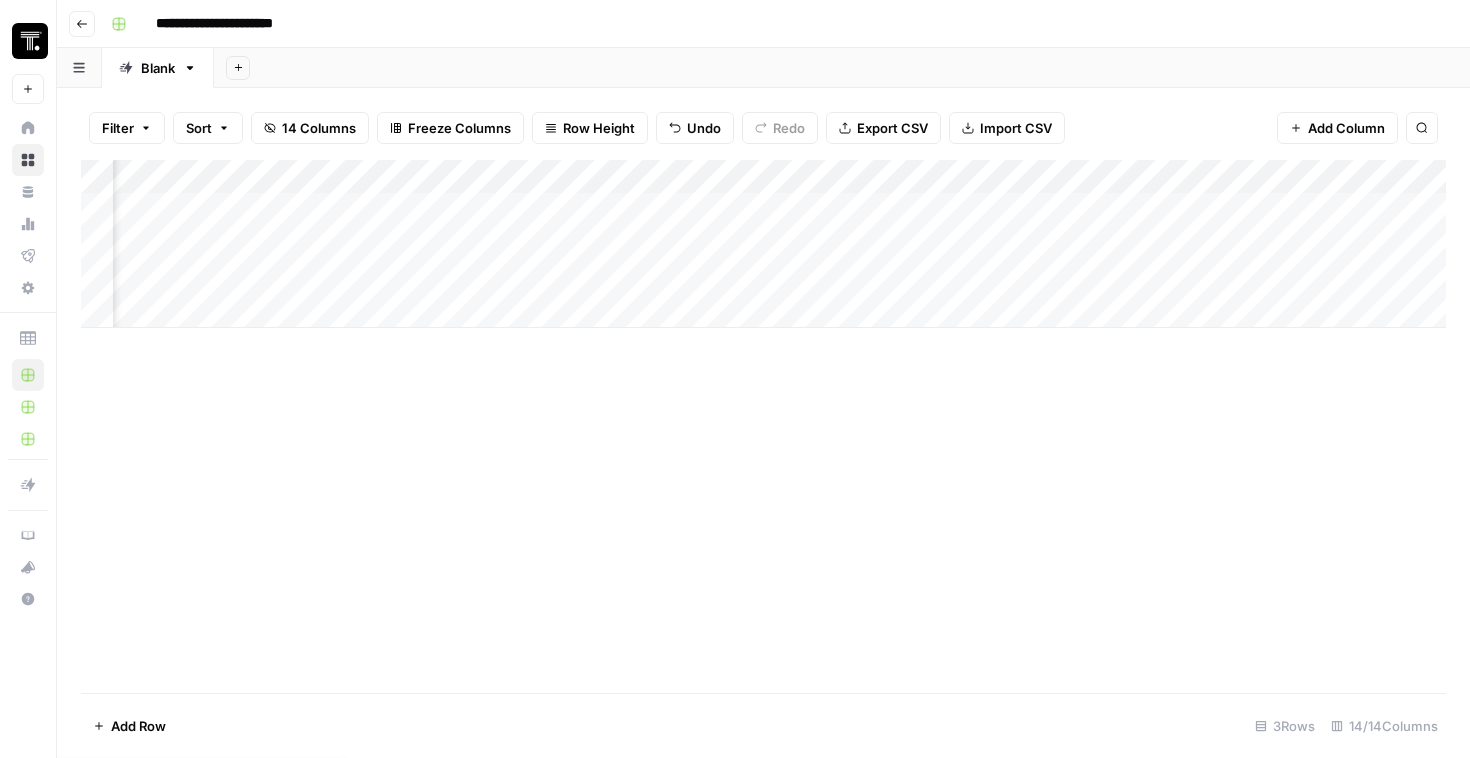 scroll, scrollTop: 0, scrollLeft: 652, axis: horizontal 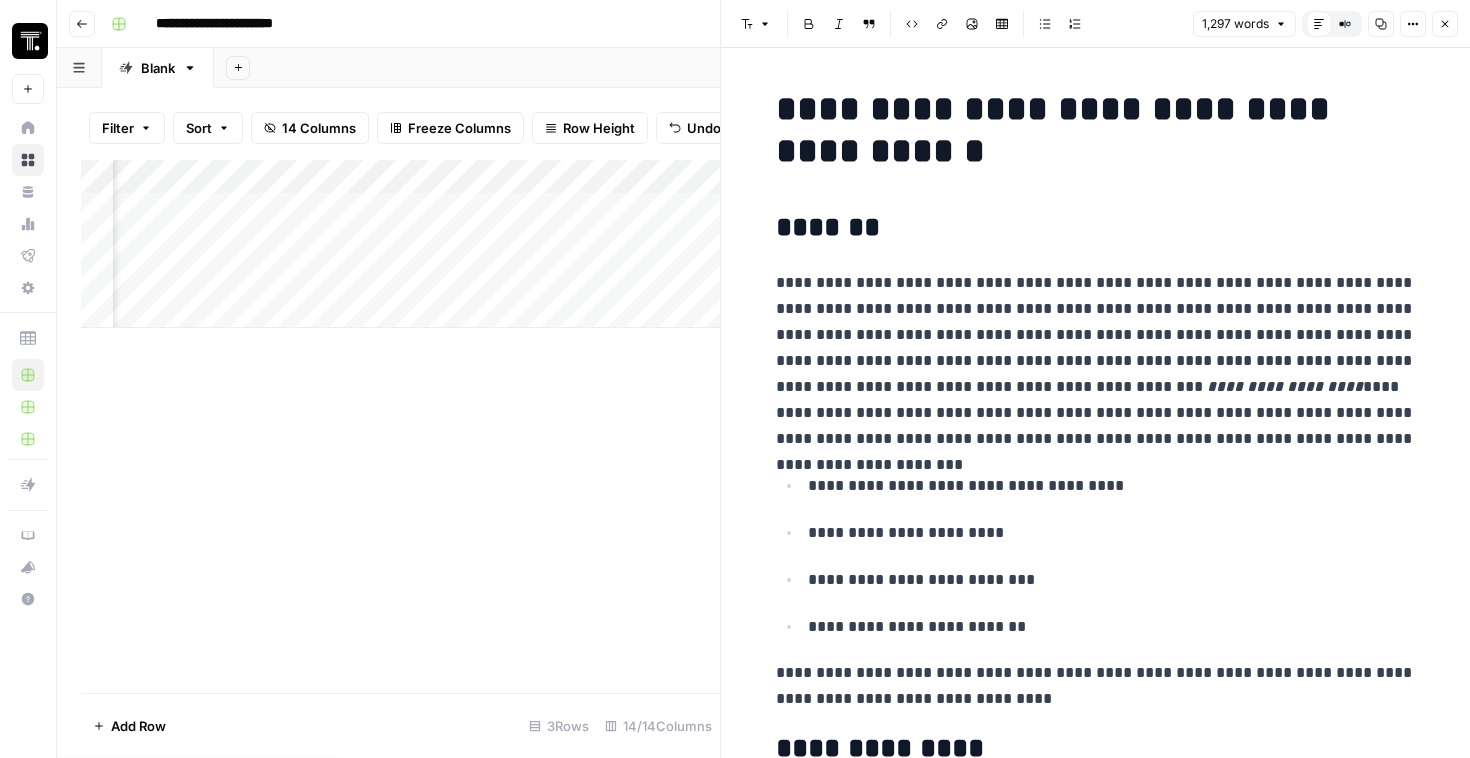 click on "**********" at bounding box center (1096, 361) 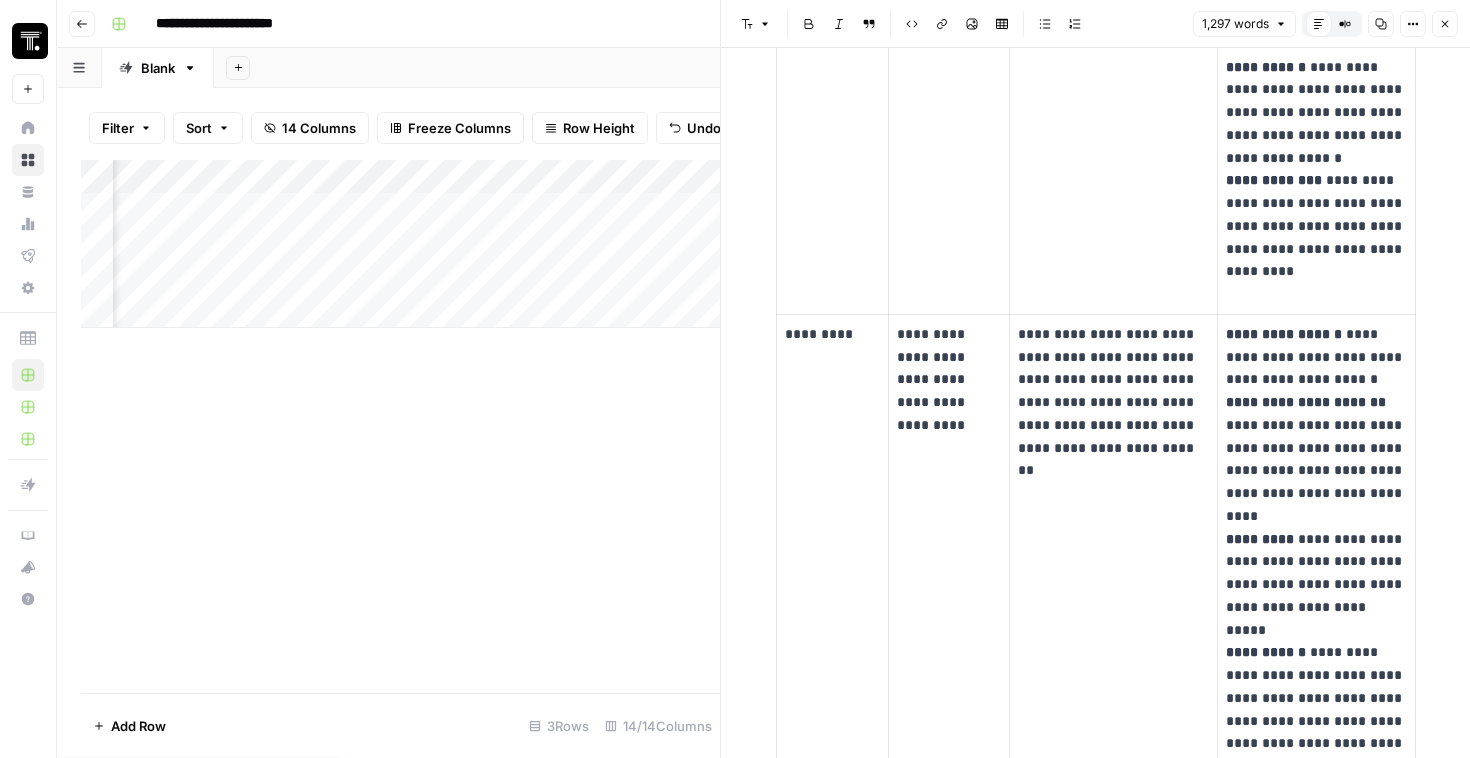 scroll, scrollTop: 1130, scrollLeft: 0, axis: vertical 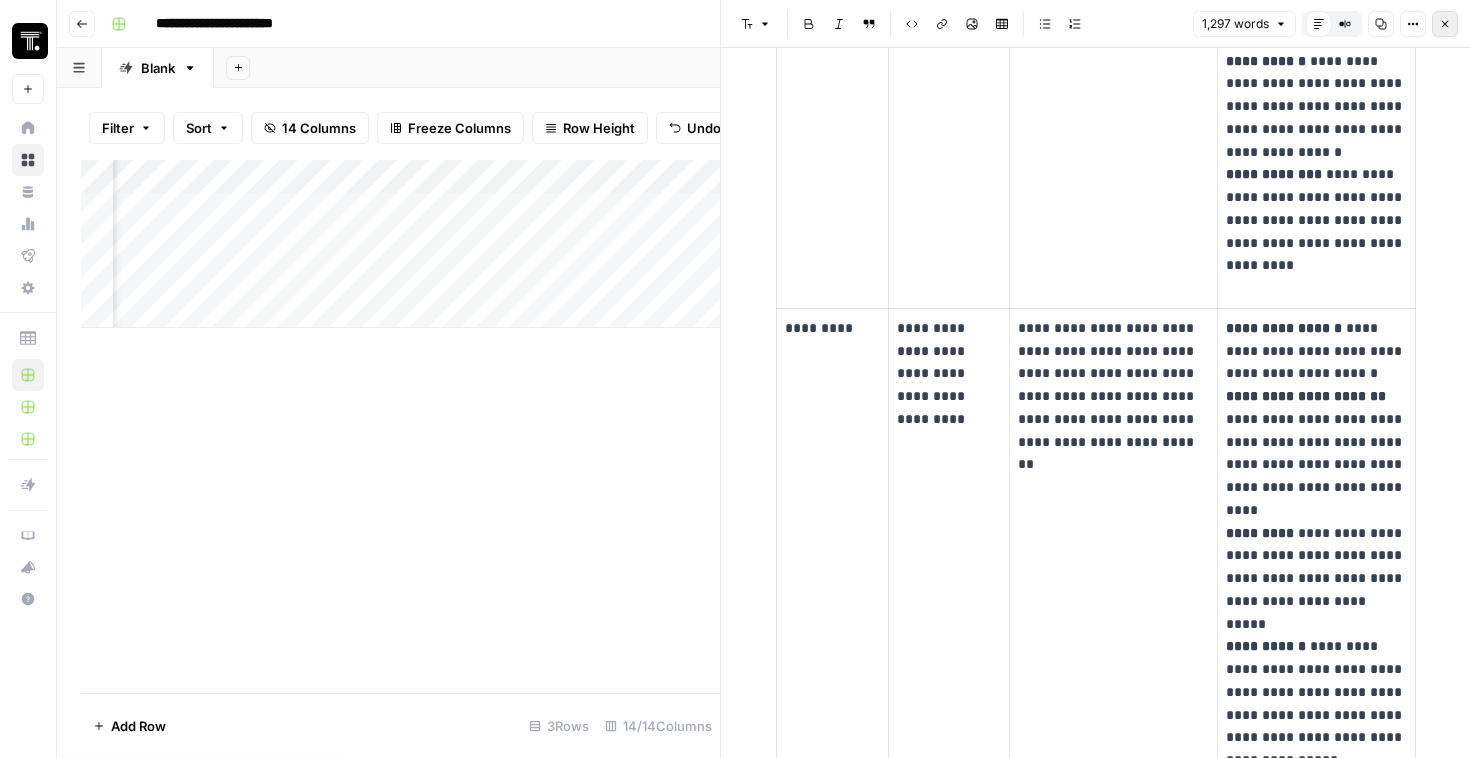 click on "Close" at bounding box center [1445, 24] 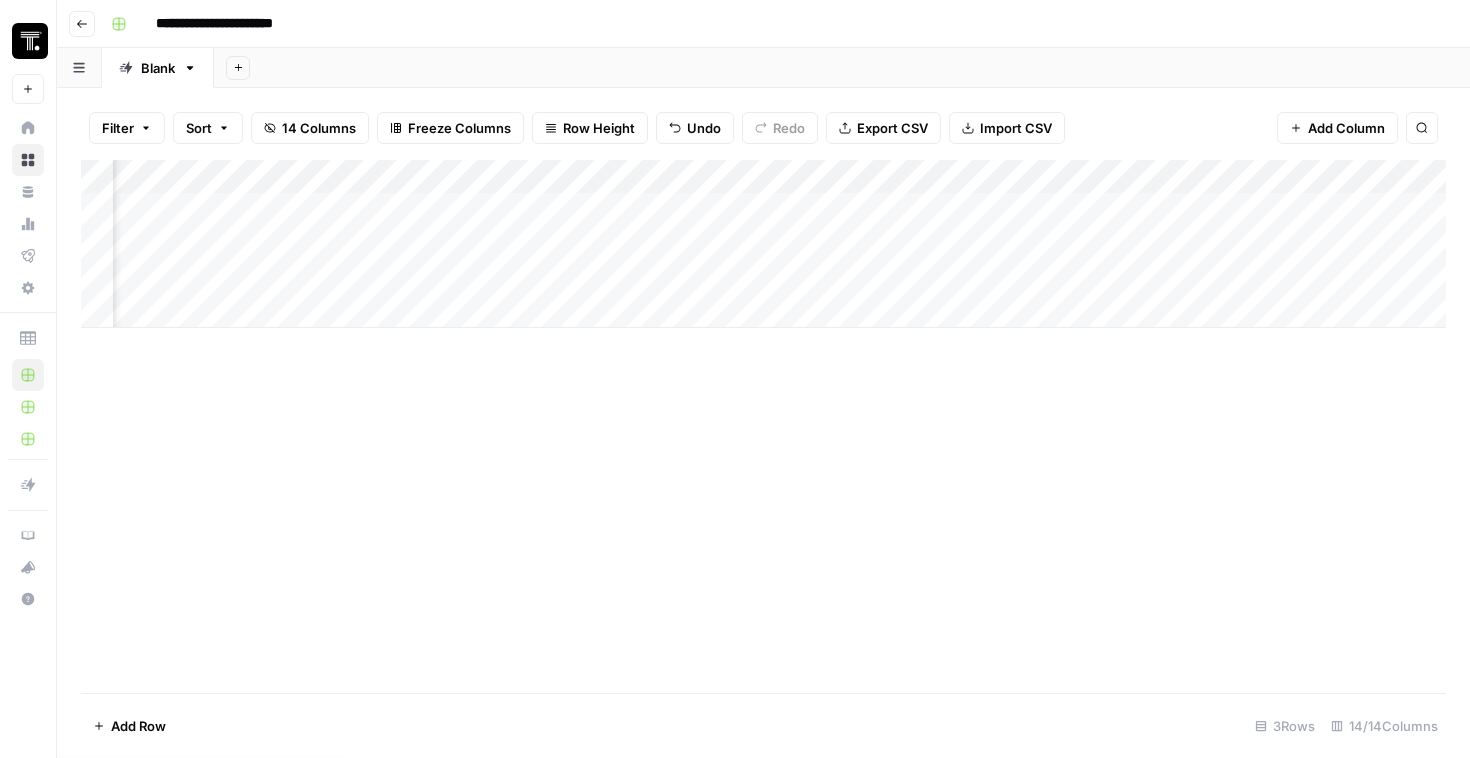 scroll, scrollTop: 0, scrollLeft: 839, axis: horizontal 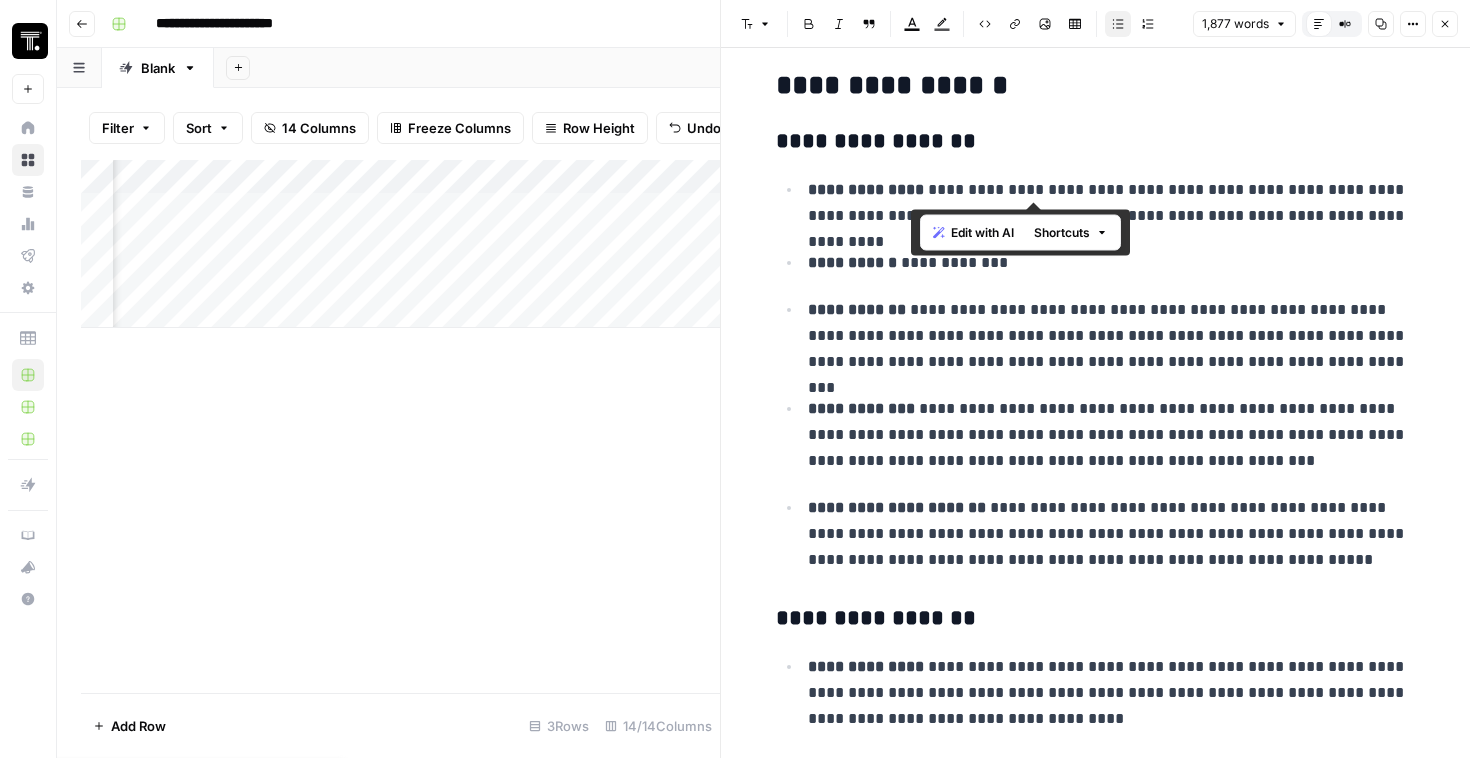 drag, startPoint x: 914, startPoint y: 190, endPoint x: 1157, endPoint y: 190, distance: 243 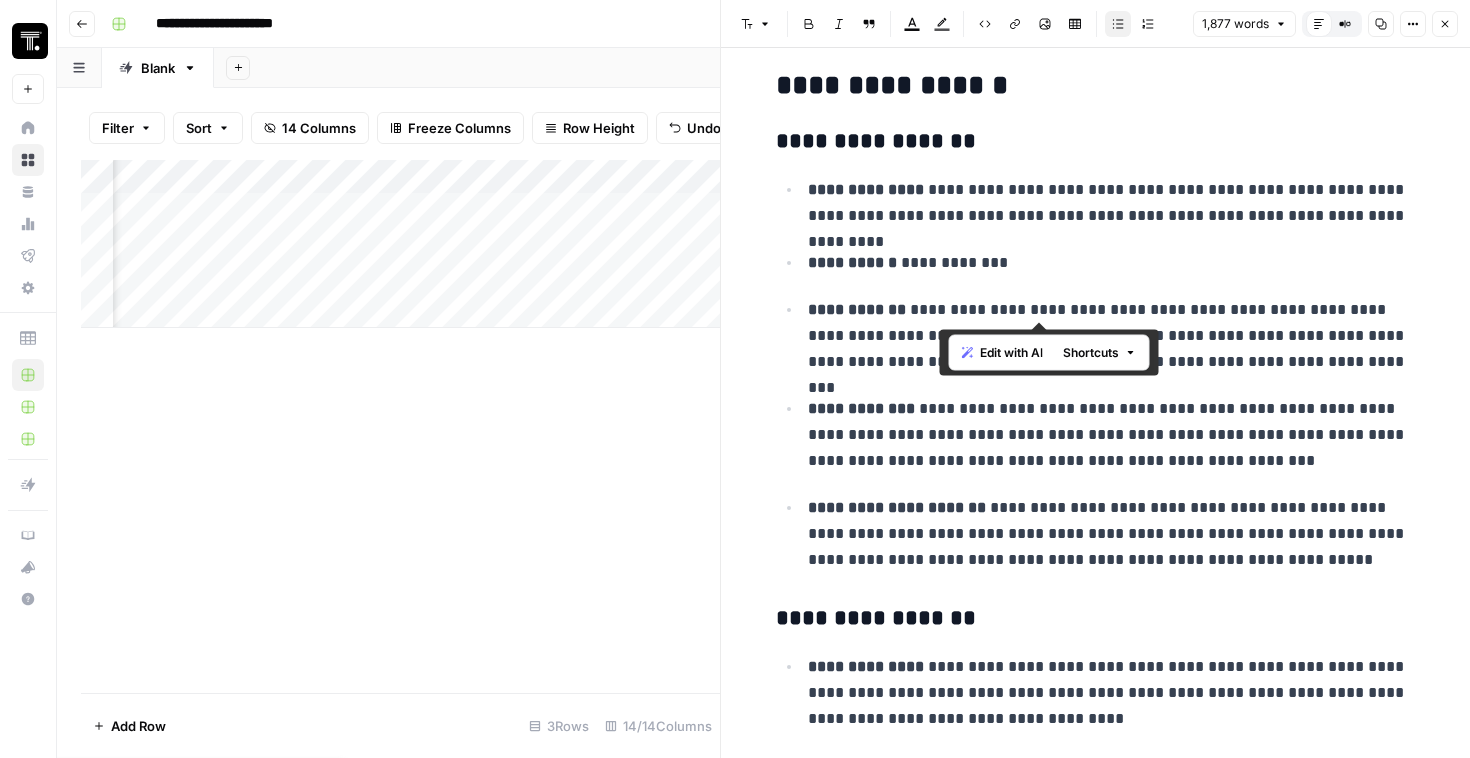 drag, startPoint x: 939, startPoint y: 306, endPoint x: 1140, endPoint y: 311, distance: 201.06218 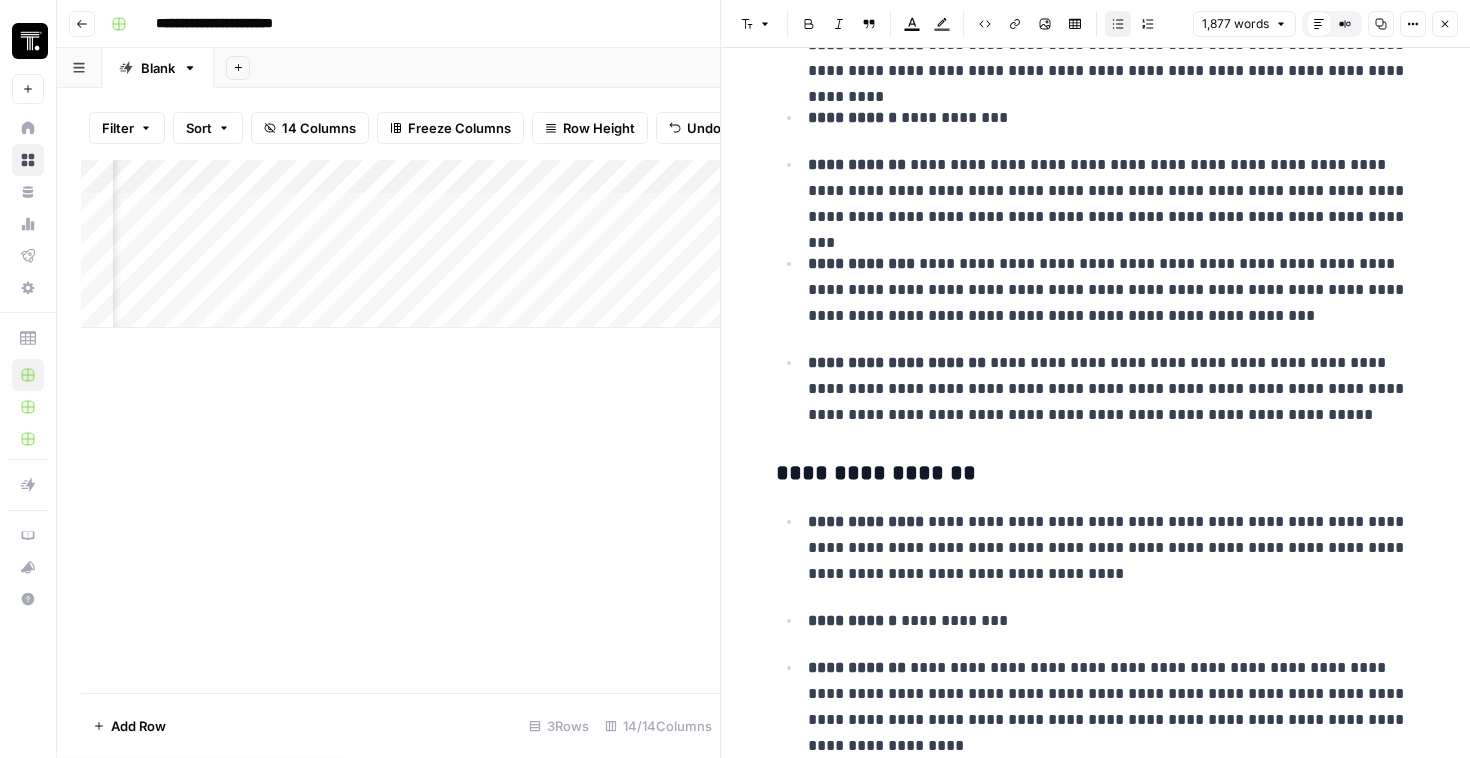 scroll, scrollTop: 226, scrollLeft: 0, axis: vertical 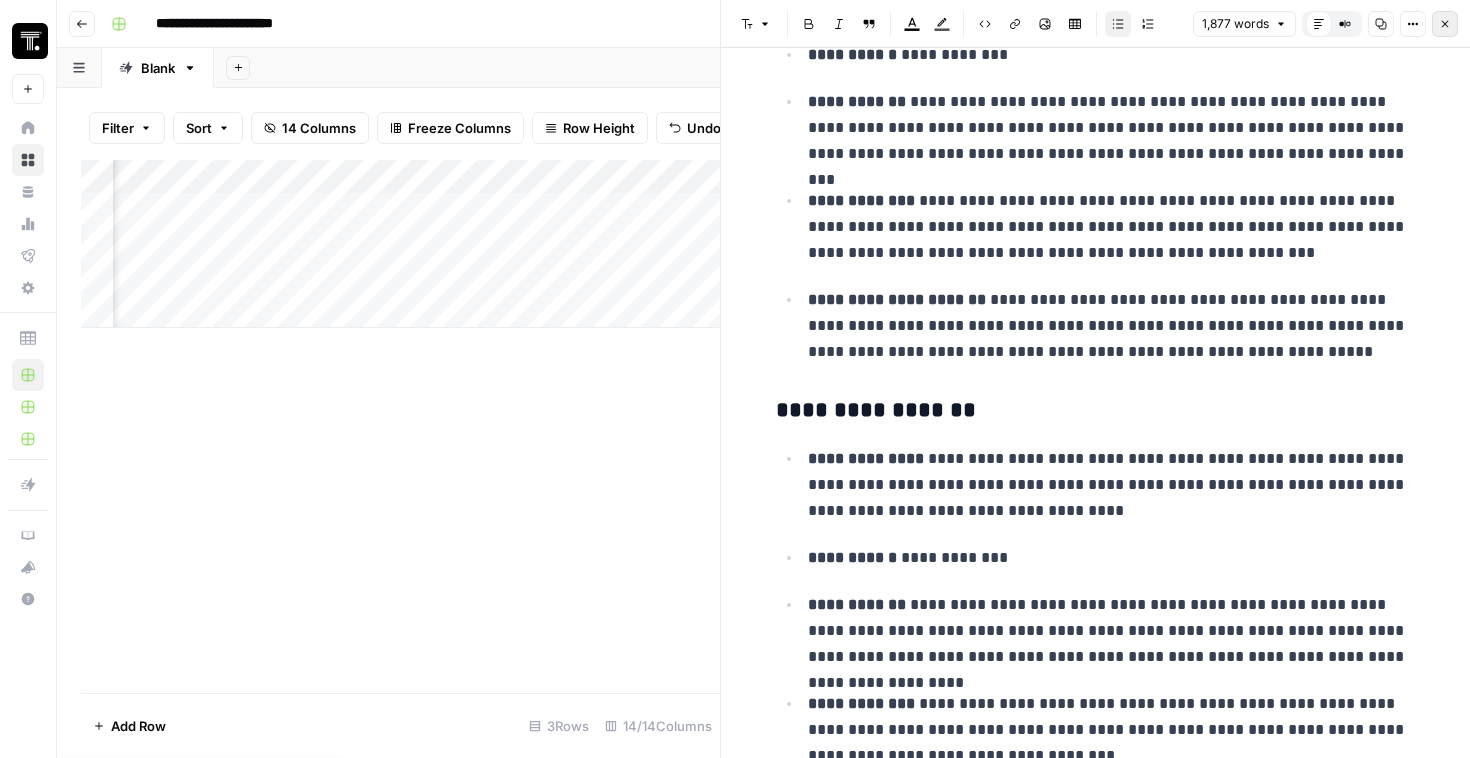 click 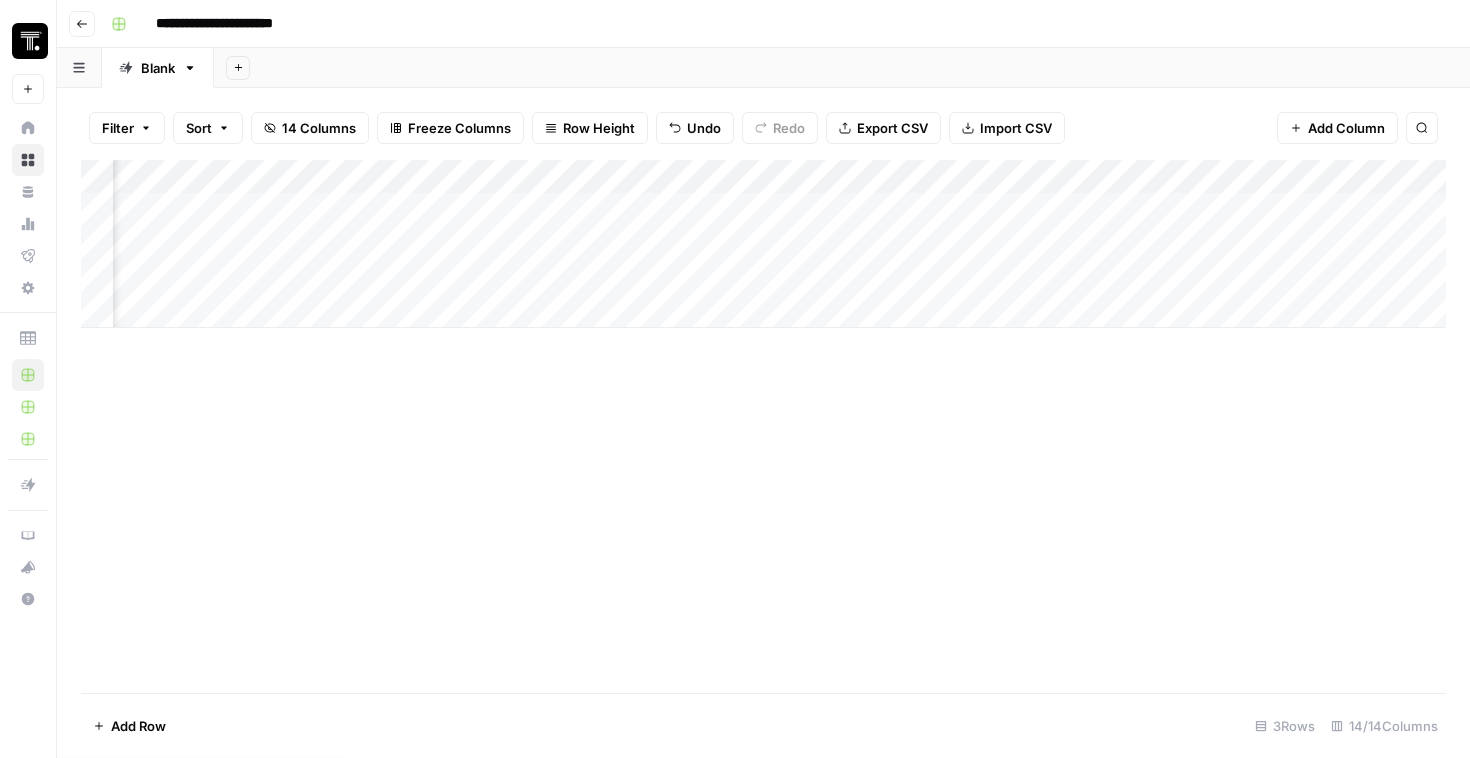 scroll, scrollTop: 0, scrollLeft: 1408, axis: horizontal 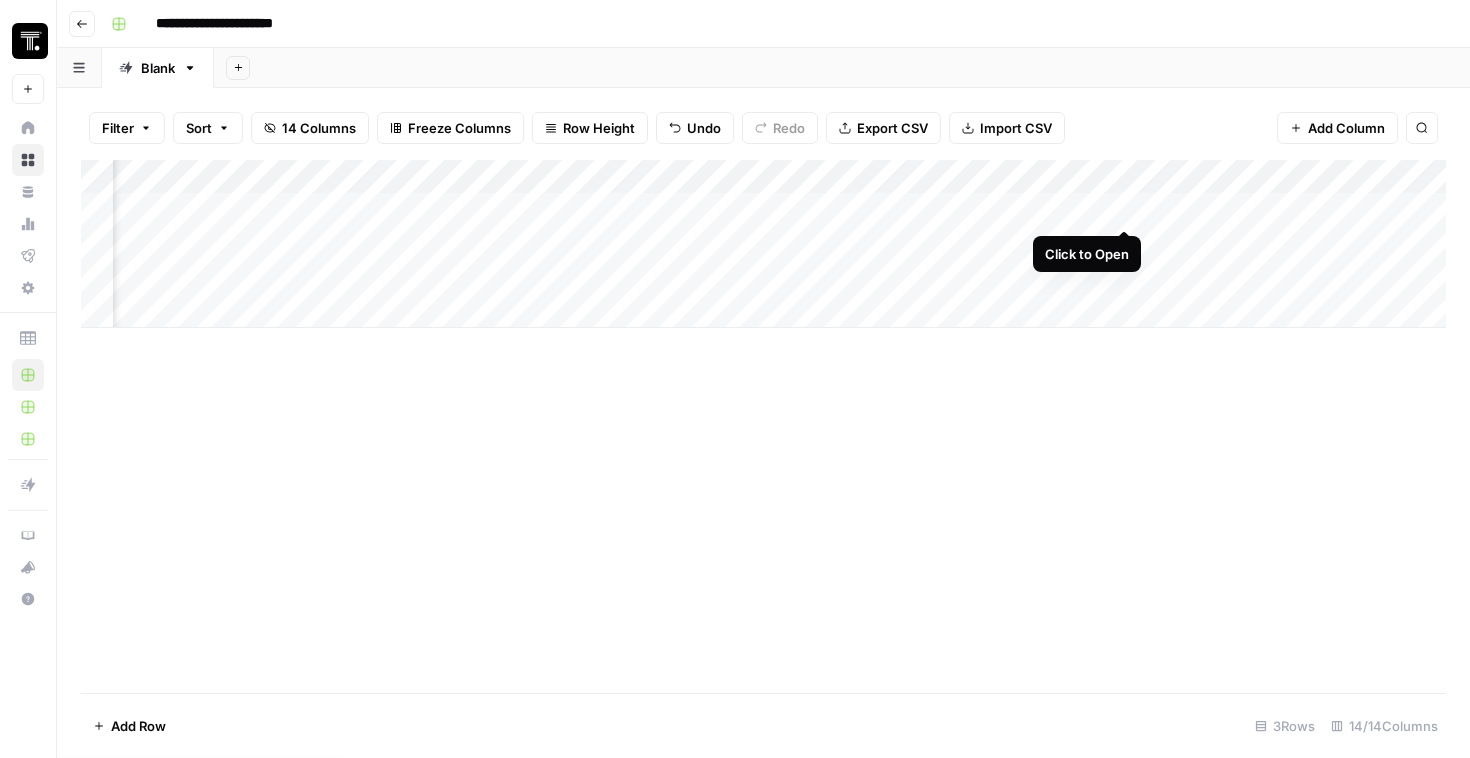 click on "Add Column" at bounding box center [763, 244] 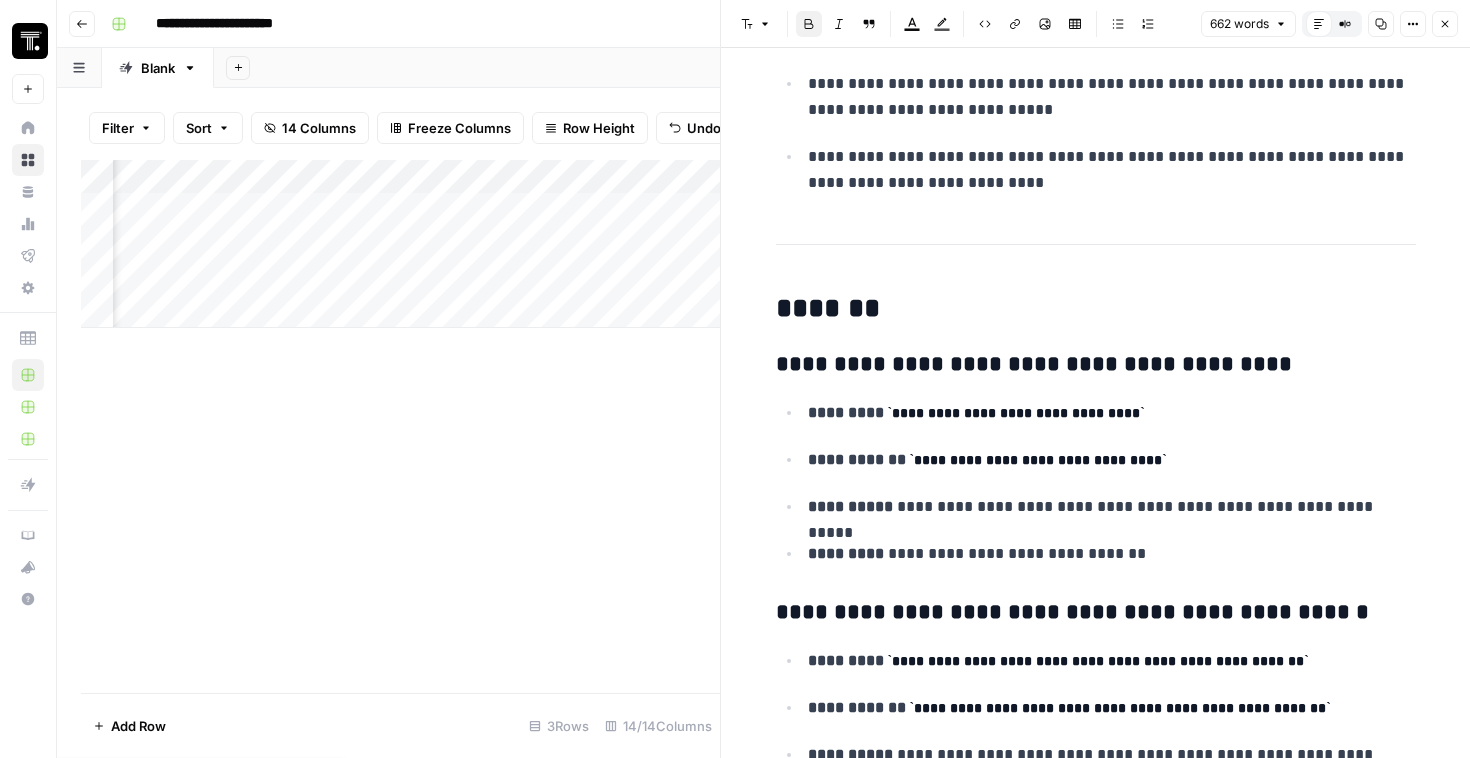 scroll, scrollTop: 359, scrollLeft: 0, axis: vertical 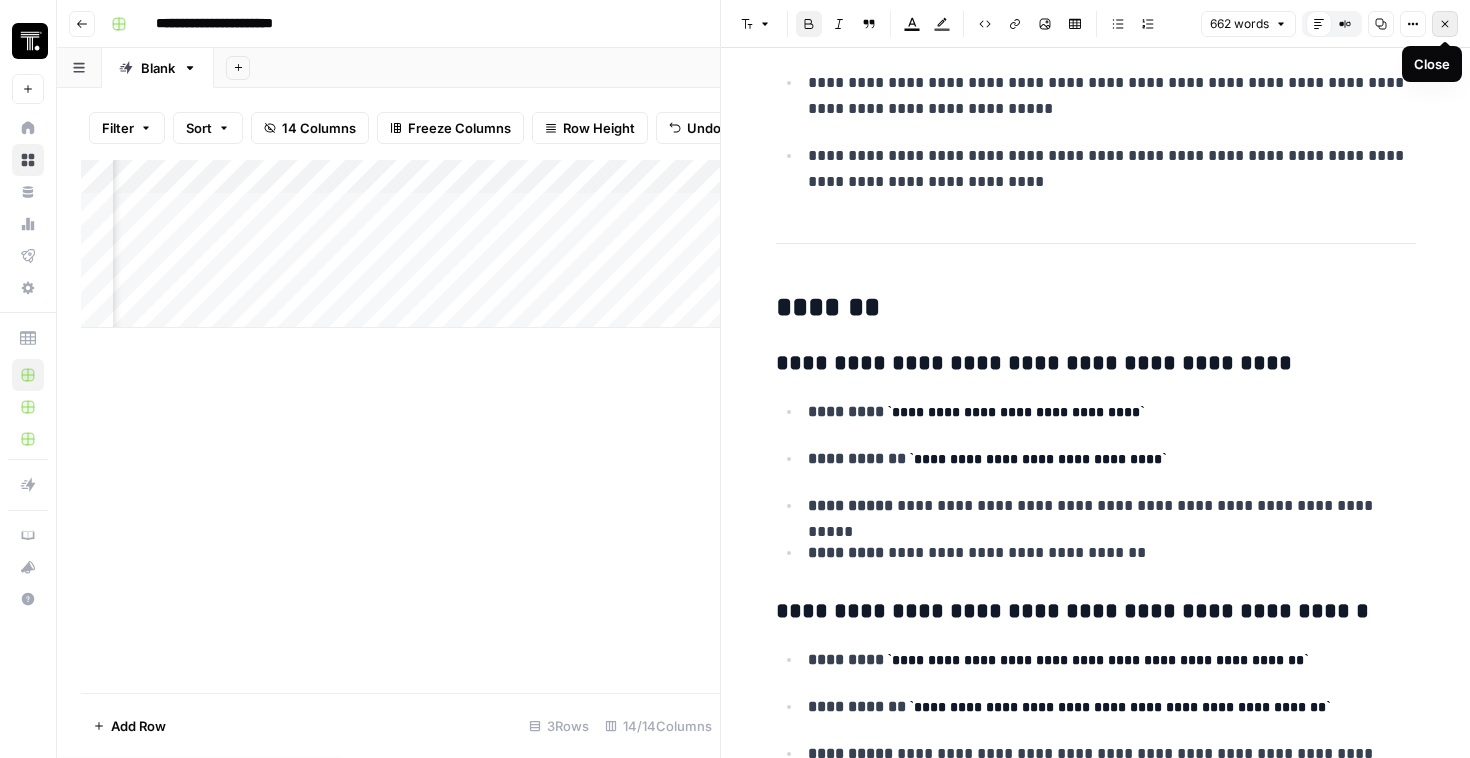 click on "Close" at bounding box center (1445, 24) 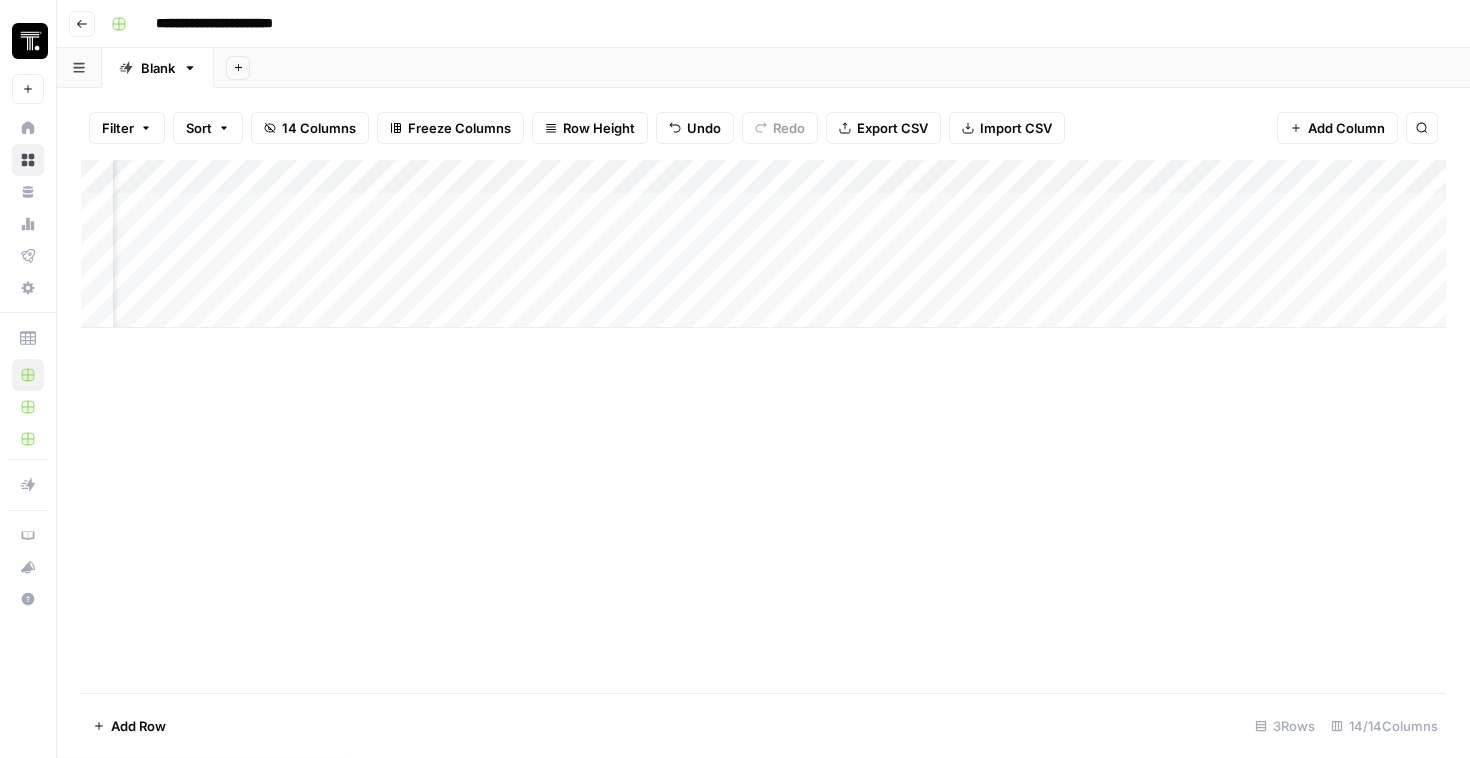 scroll, scrollTop: 0, scrollLeft: 0, axis: both 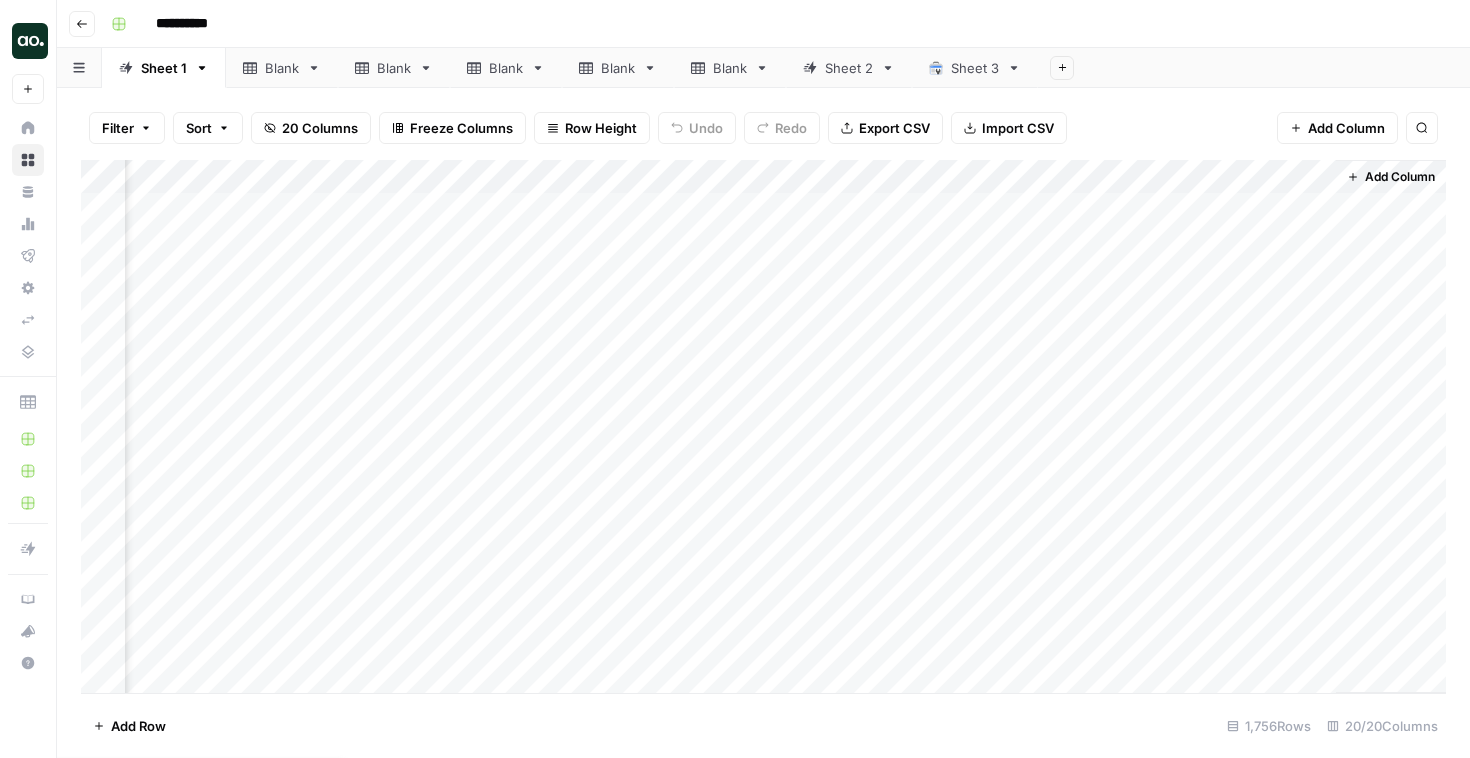 click on "Add Column" at bounding box center [763, 426] 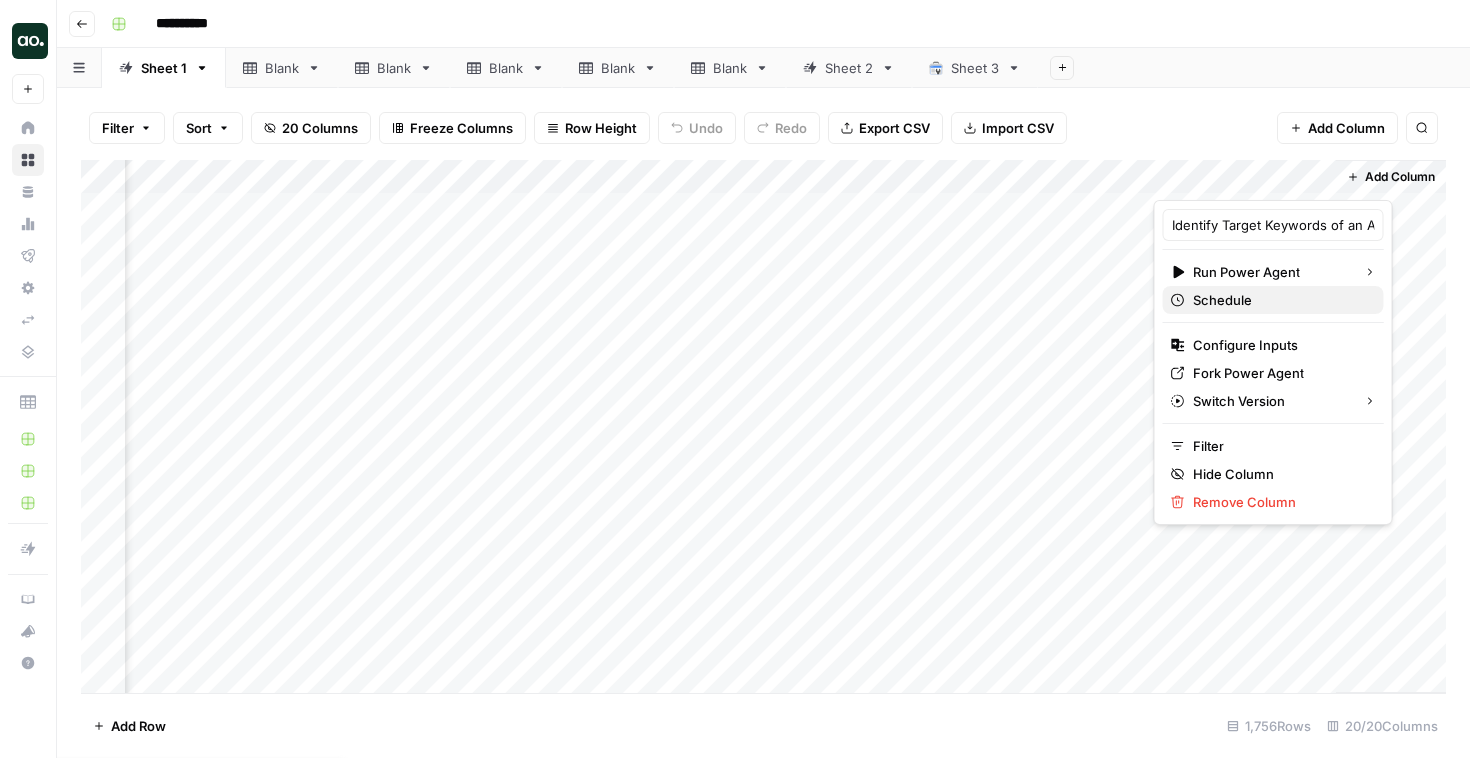 click on "Schedule" at bounding box center (1222, 300) 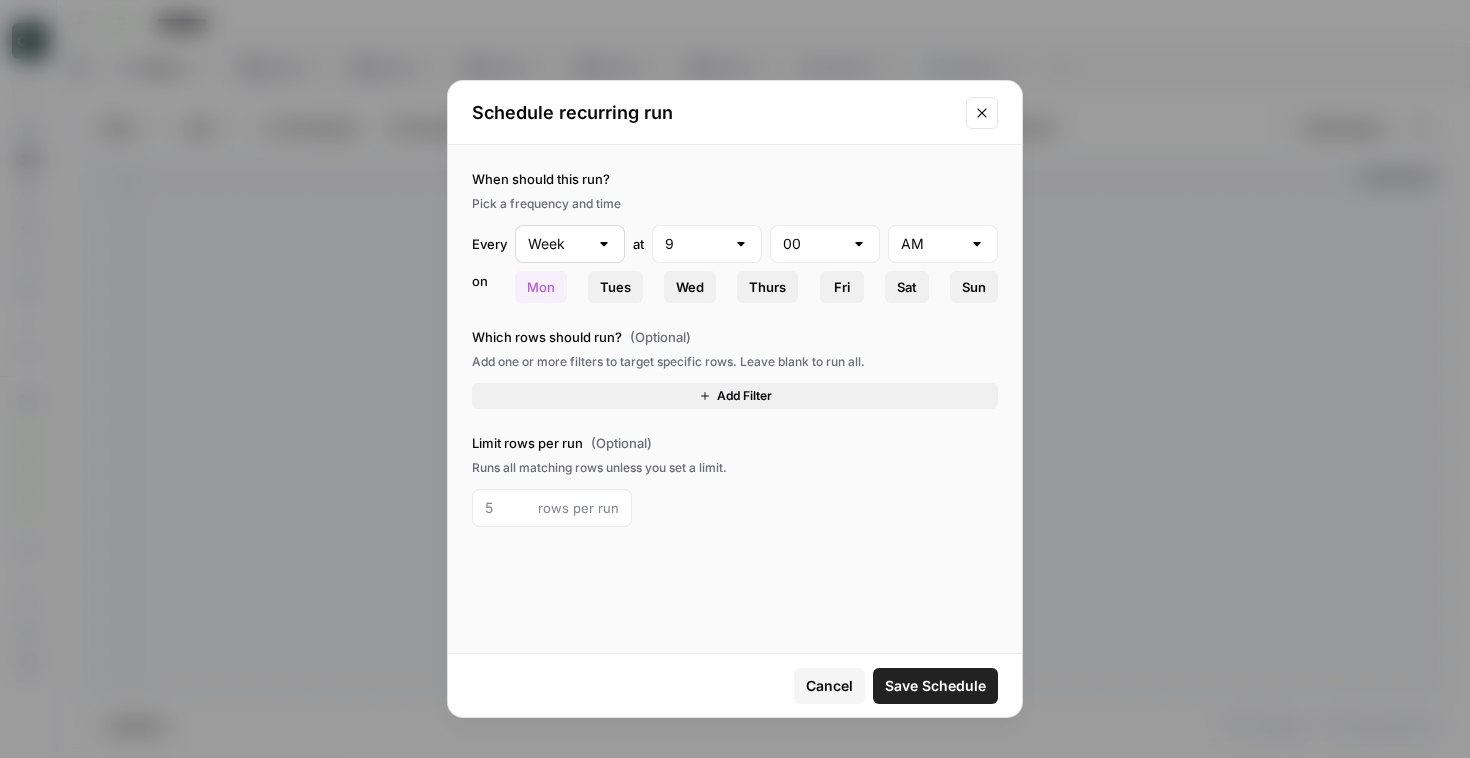 click at bounding box center [604, 244] 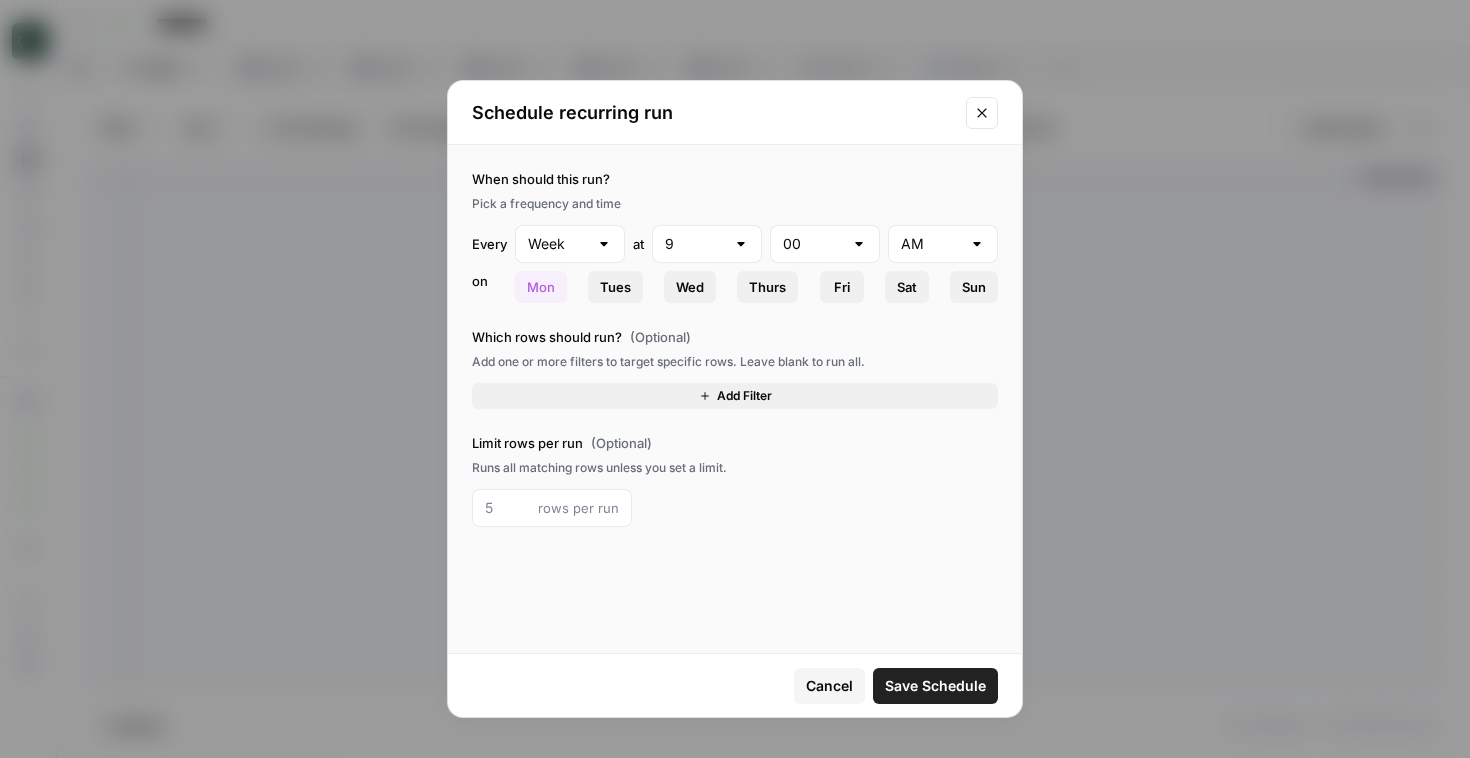 click on "Which rows should run?   (Optional)" at bounding box center (735, 337) 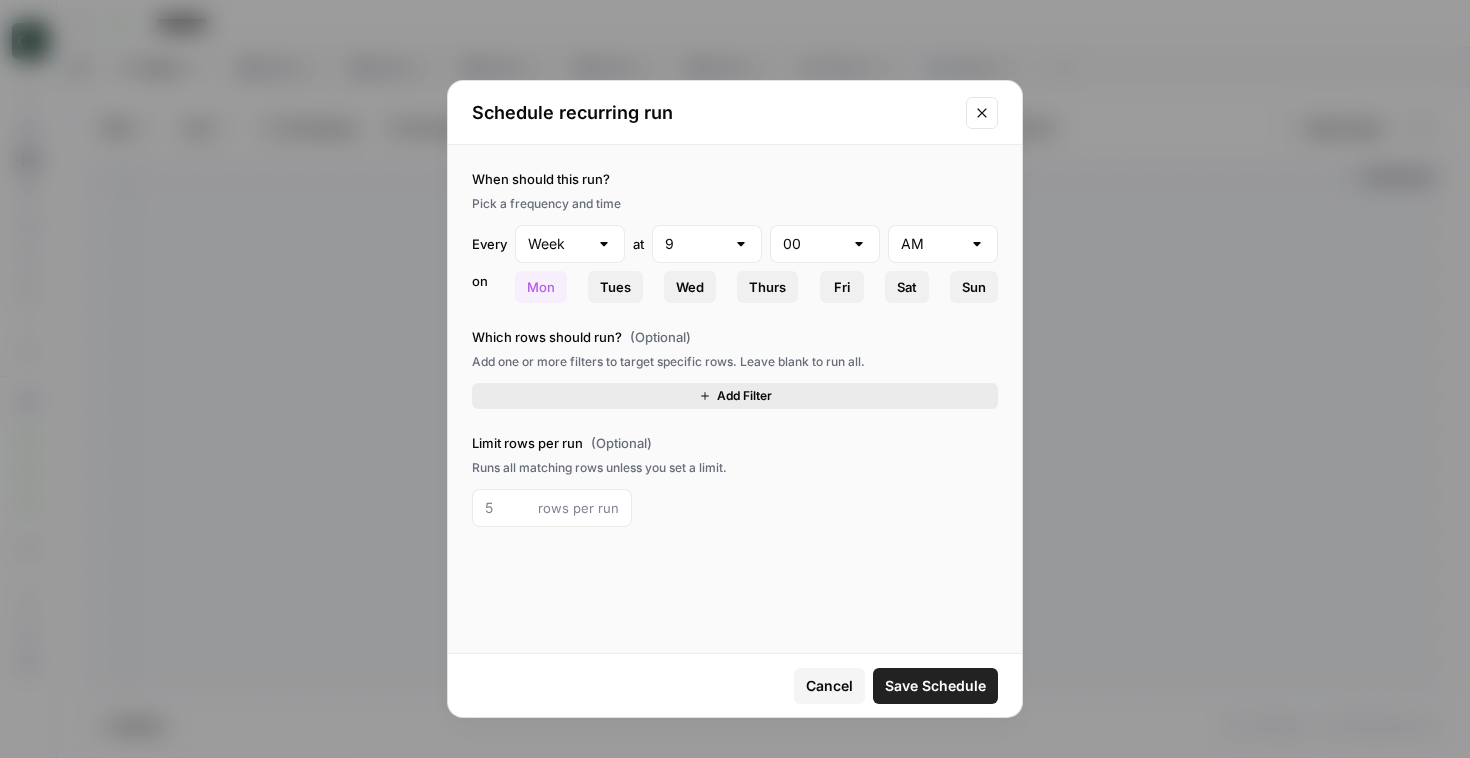 click on "Add Filter" at bounding box center [735, 396] 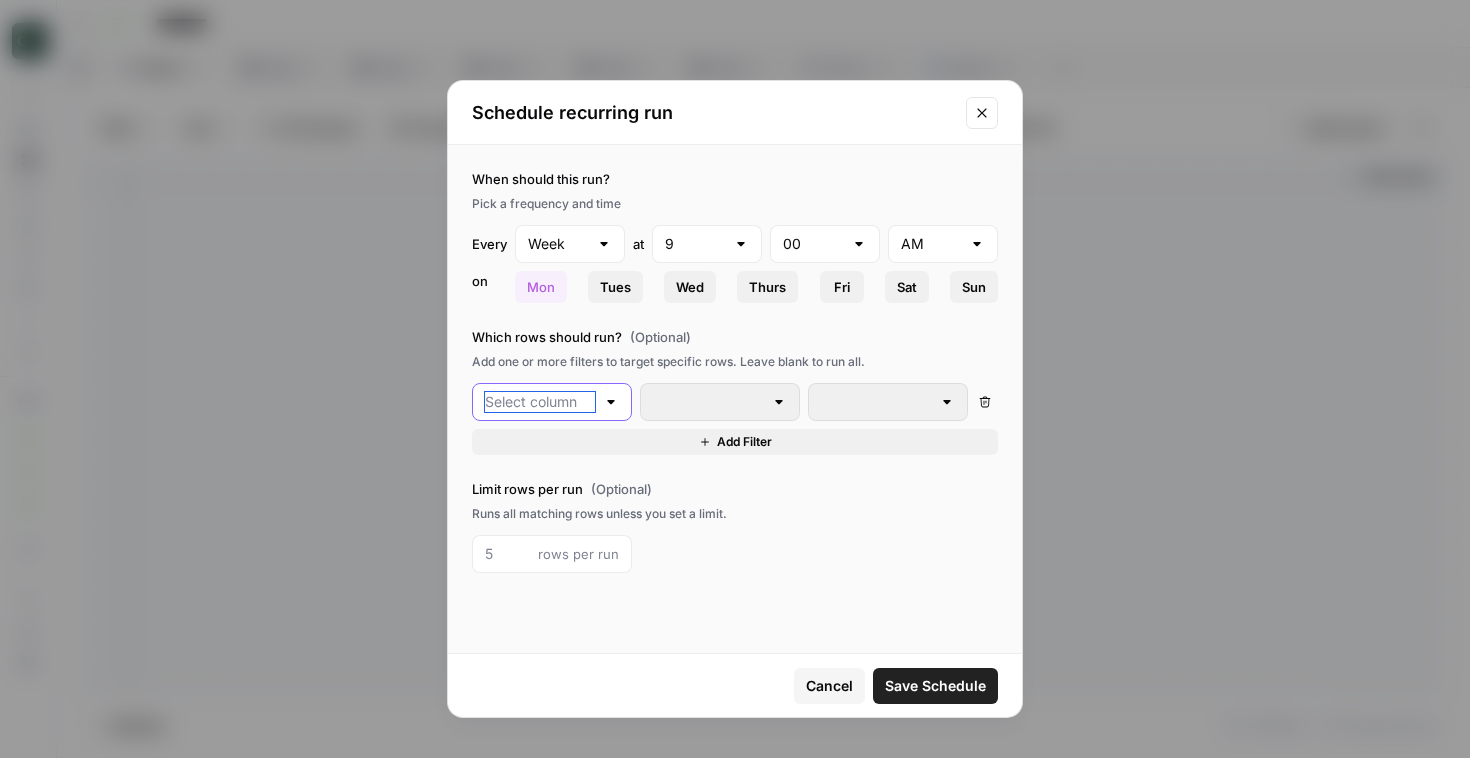 click at bounding box center [540, 402] 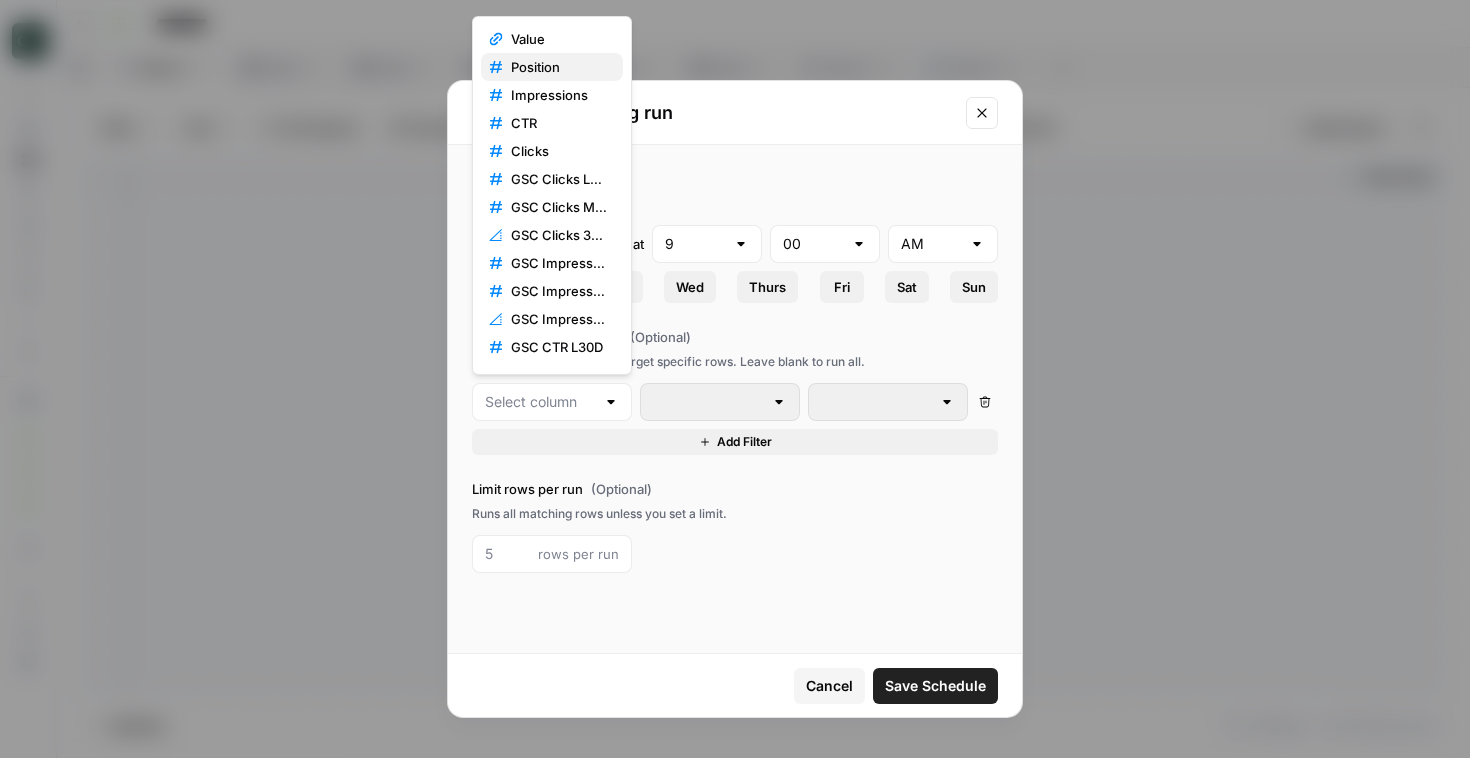 click on "Position" at bounding box center [535, 67] 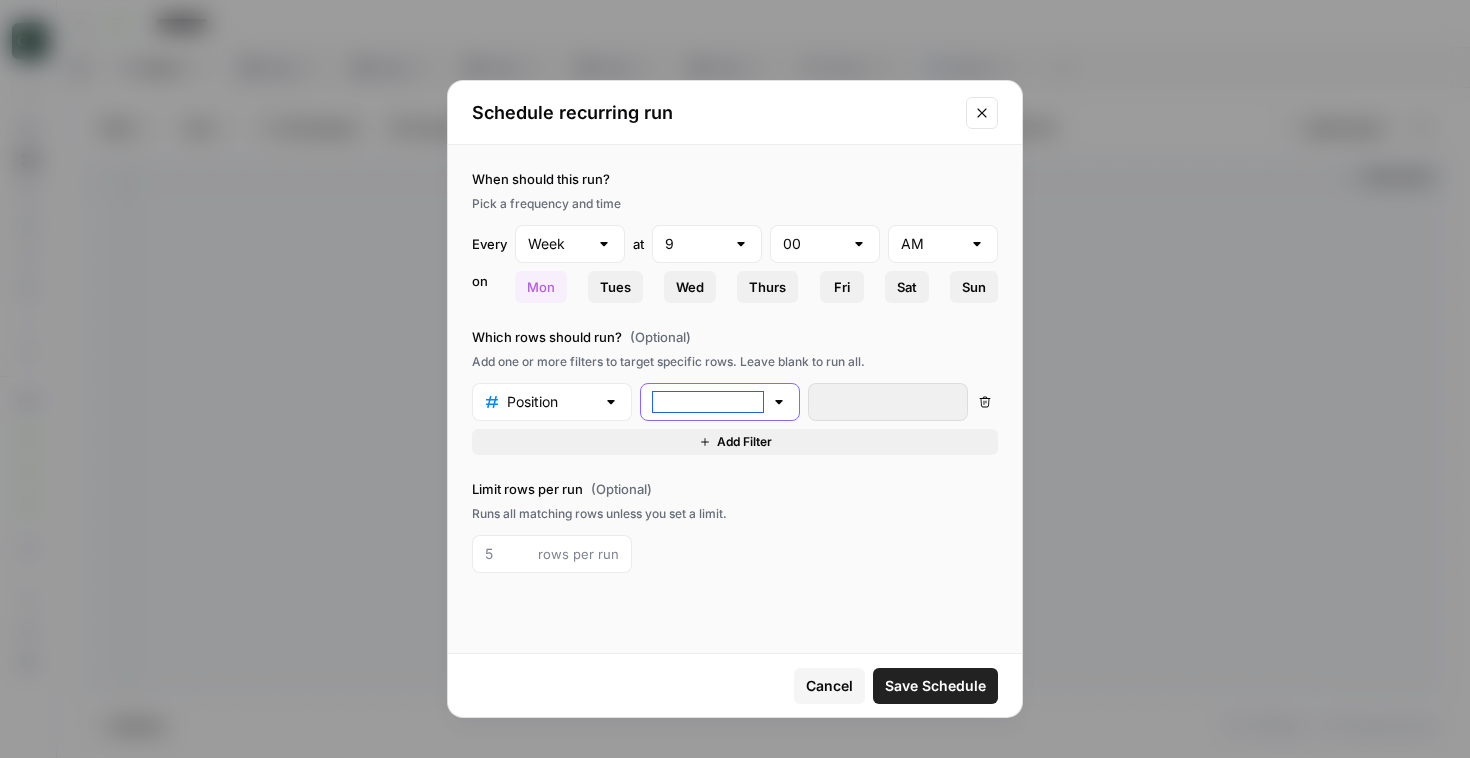 click at bounding box center [708, 402] 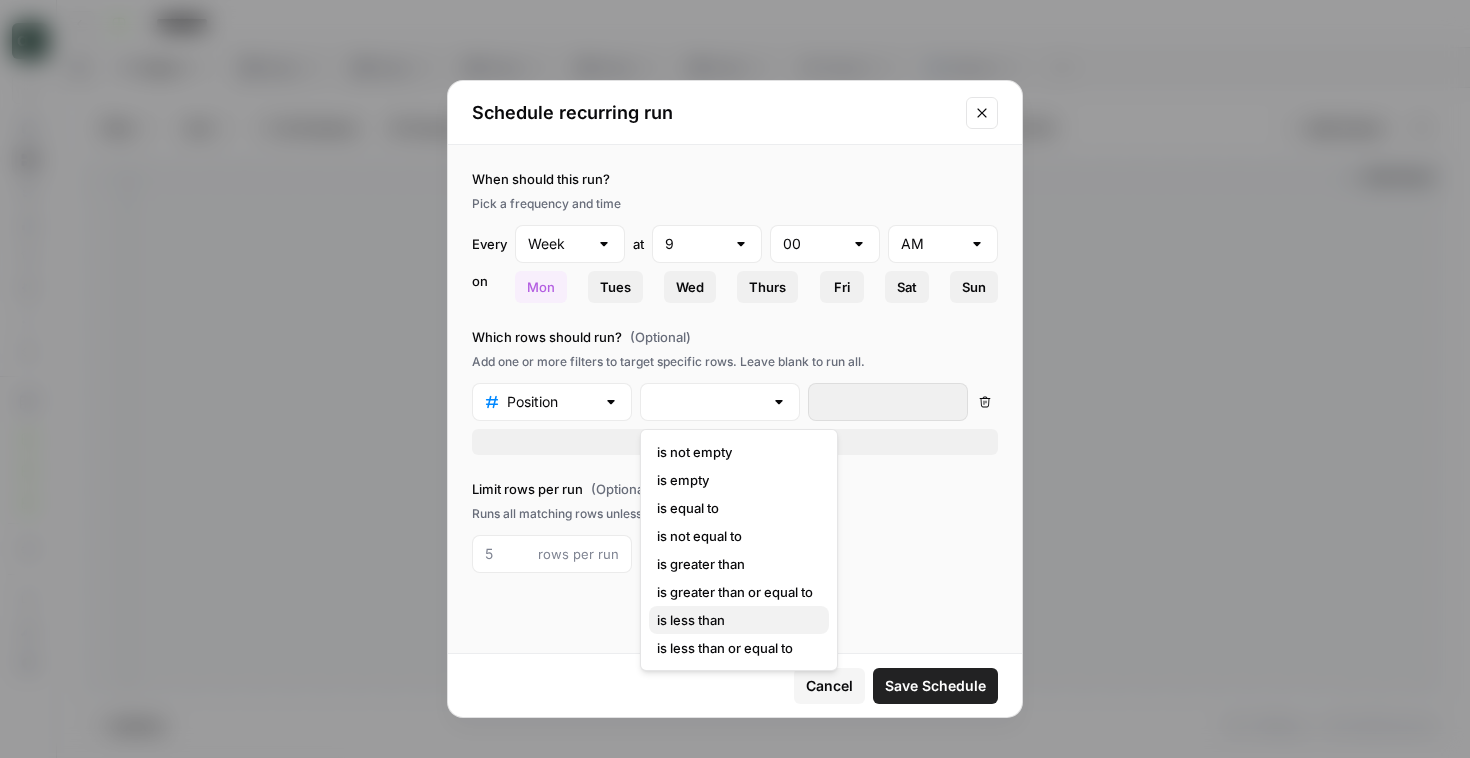 click on "is less than" at bounding box center [739, 620] 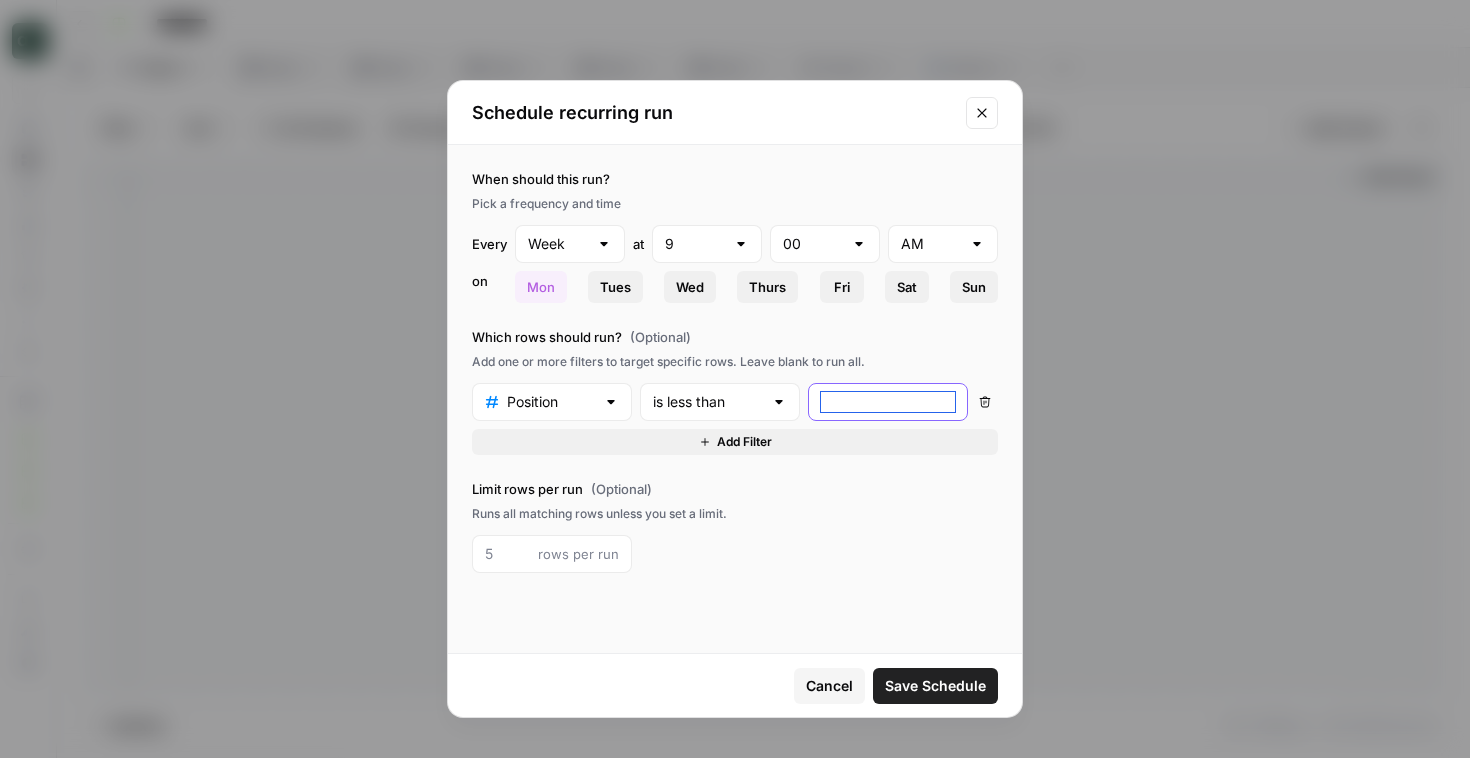 click at bounding box center (888, 402) 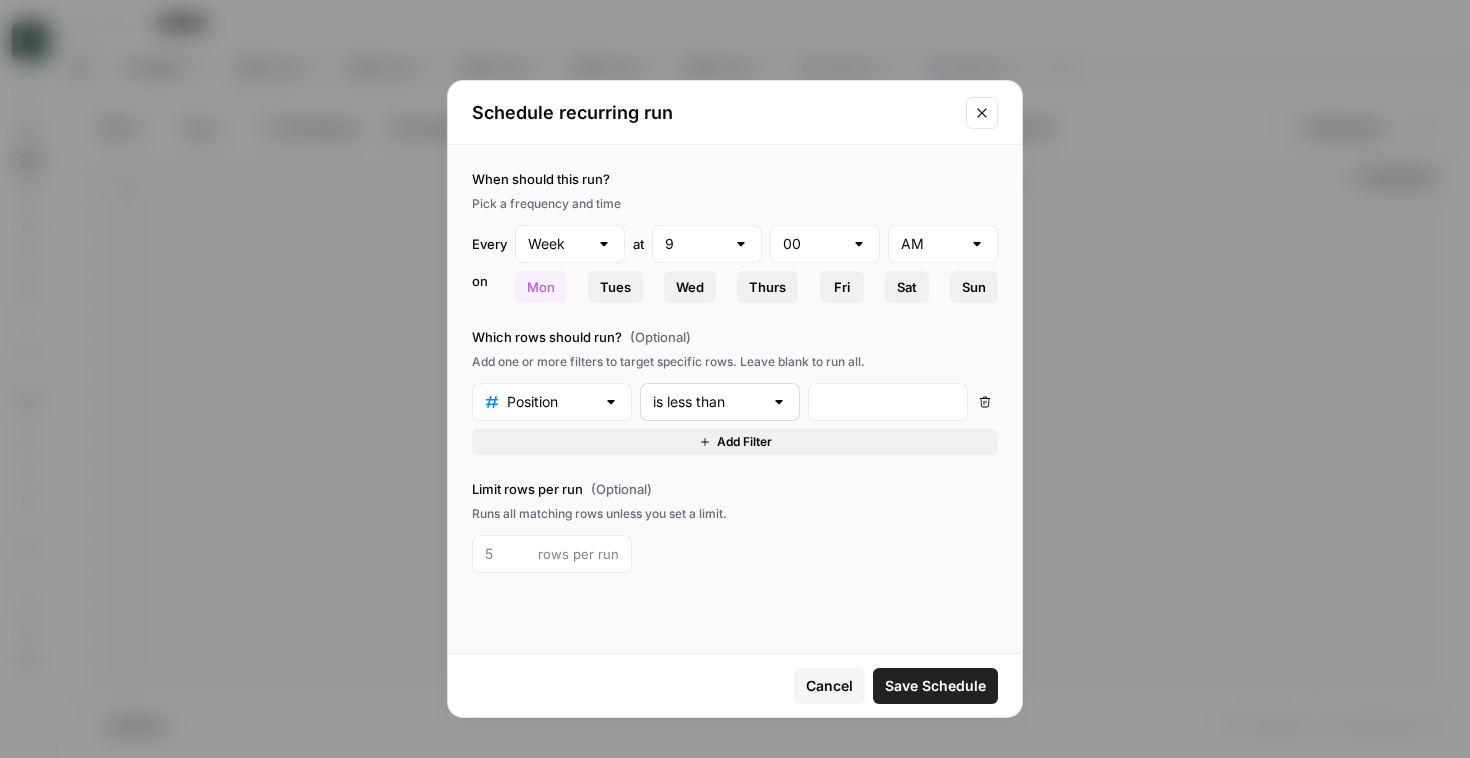 click on "is less than" at bounding box center (720, 402) 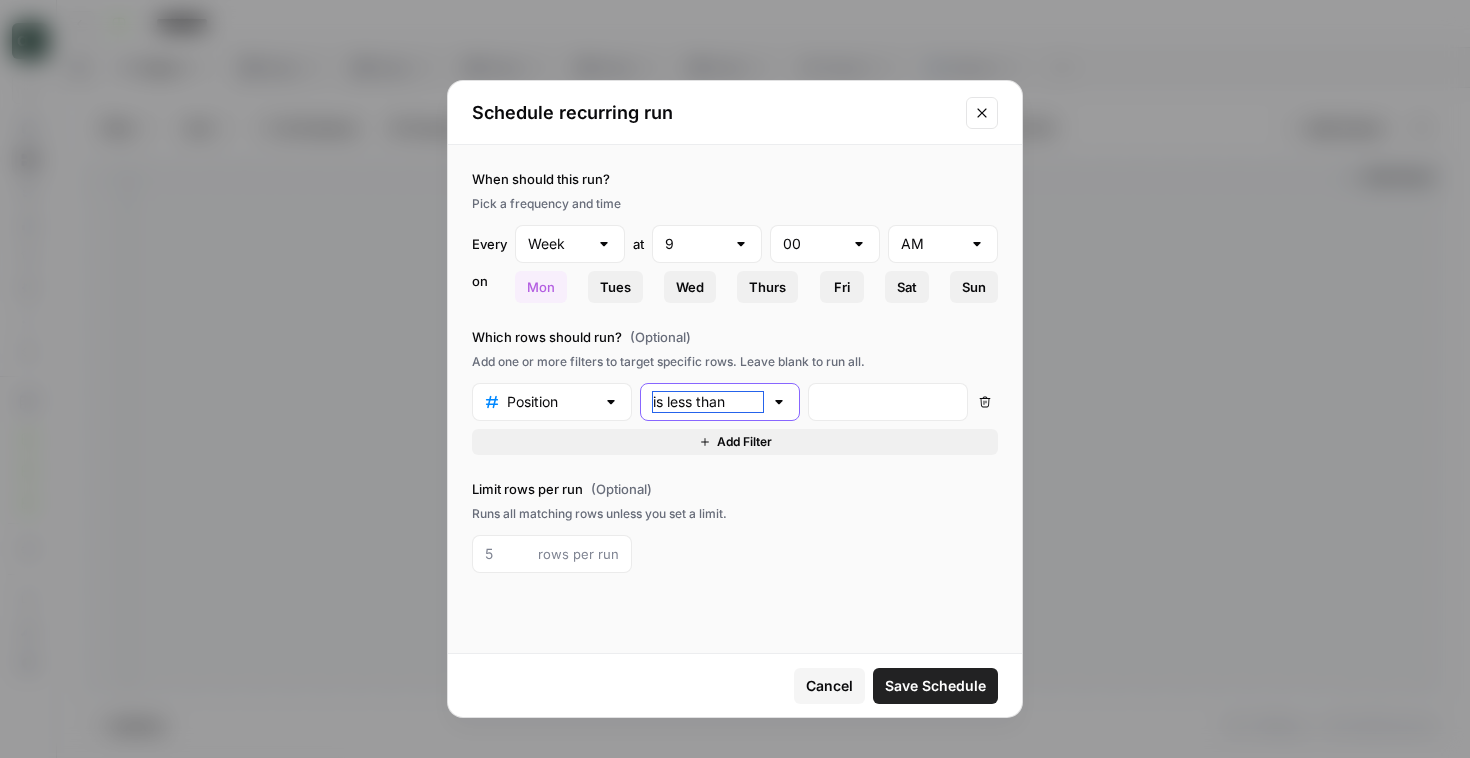 type 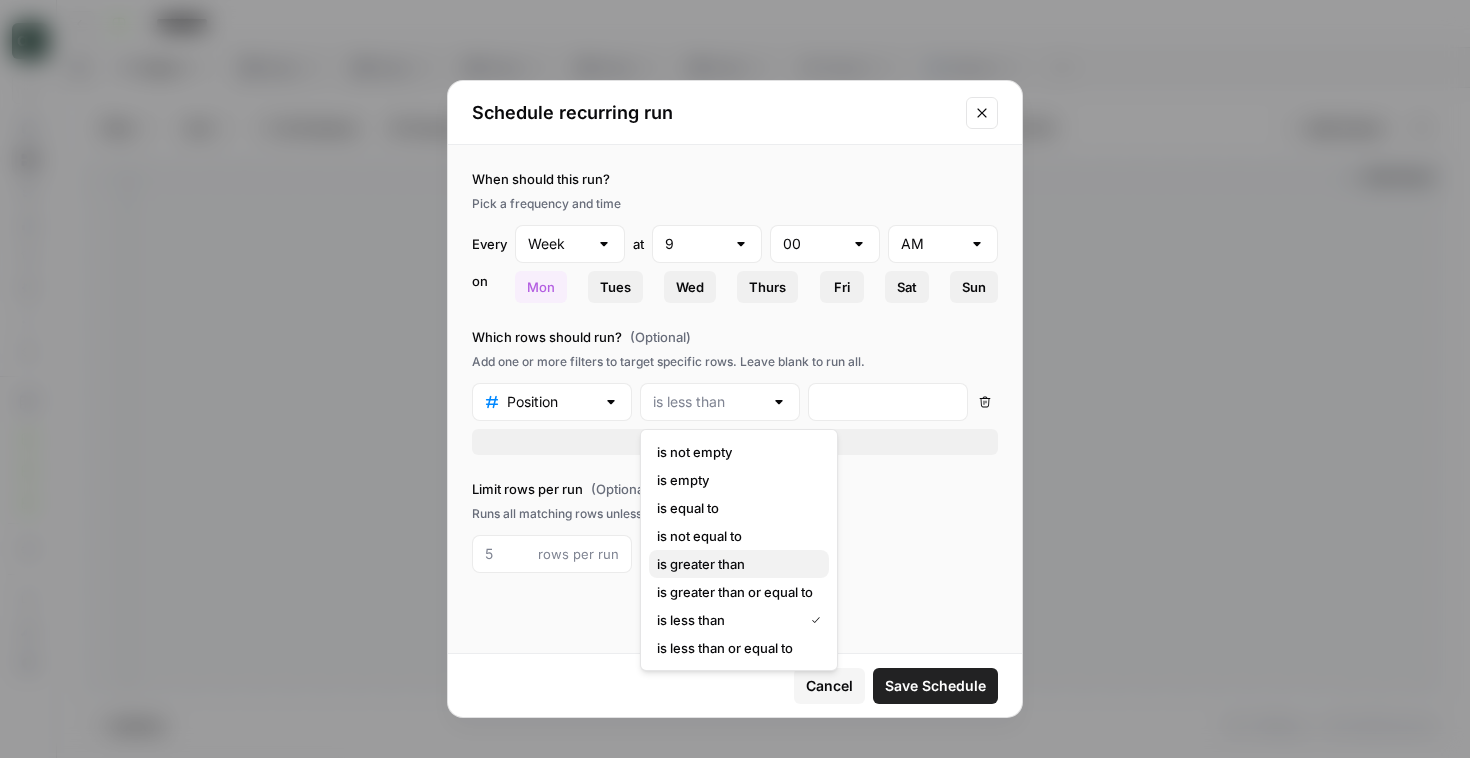 click on "is greater than" at bounding box center [739, 564] 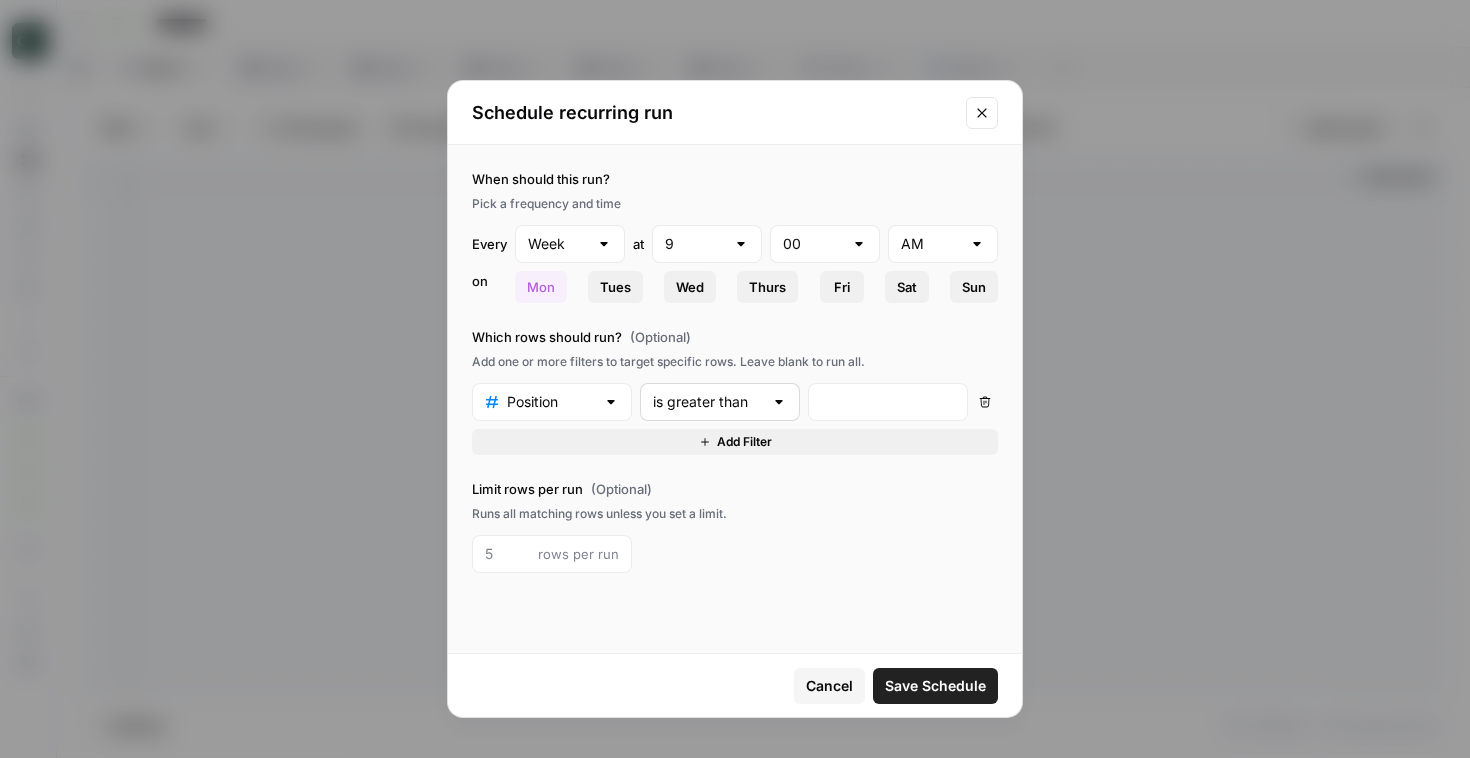 click on "is greater than" at bounding box center (720, 402) 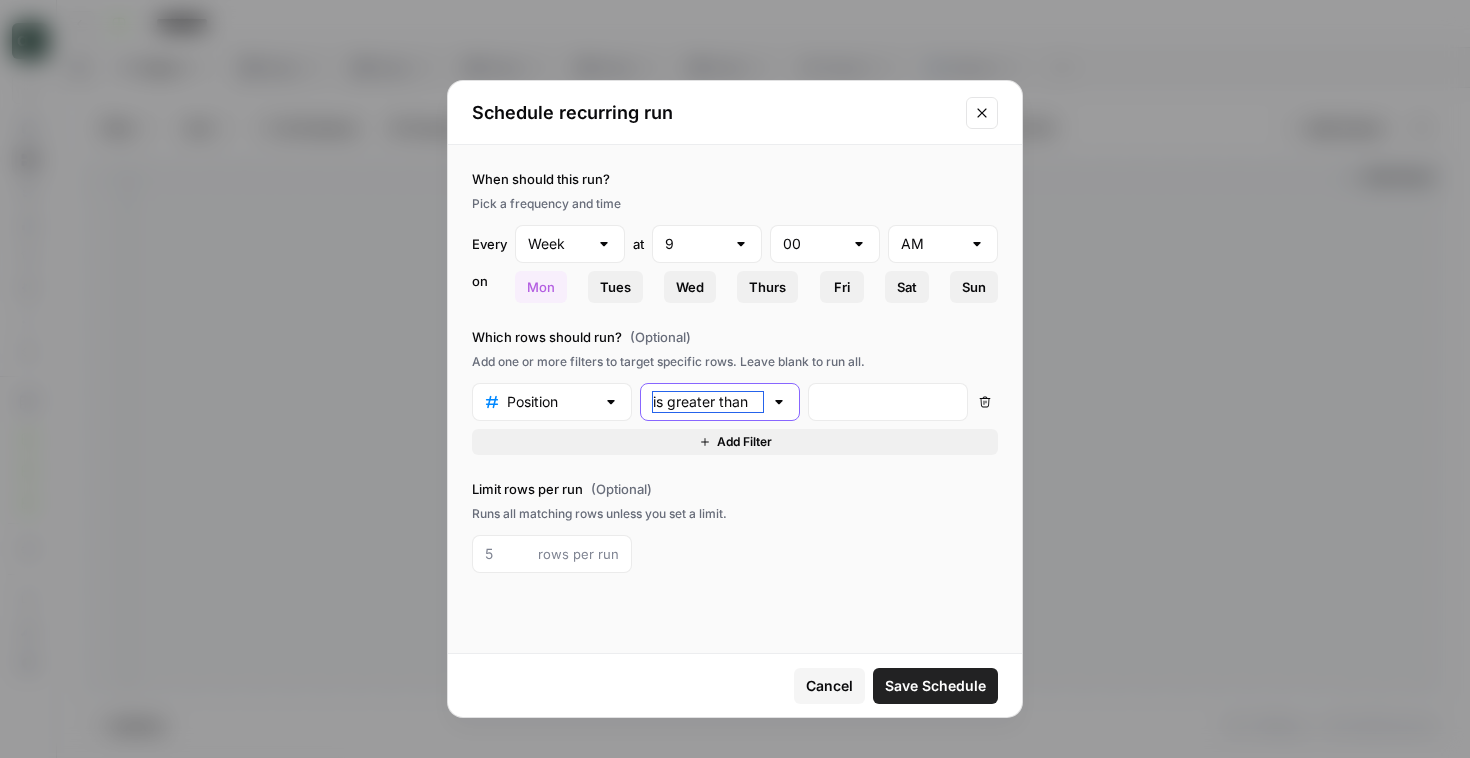 type 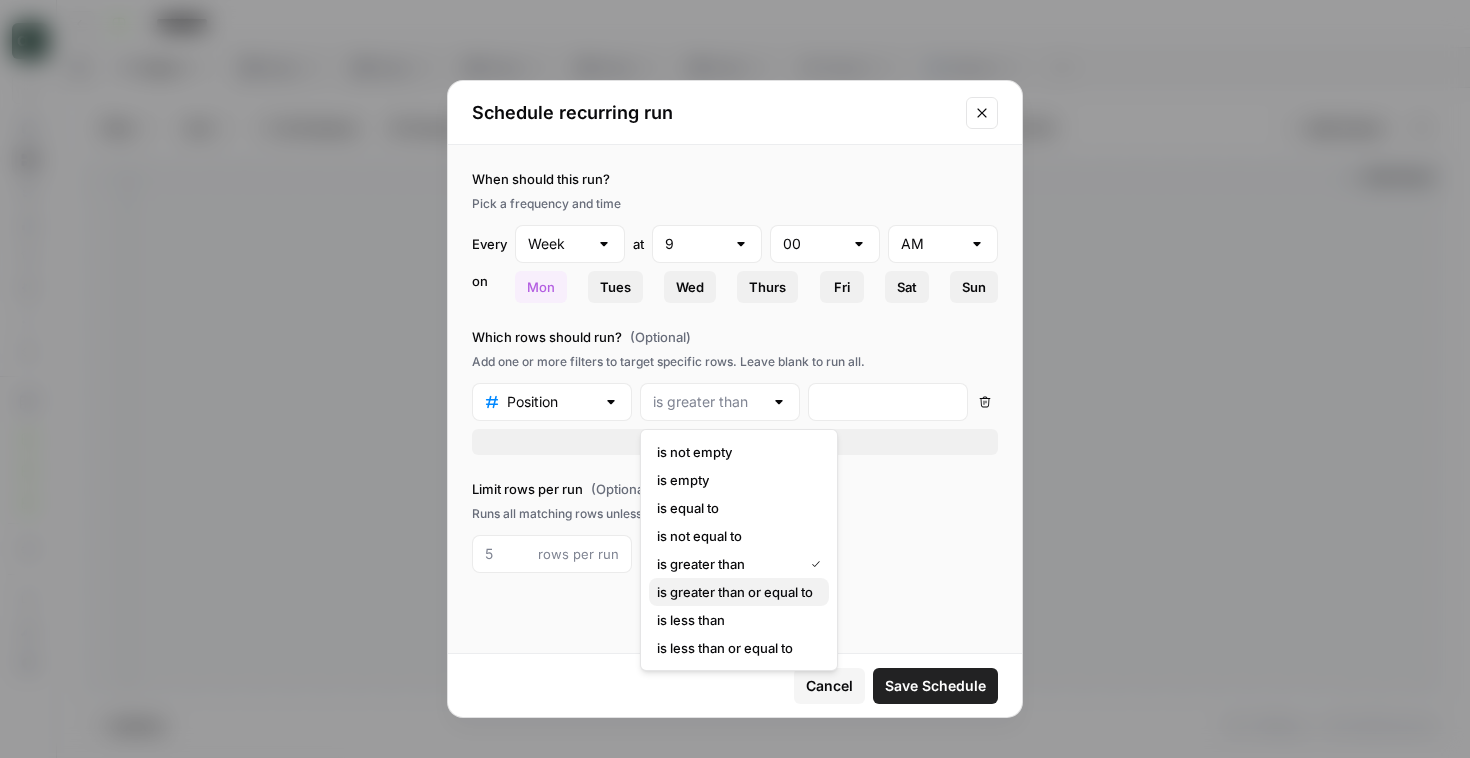 click on "is greater than or equal to" at bounding box center [735, 592] 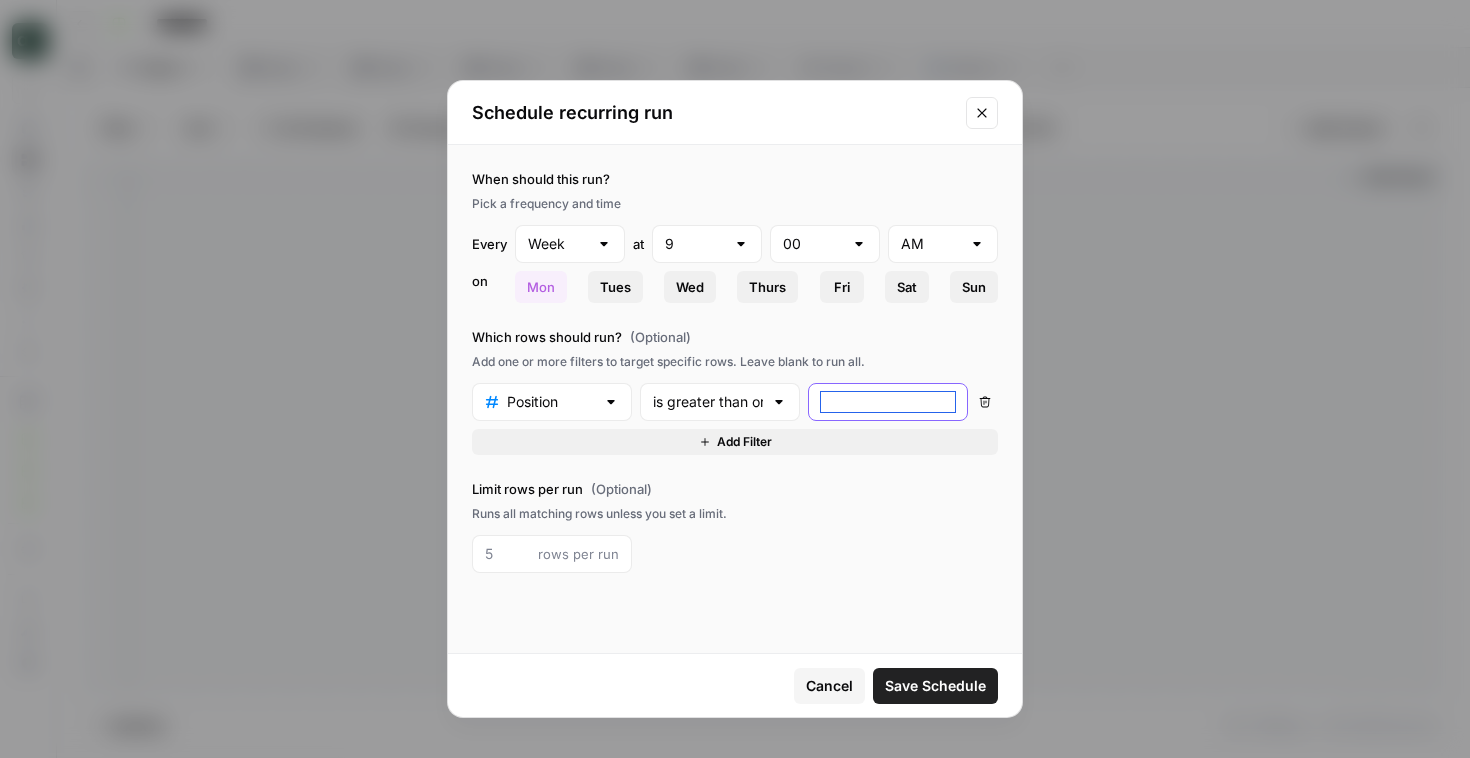 click at bounding box center (888, 402) 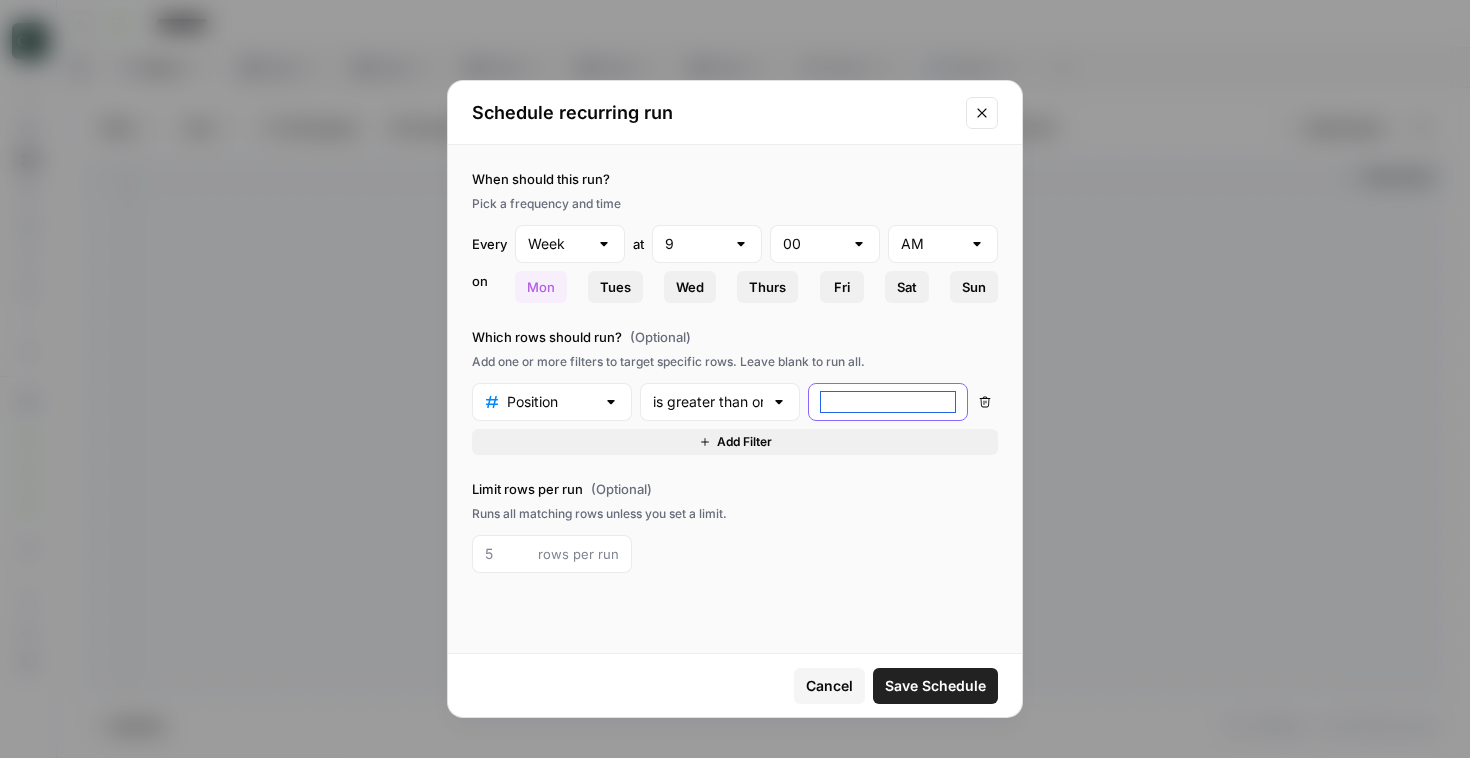 type 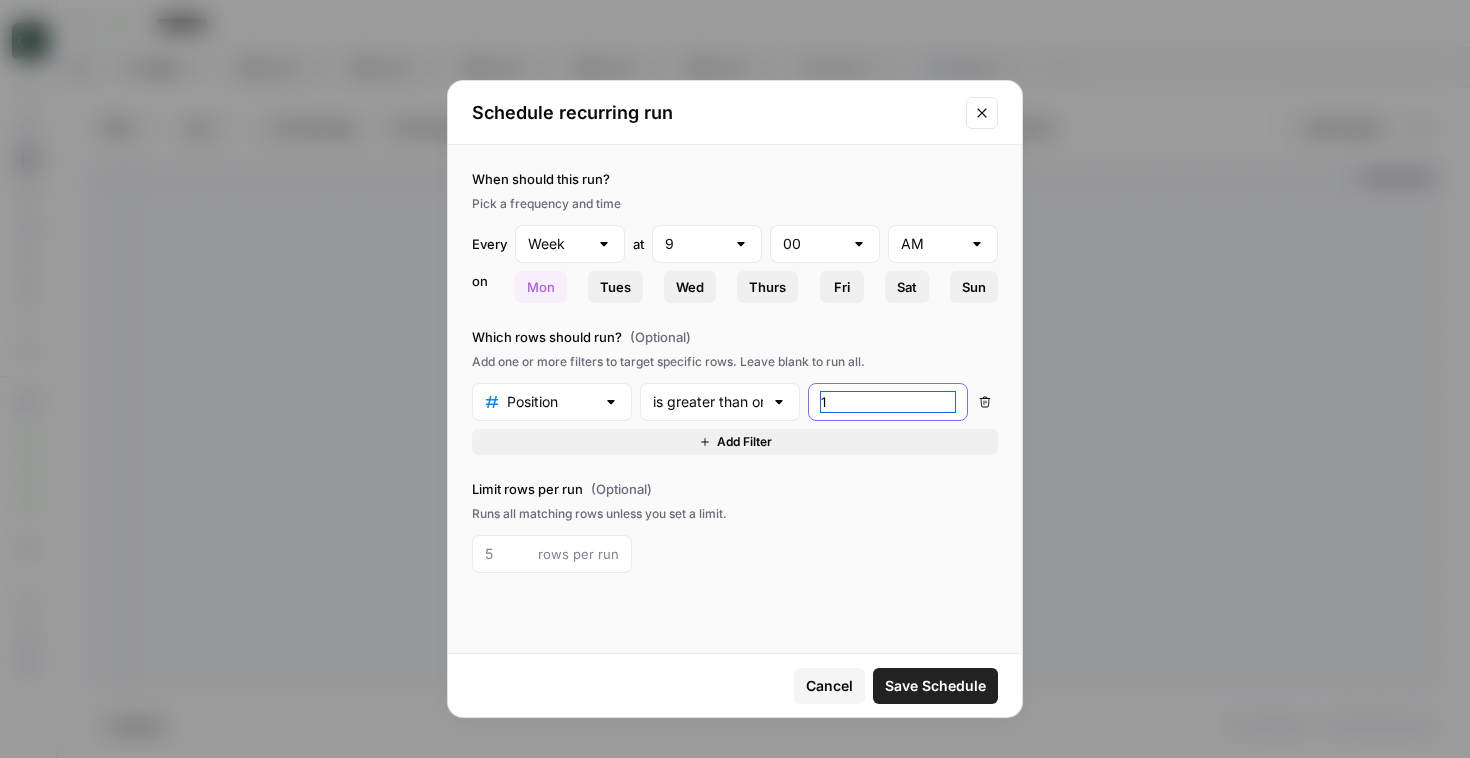type on "10" 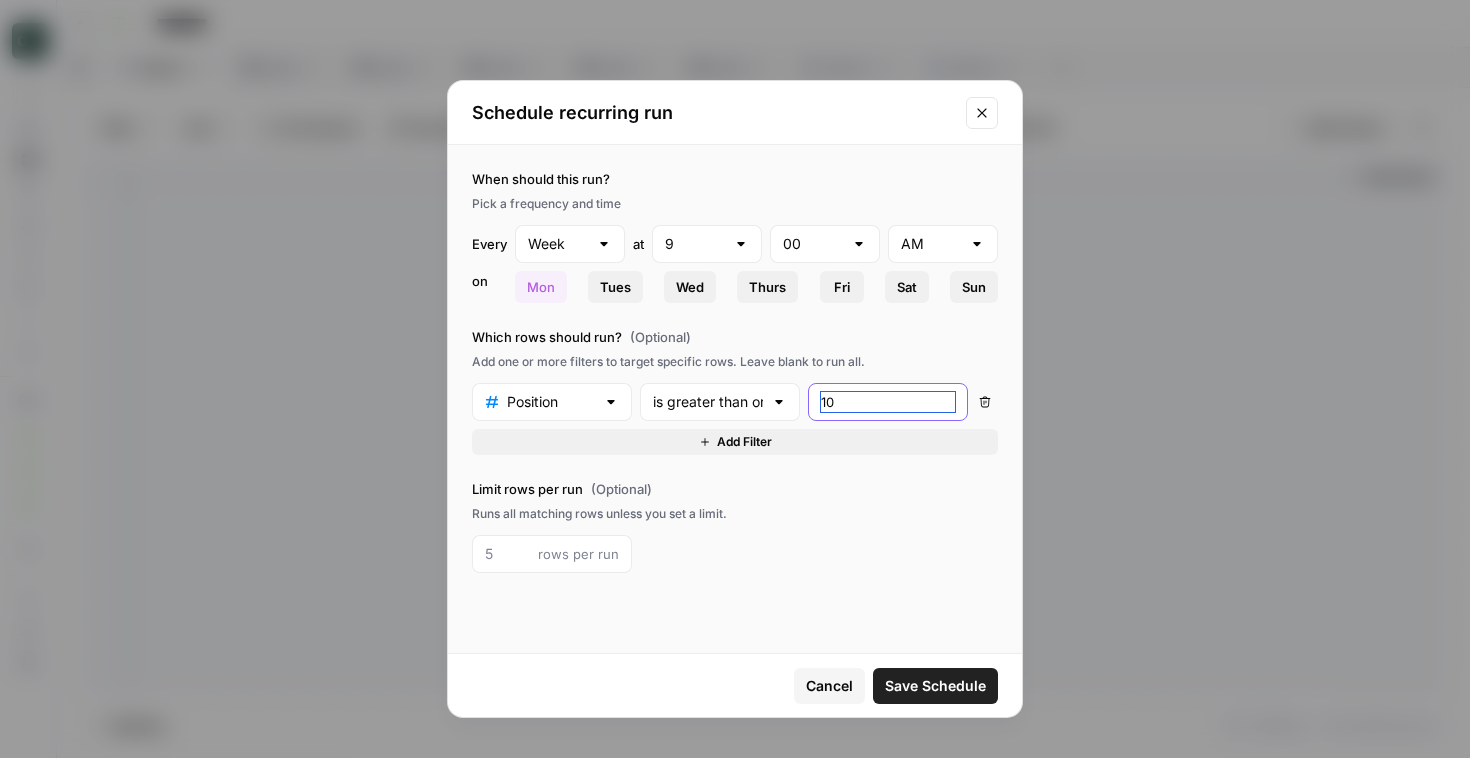 type 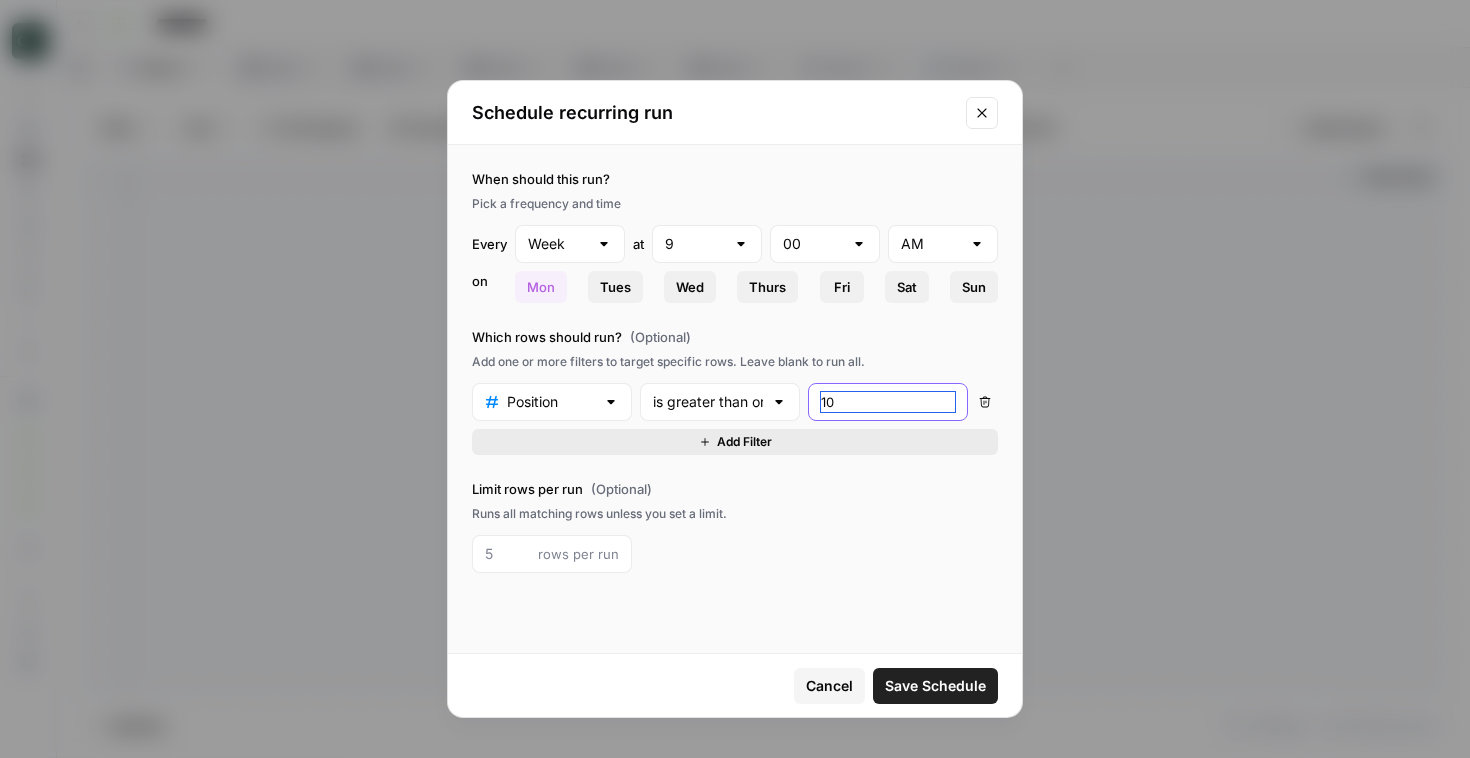 type on "10" 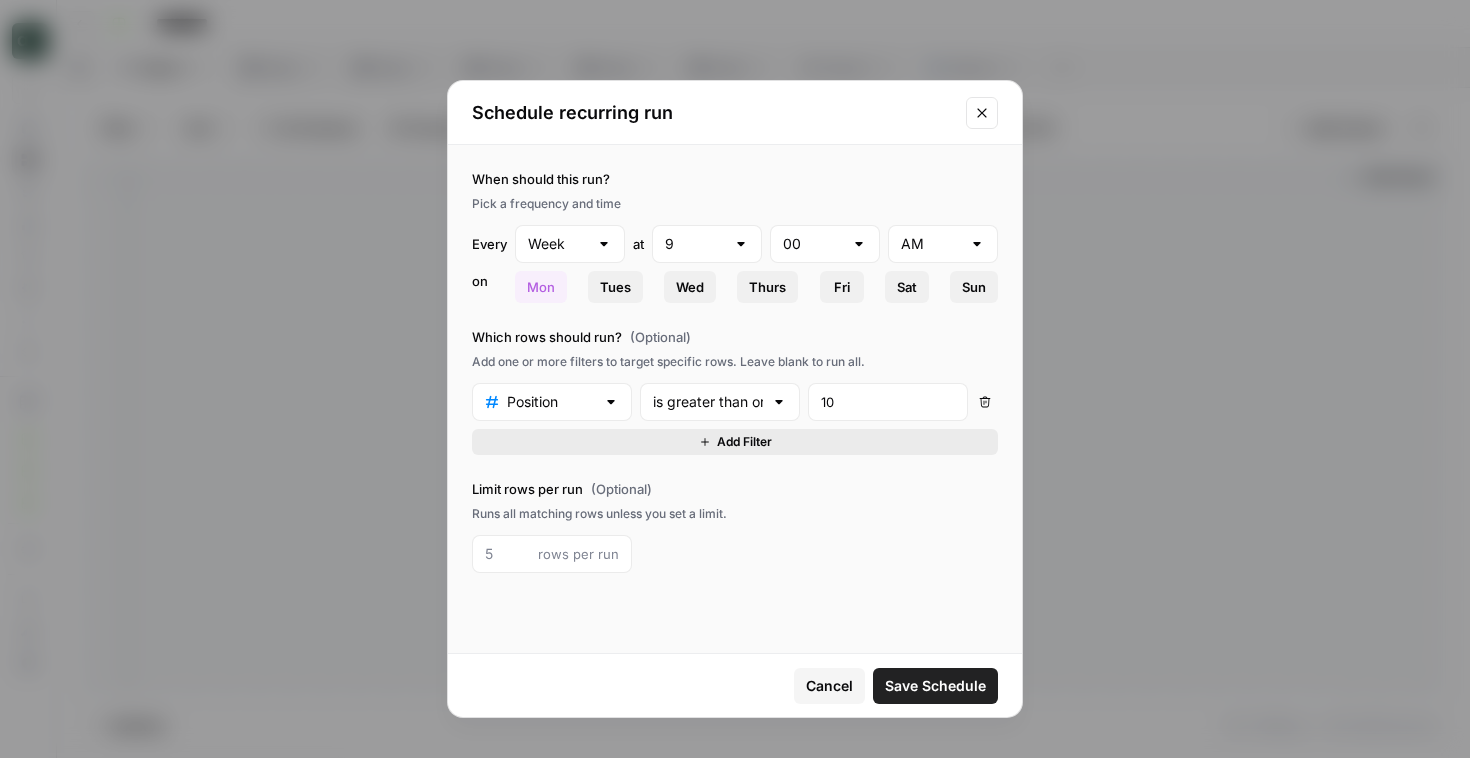 click on "Add Filter" at bounding box center [735, 442] 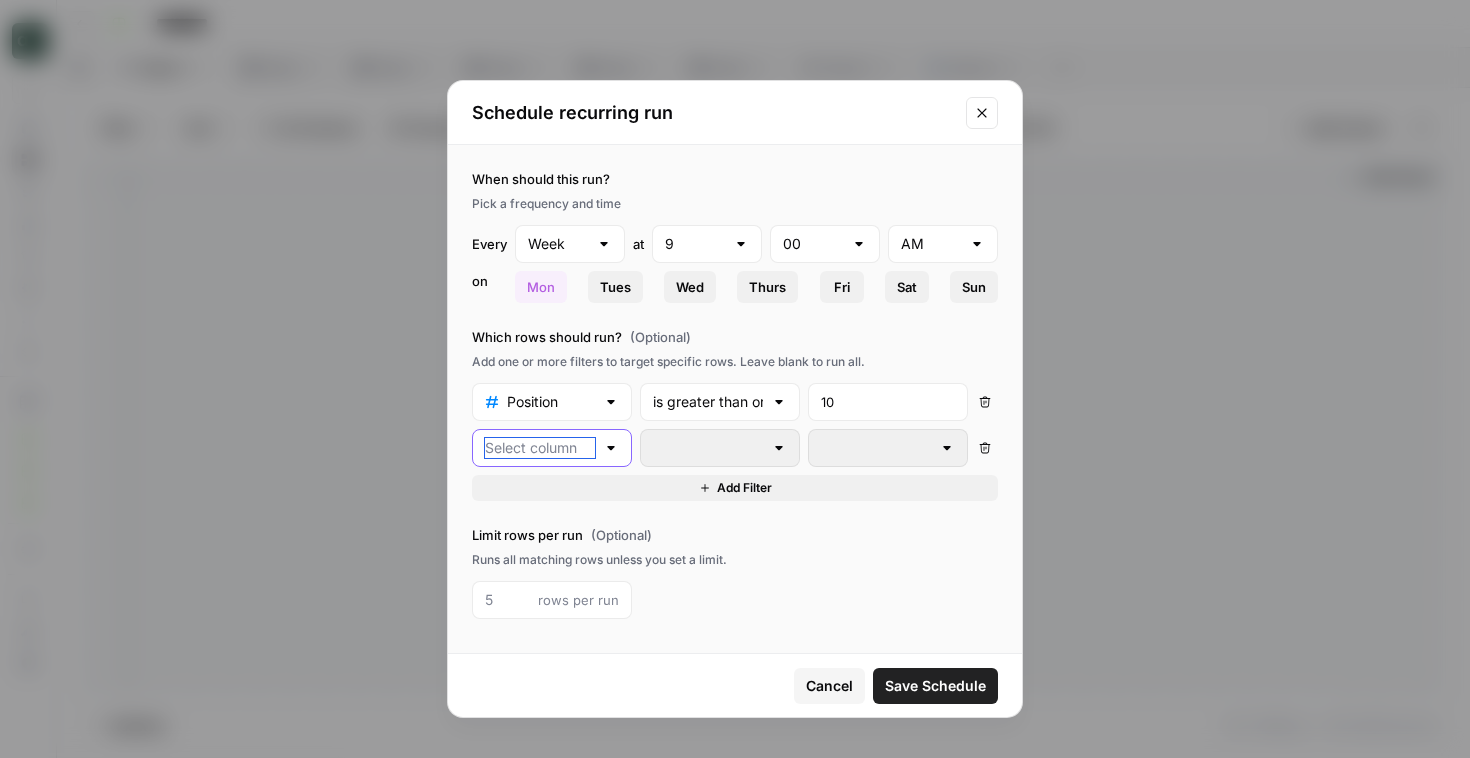 click at bounding box center [540, 448] 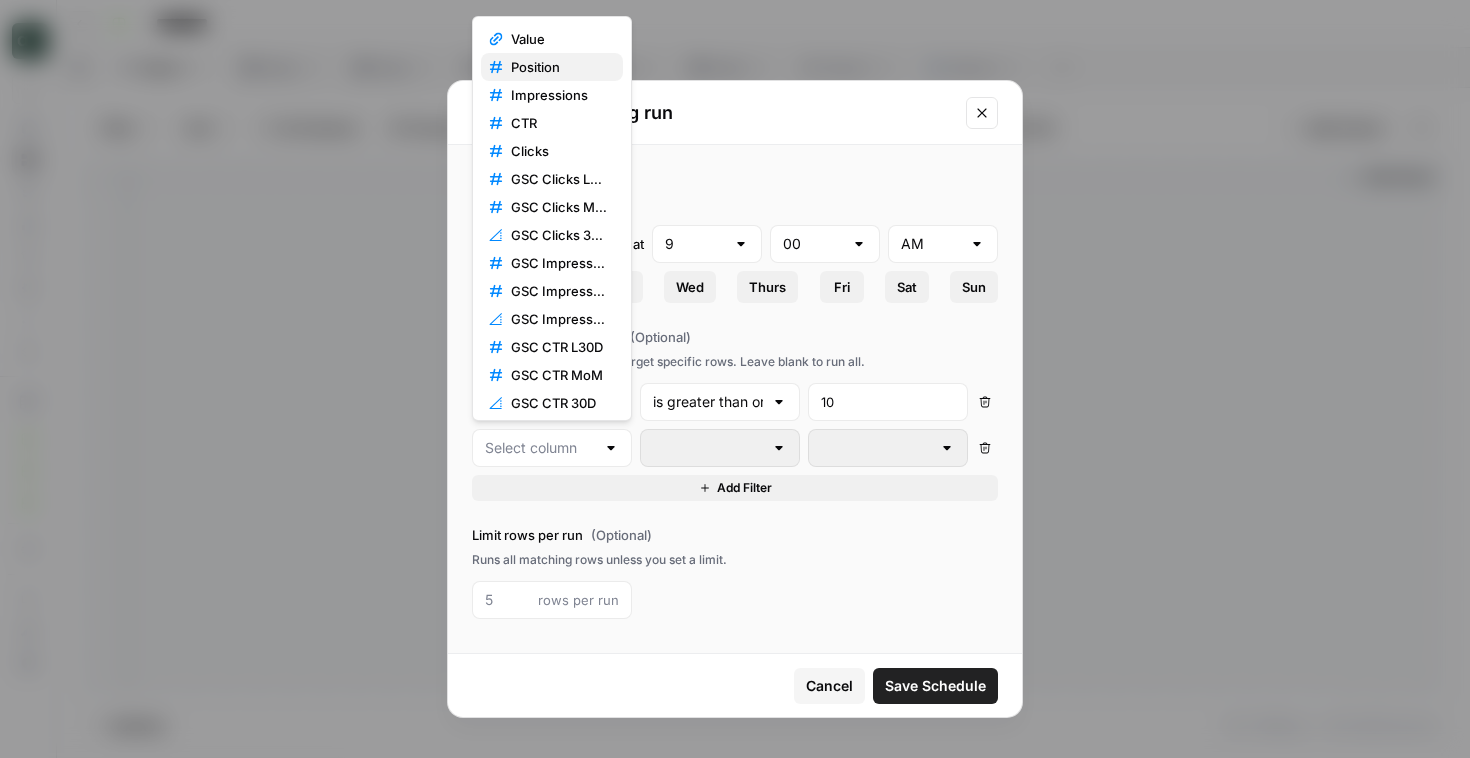 click on "Position" at bounding box center [552, 67] 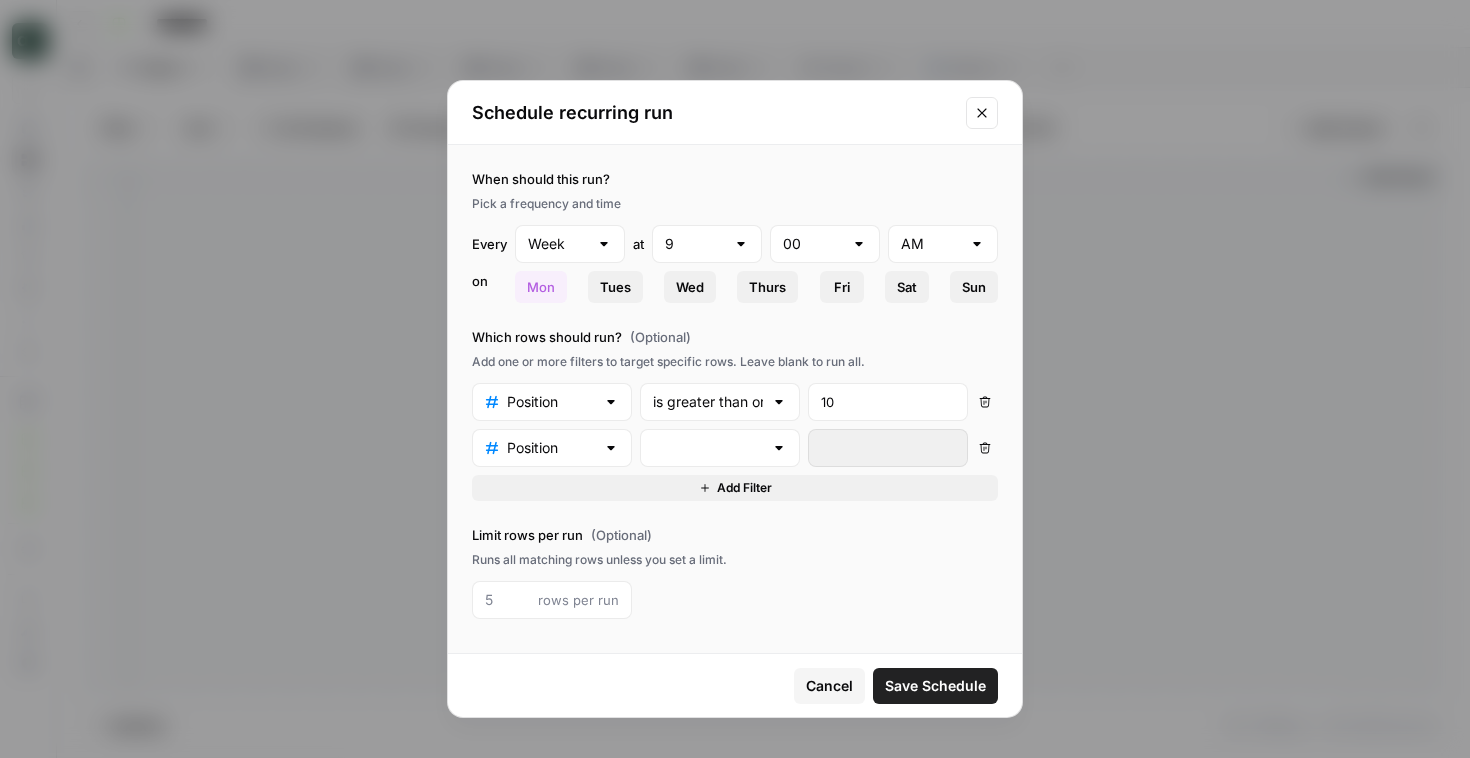click at bounding box center (982, 113) 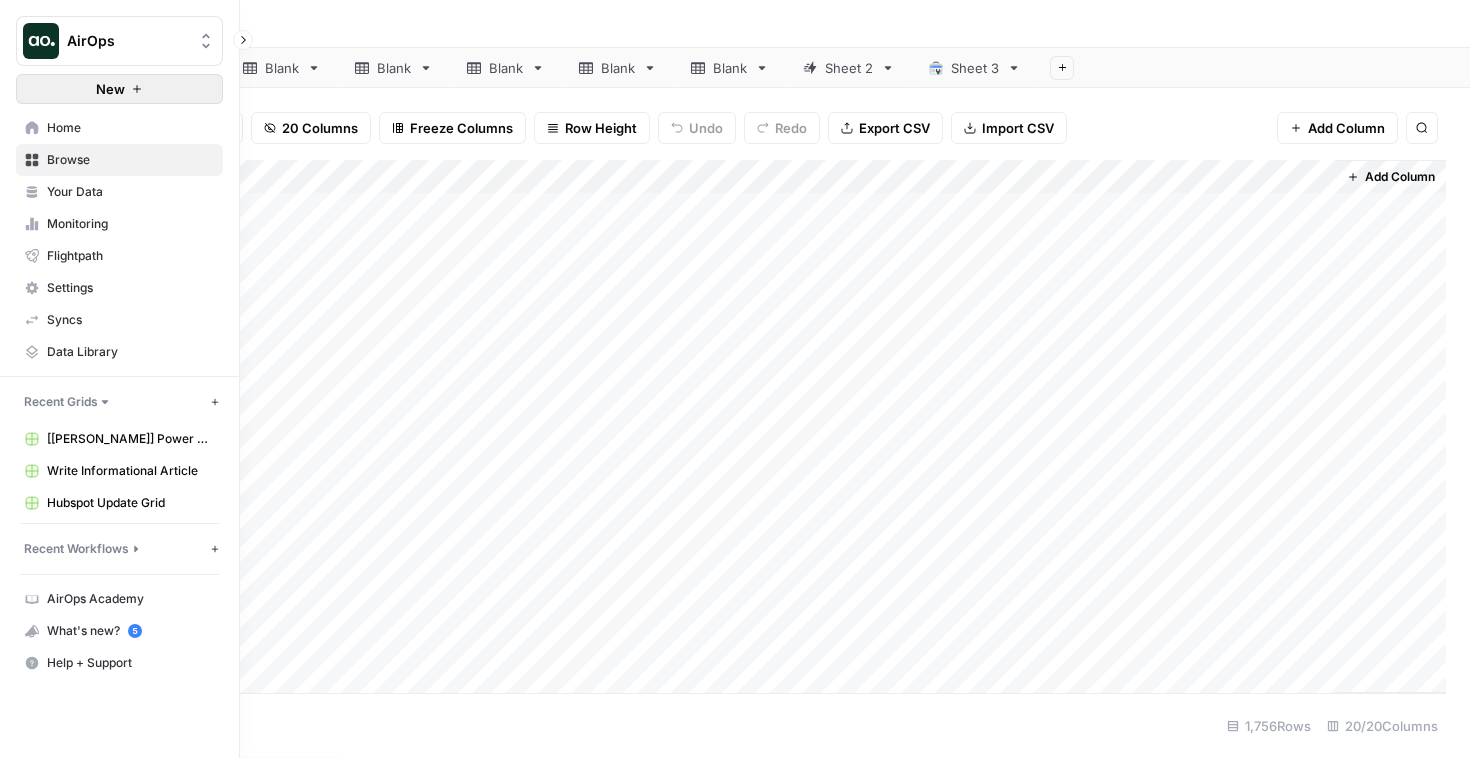click on "New" at bounding box center (119, 89) 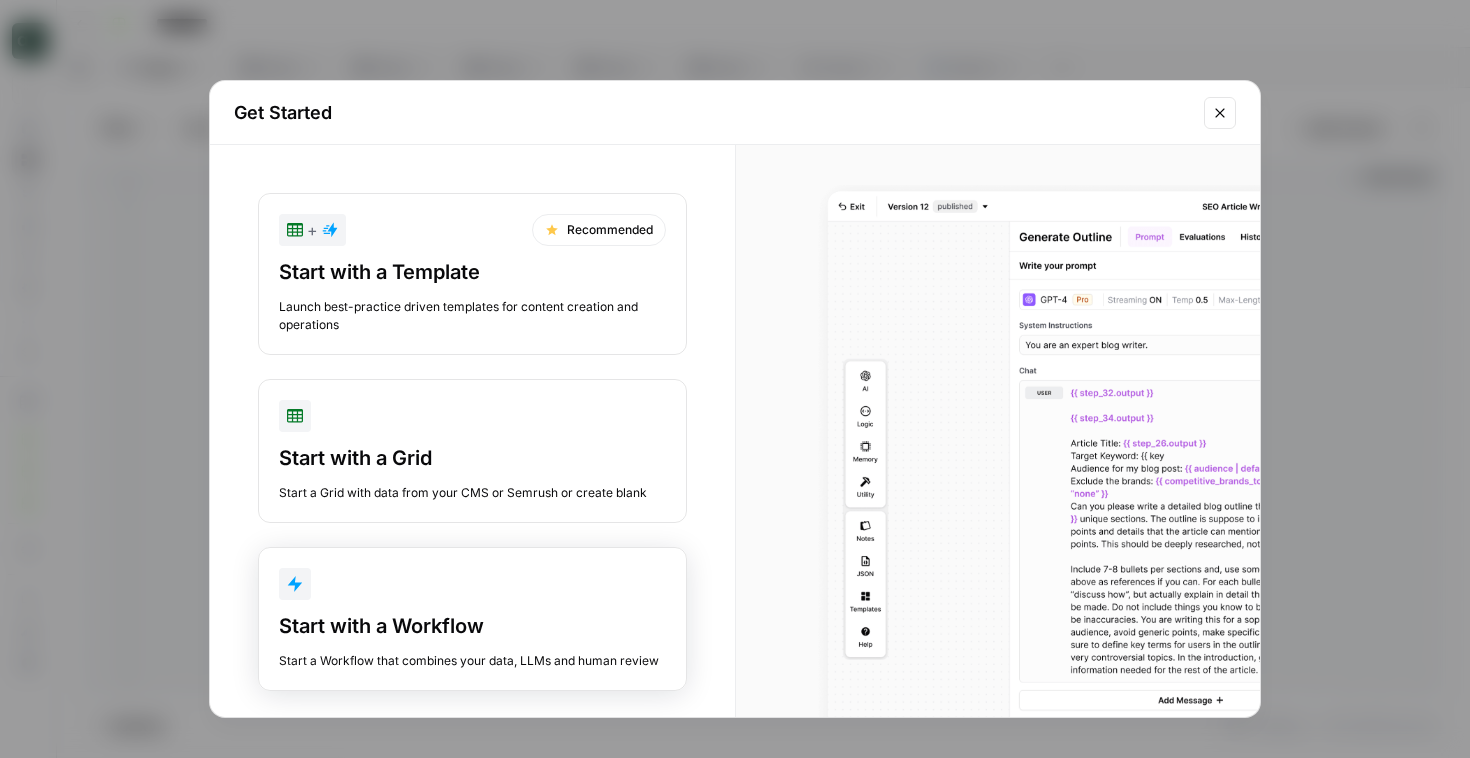 click on "Start with a Workflow" at bounding box center (472, 626) 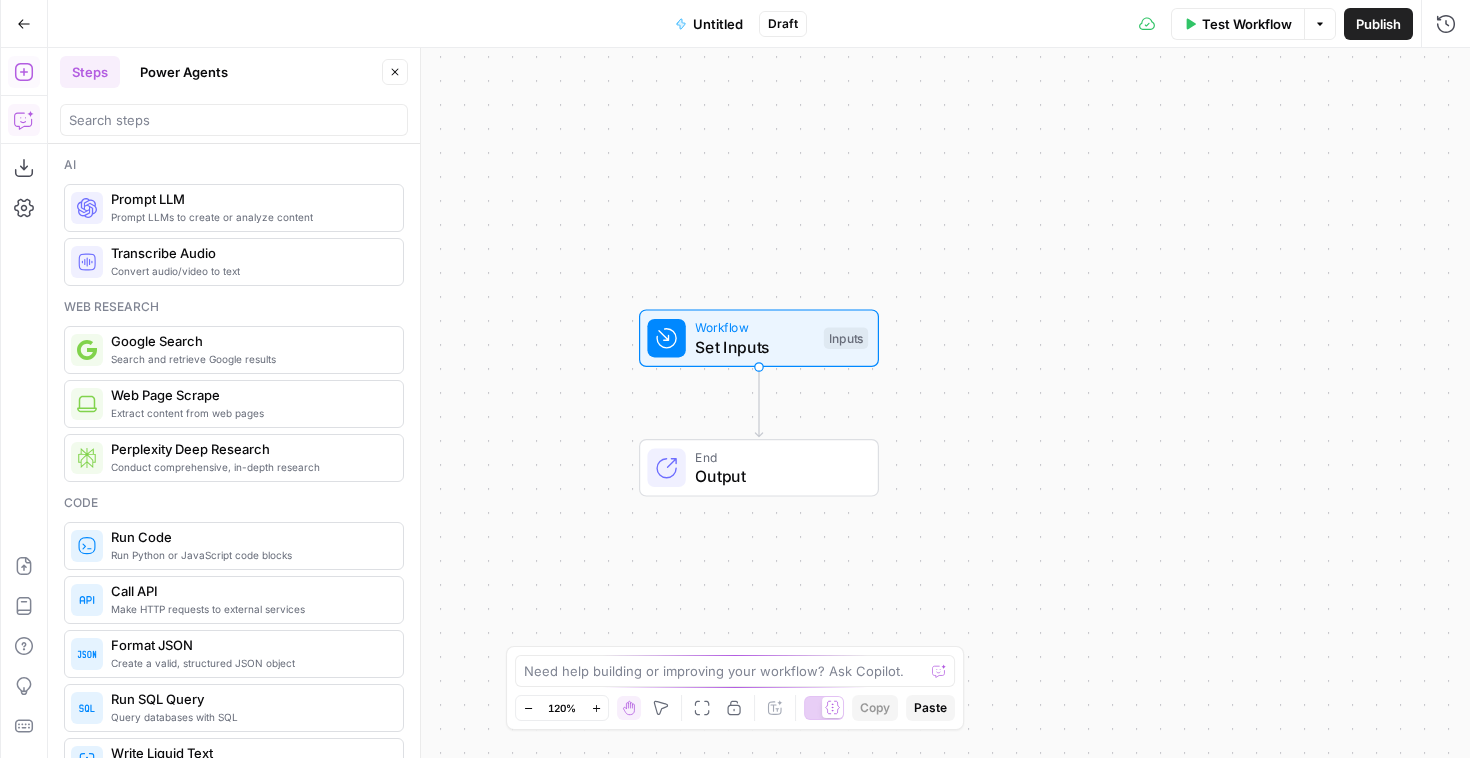 click 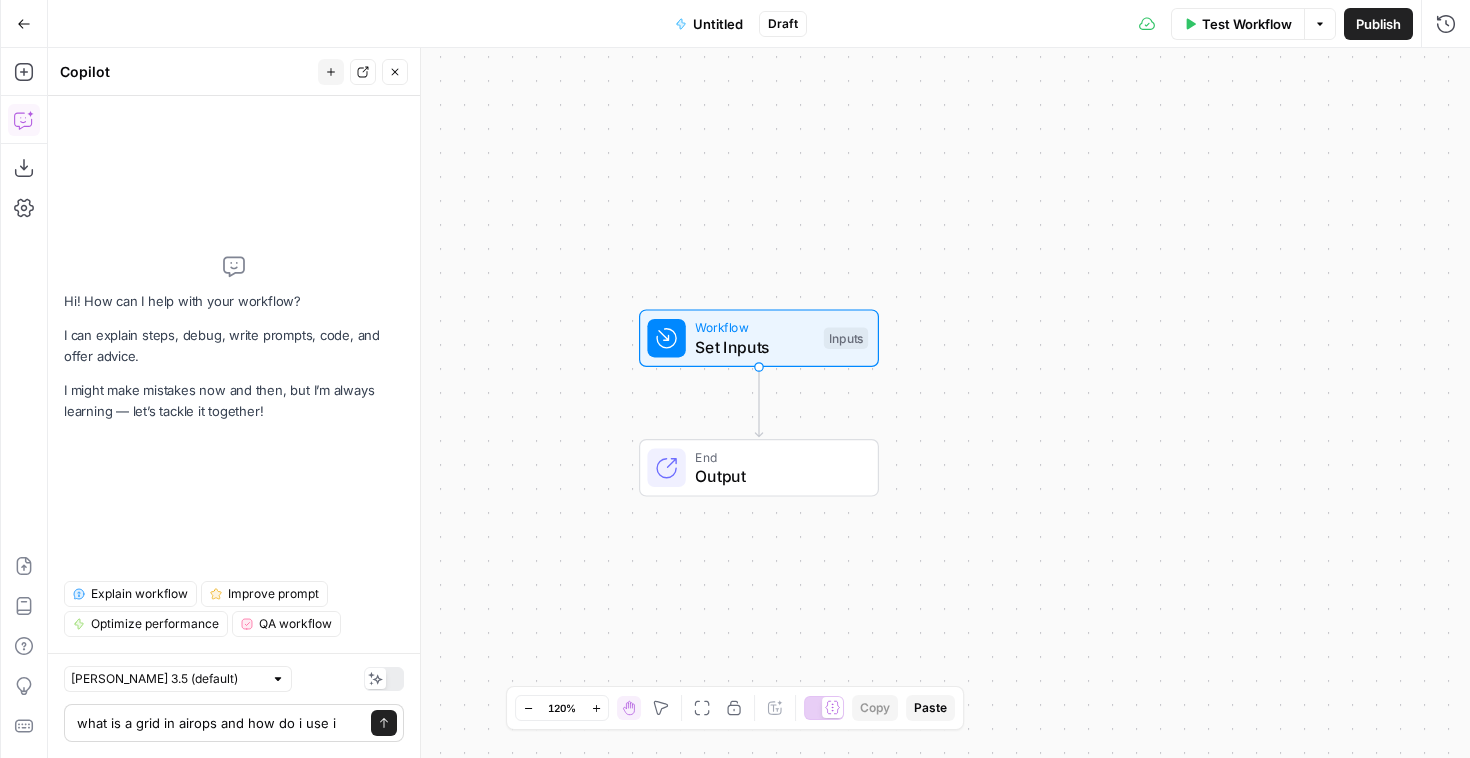 type on "what is a grid in airops and how do i use it" 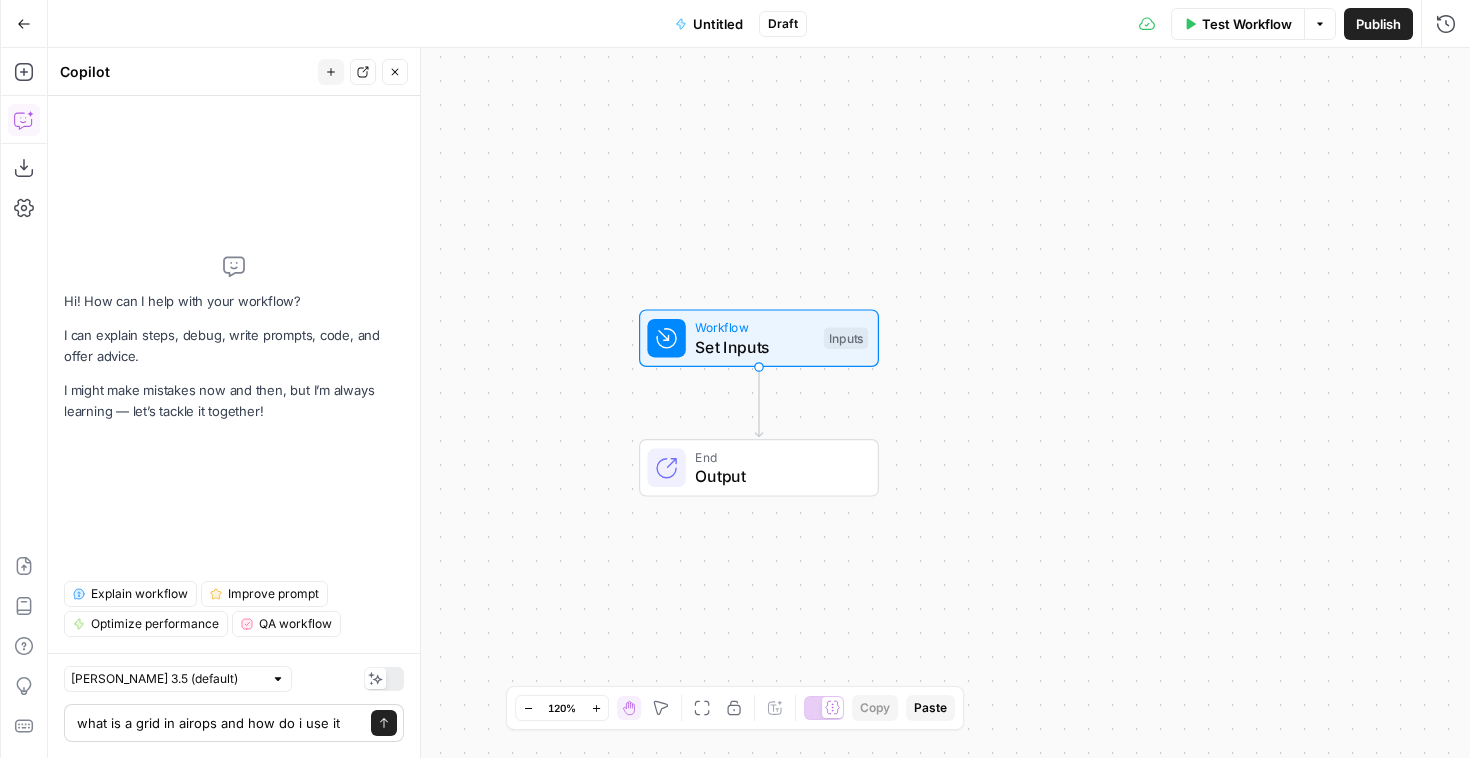 type 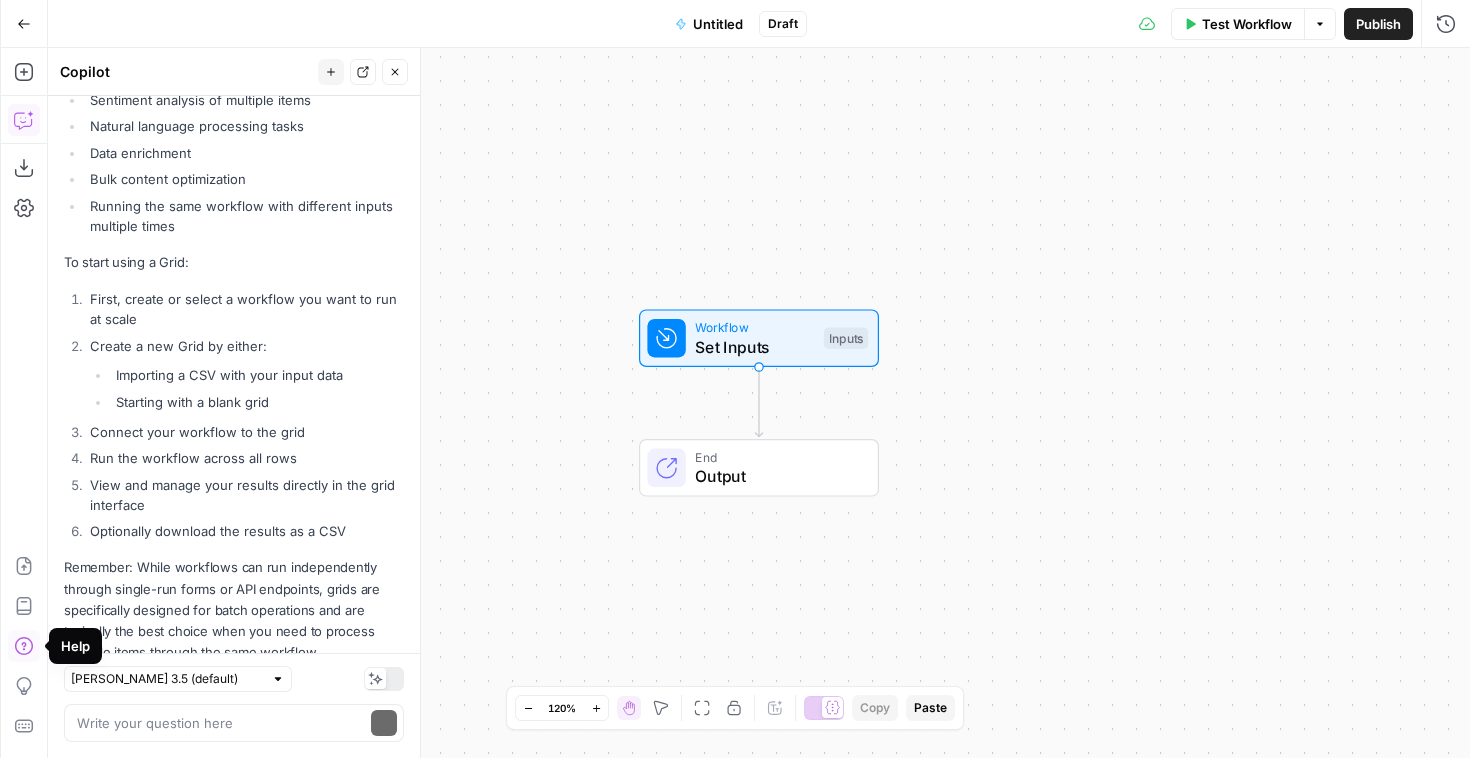 scroll, scrollTop: 1243, scrollLeft: 0, axis: vertical 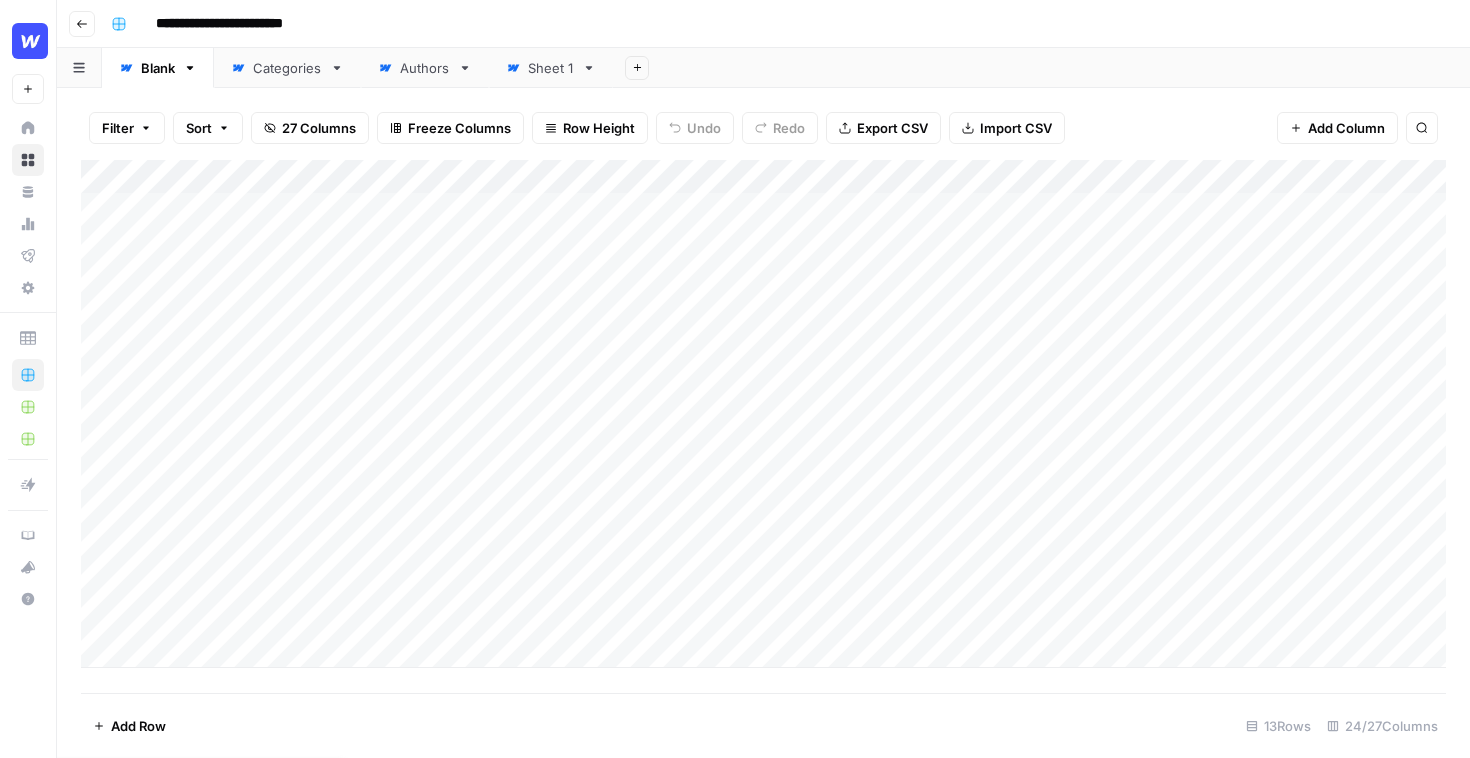 drag, startPoint x: 216, startPoint y: 208, endPoint x: 196, endPoint y: 539, distance: 331.60367 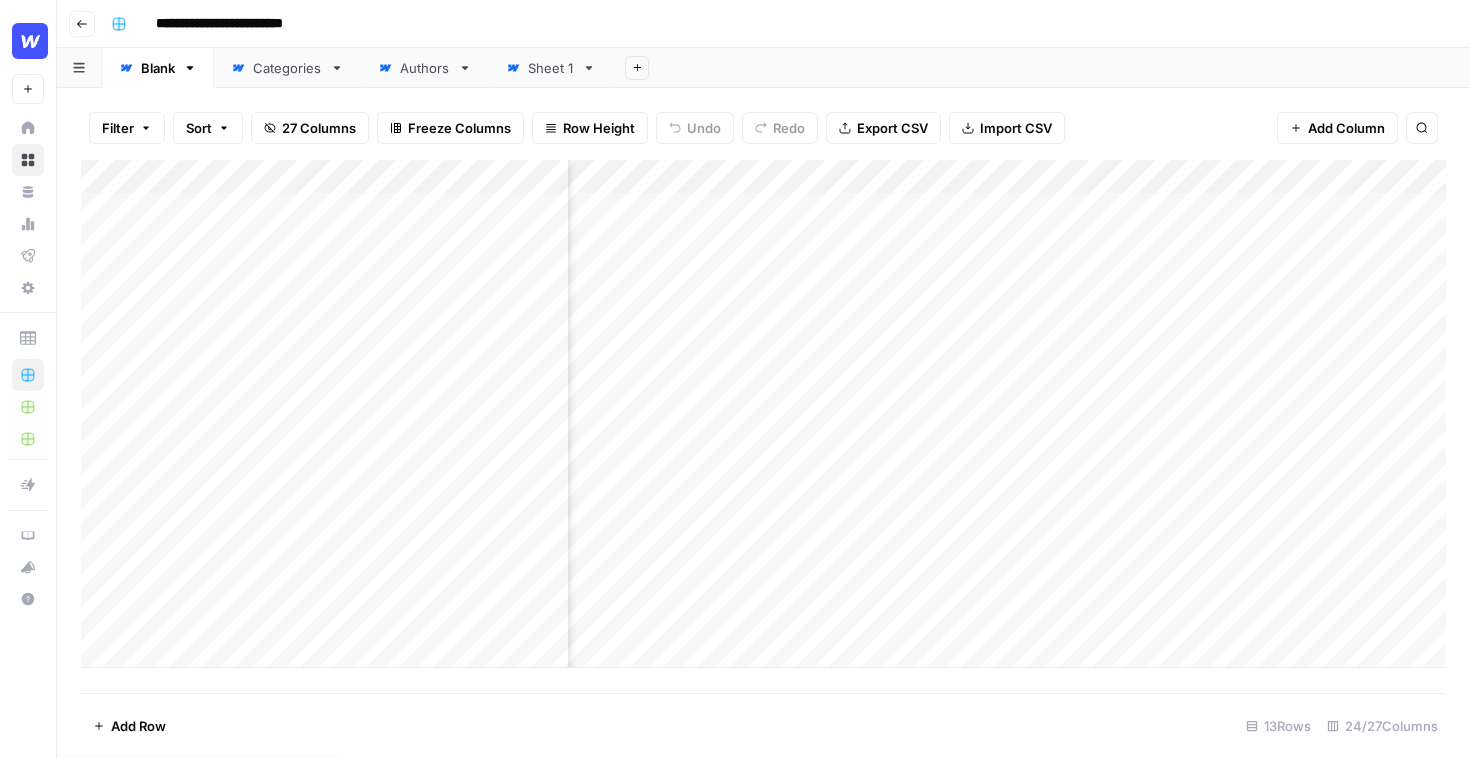 scroll, scrollTop: 0, scrollLeft: 0, axis: both 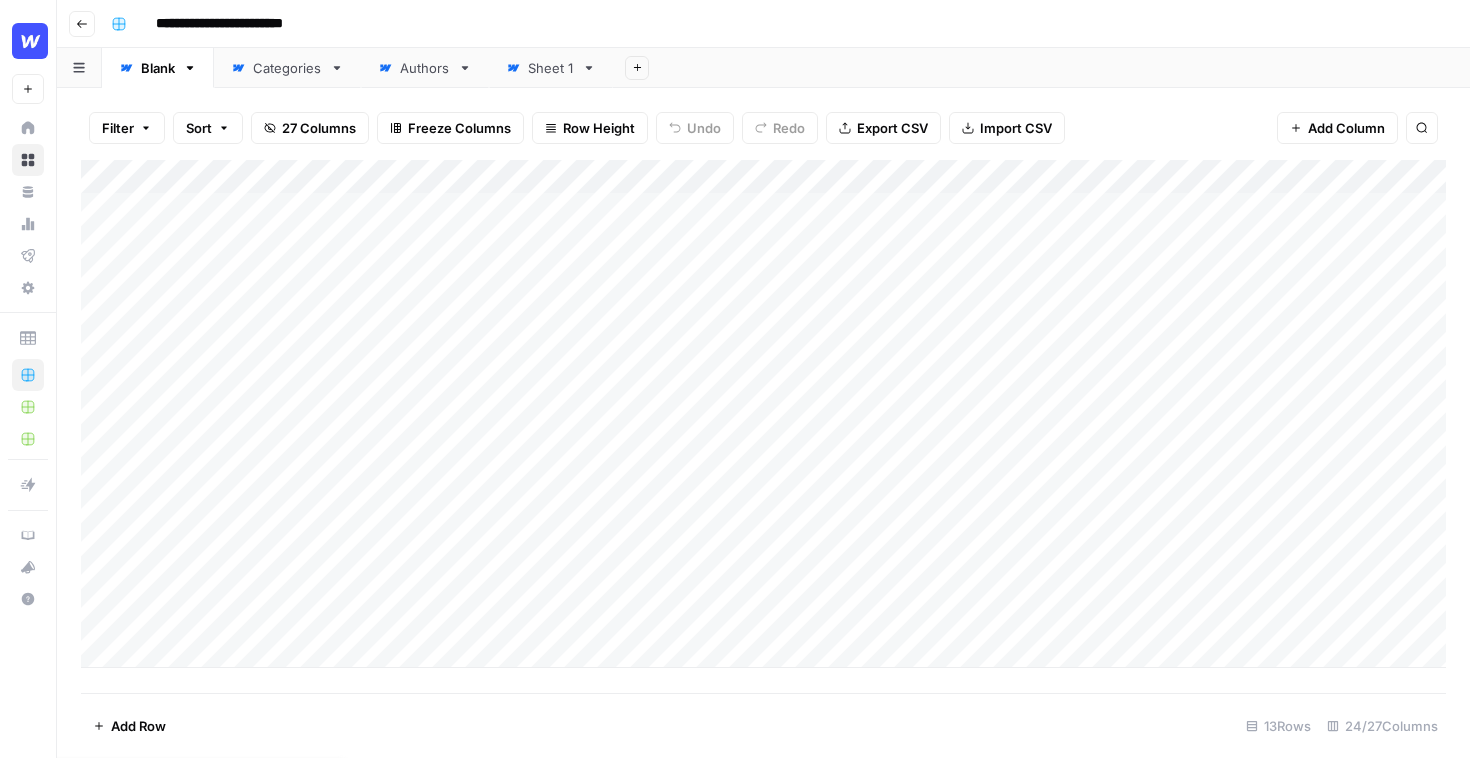 click on "Add Column" at bounding box center (763, 414) 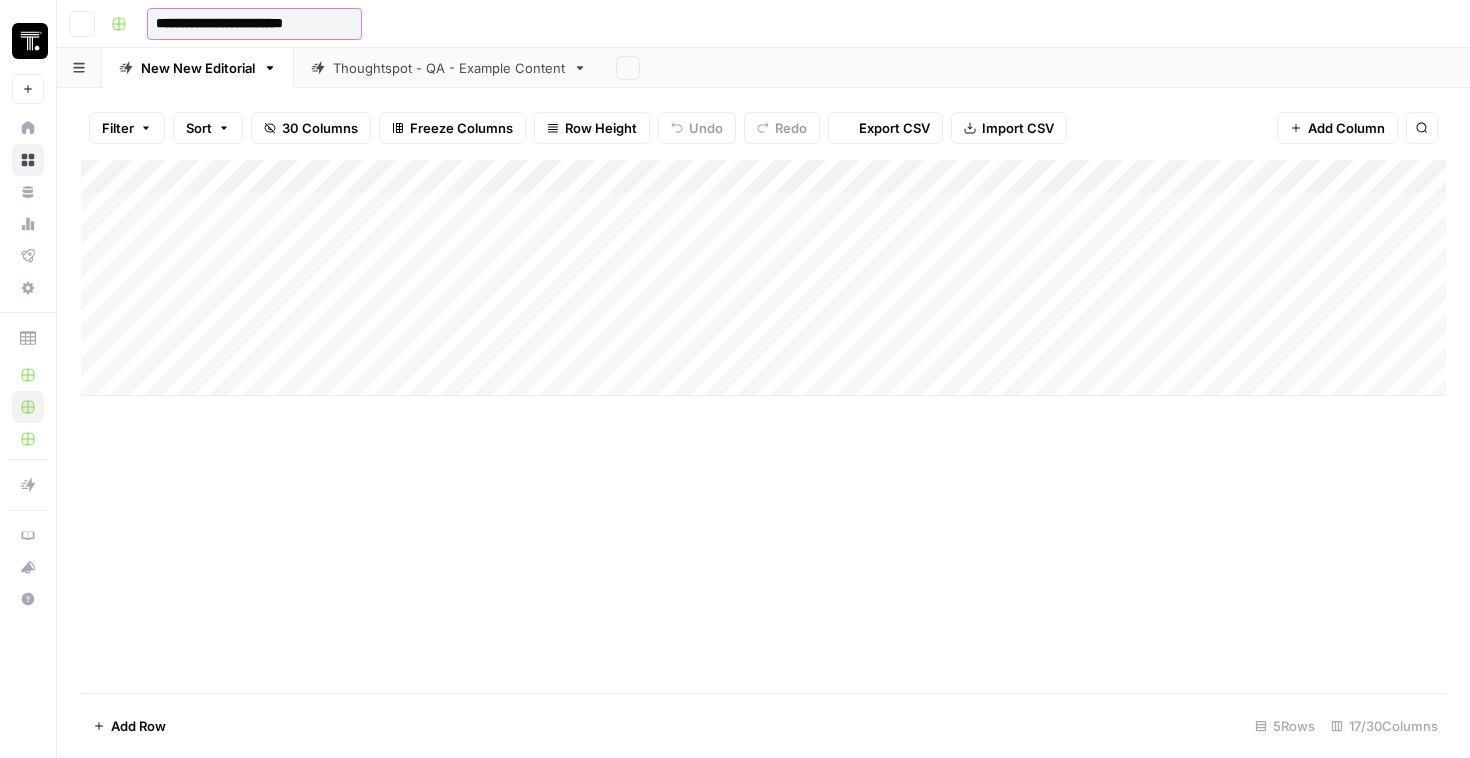 scroll, scrollTop: 0, scrollLeft: 0, axis: both 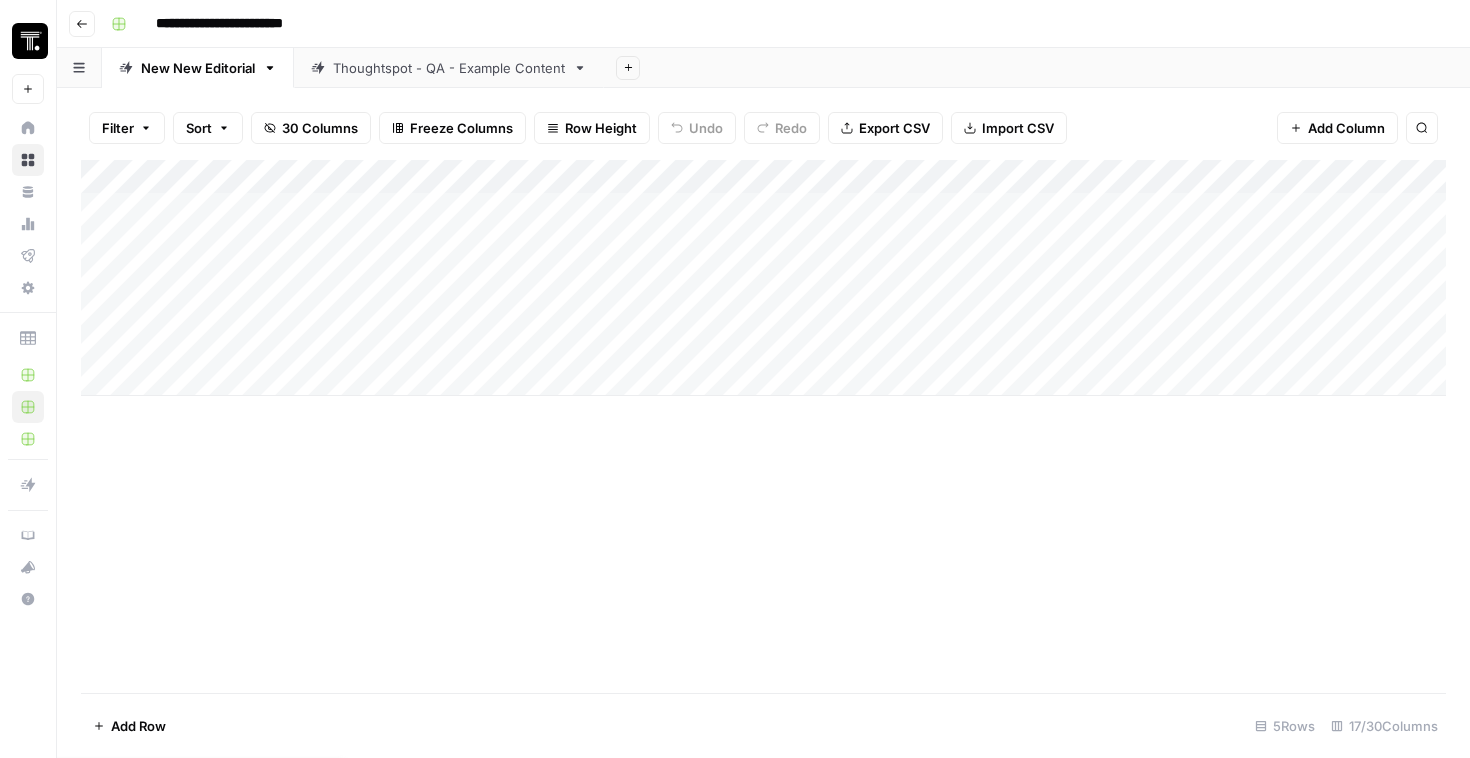 click on "Add Column" at bounding box center [763, 278] 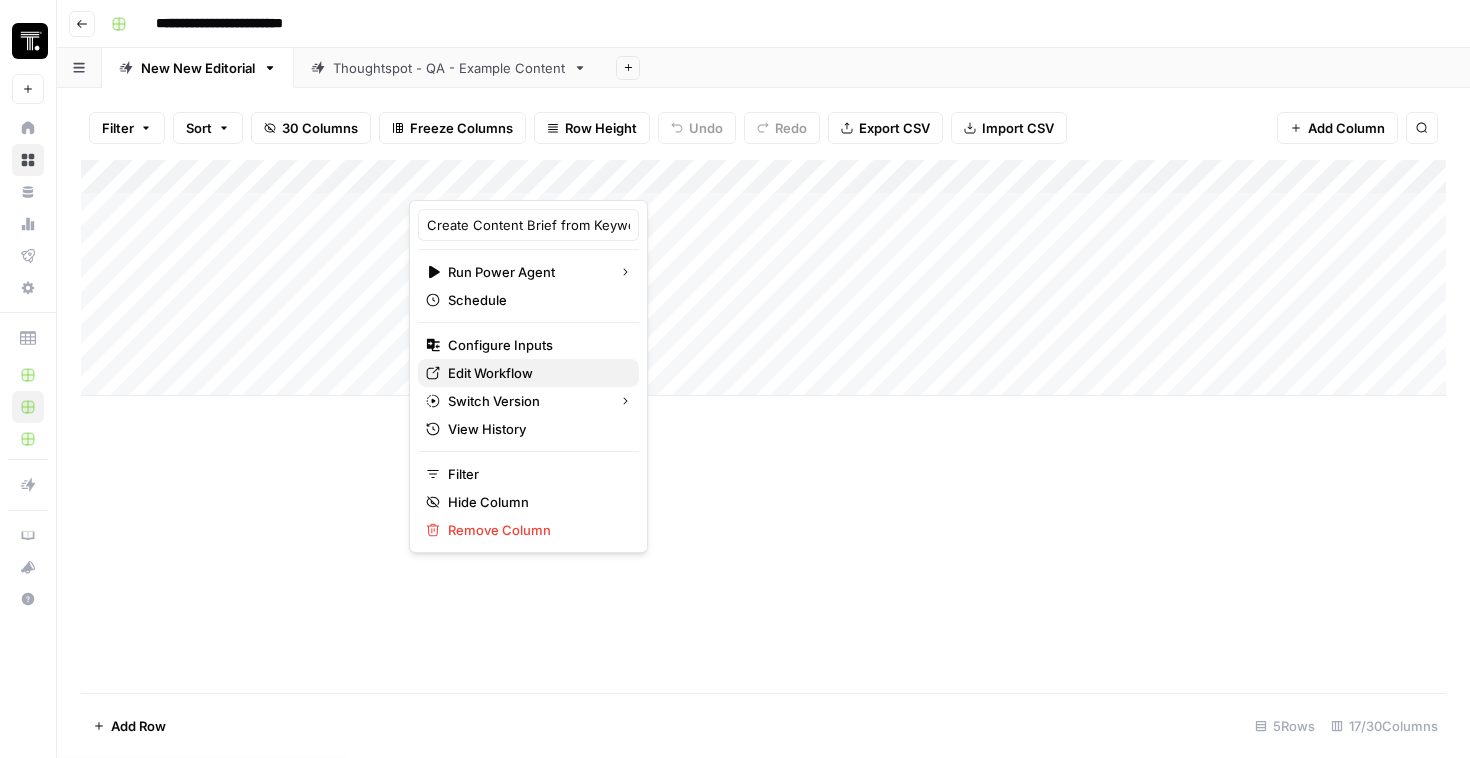 click on "Edit Workflow" at bounding box center [490, 373] 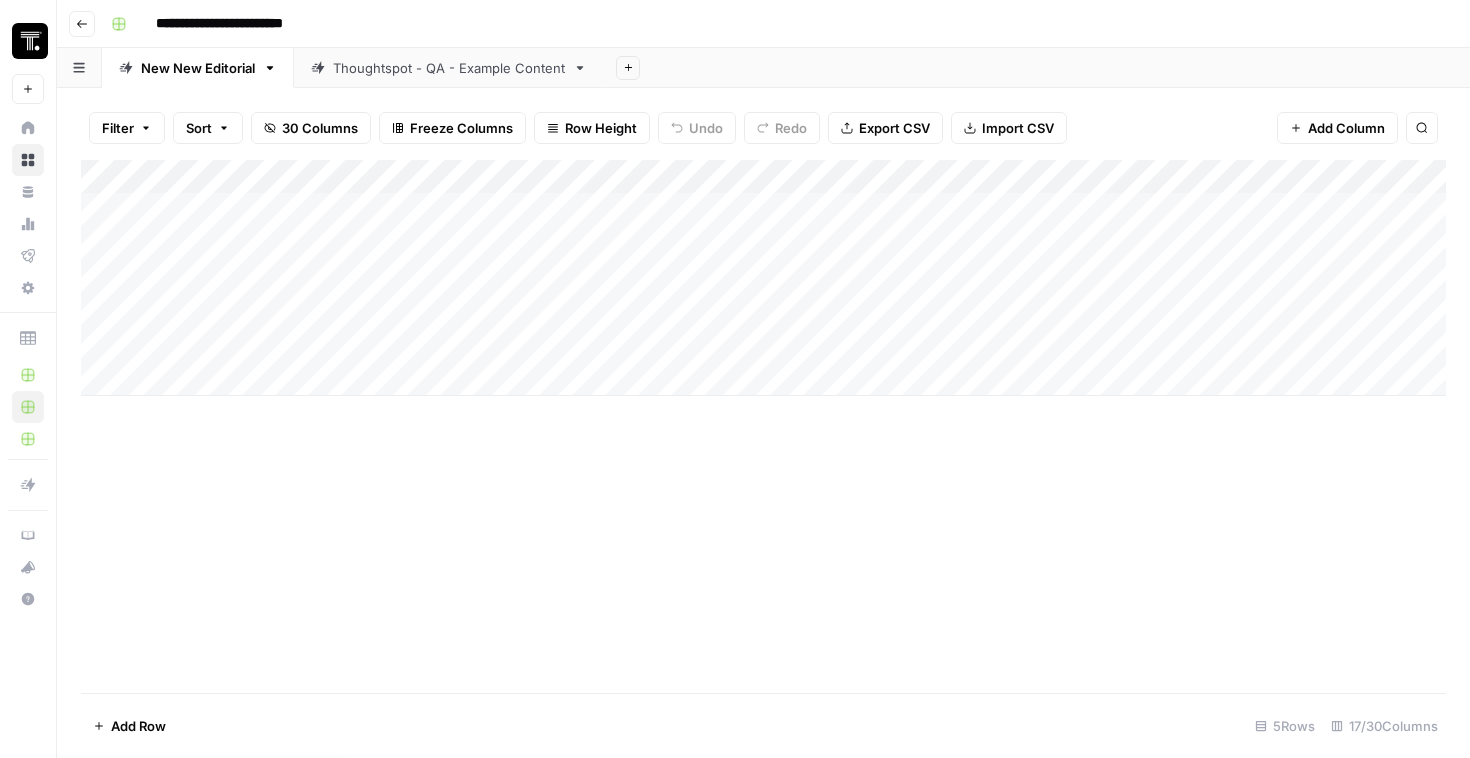 click on "Add Column" at bounding box center (763, 278) 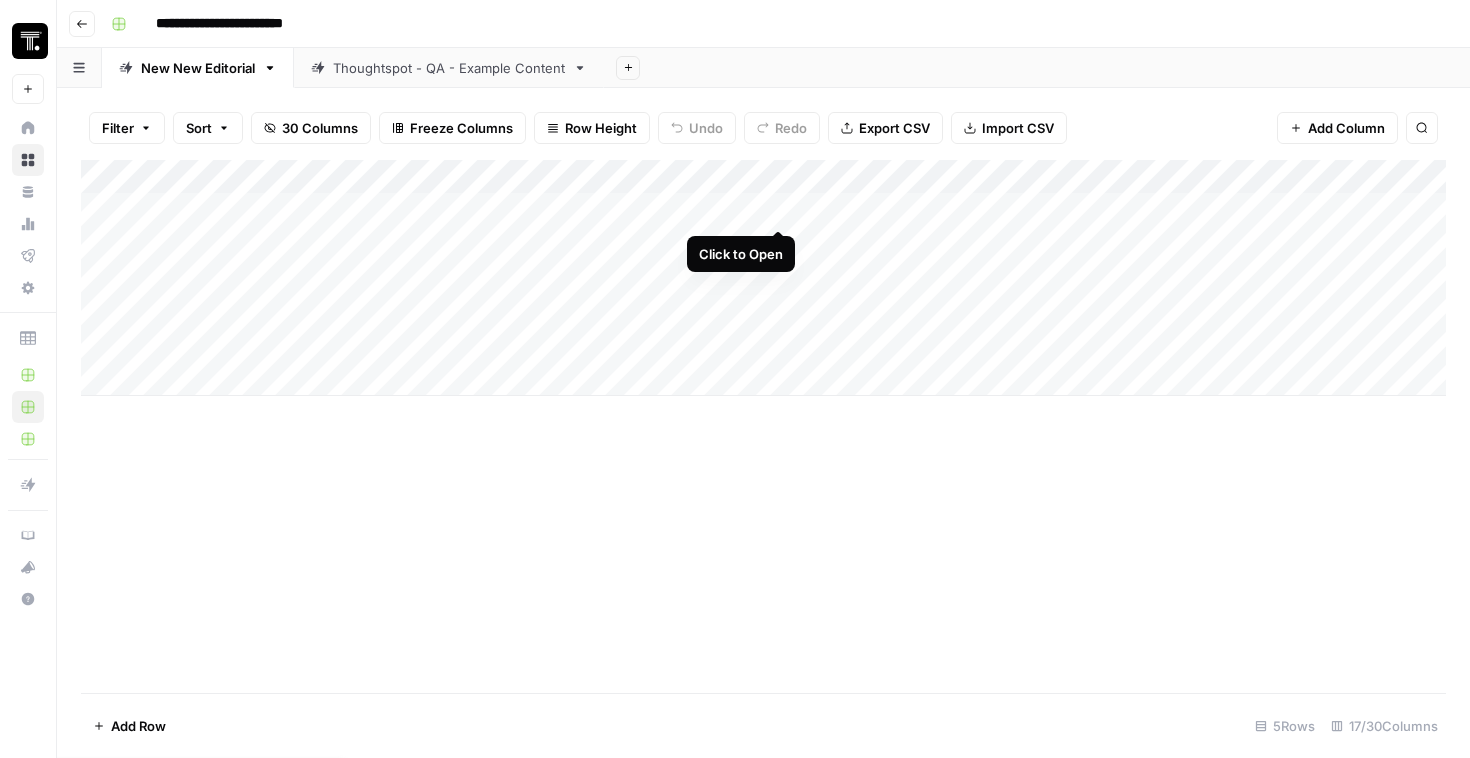 click on "Add Column" at bounding box center (763, 278) 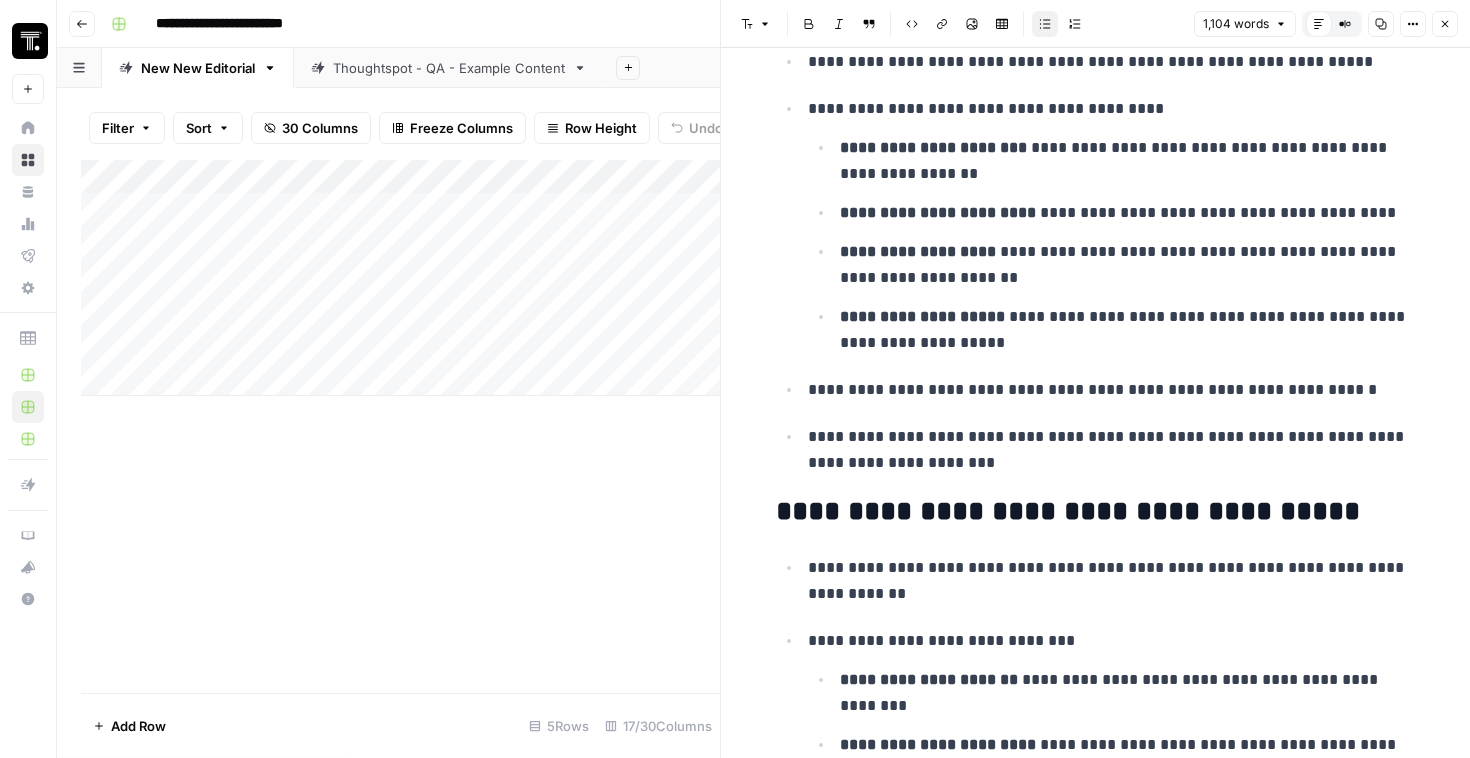 scroll, scrollTop: 3020, scrollLeft: 0, axis: vertical 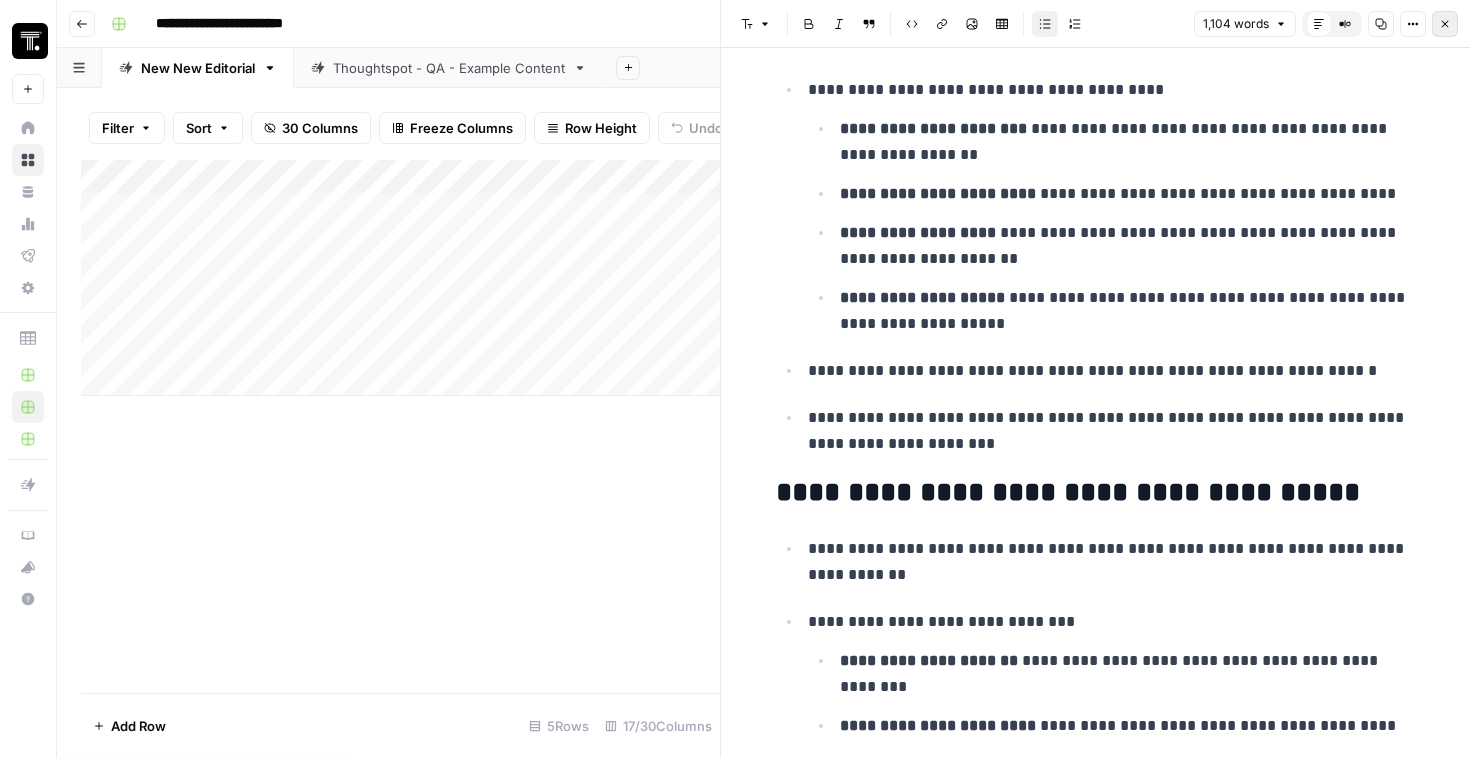 click on "Close" at bounding box center [1445, 24] 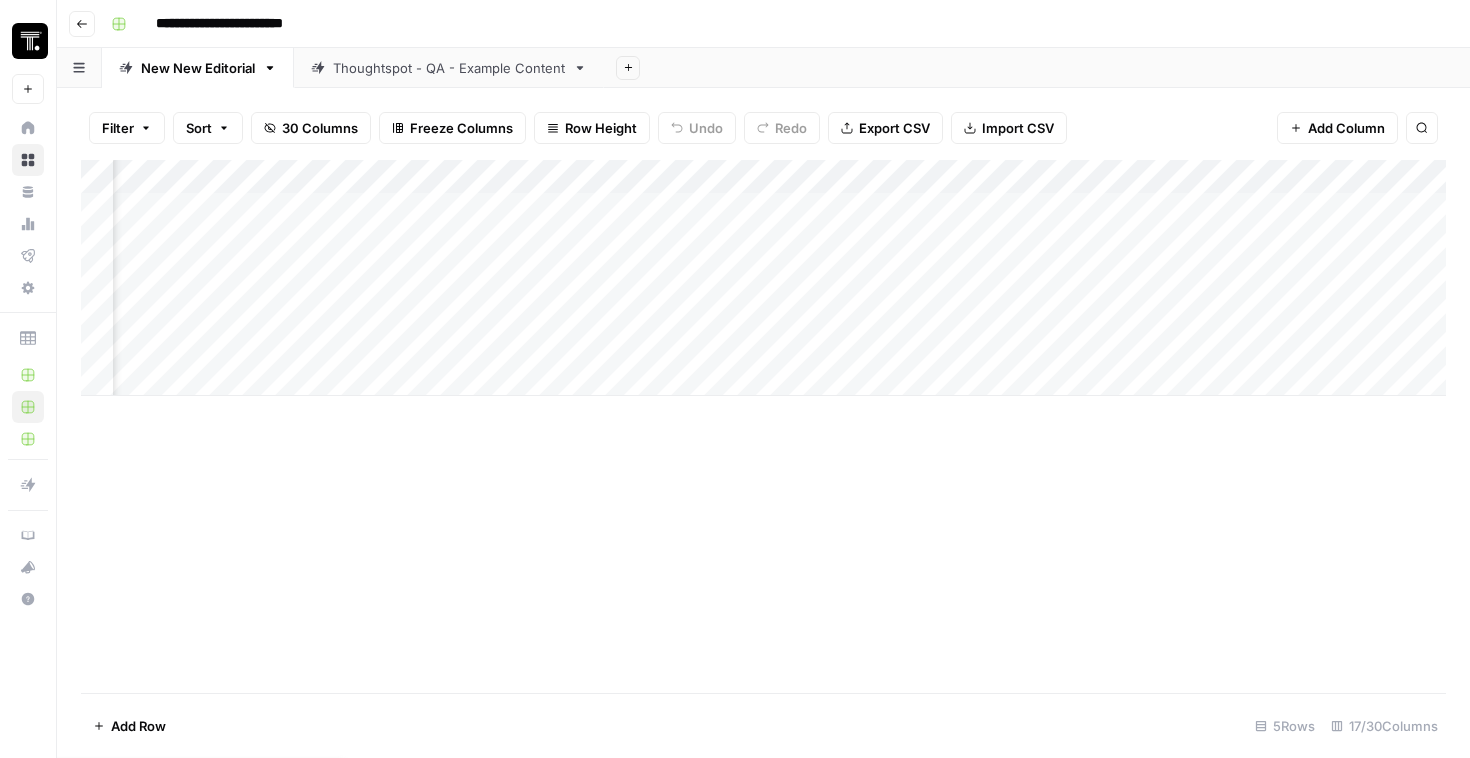scroll, scrollTop: 0, scrollLeft: 858, axis: horizontal 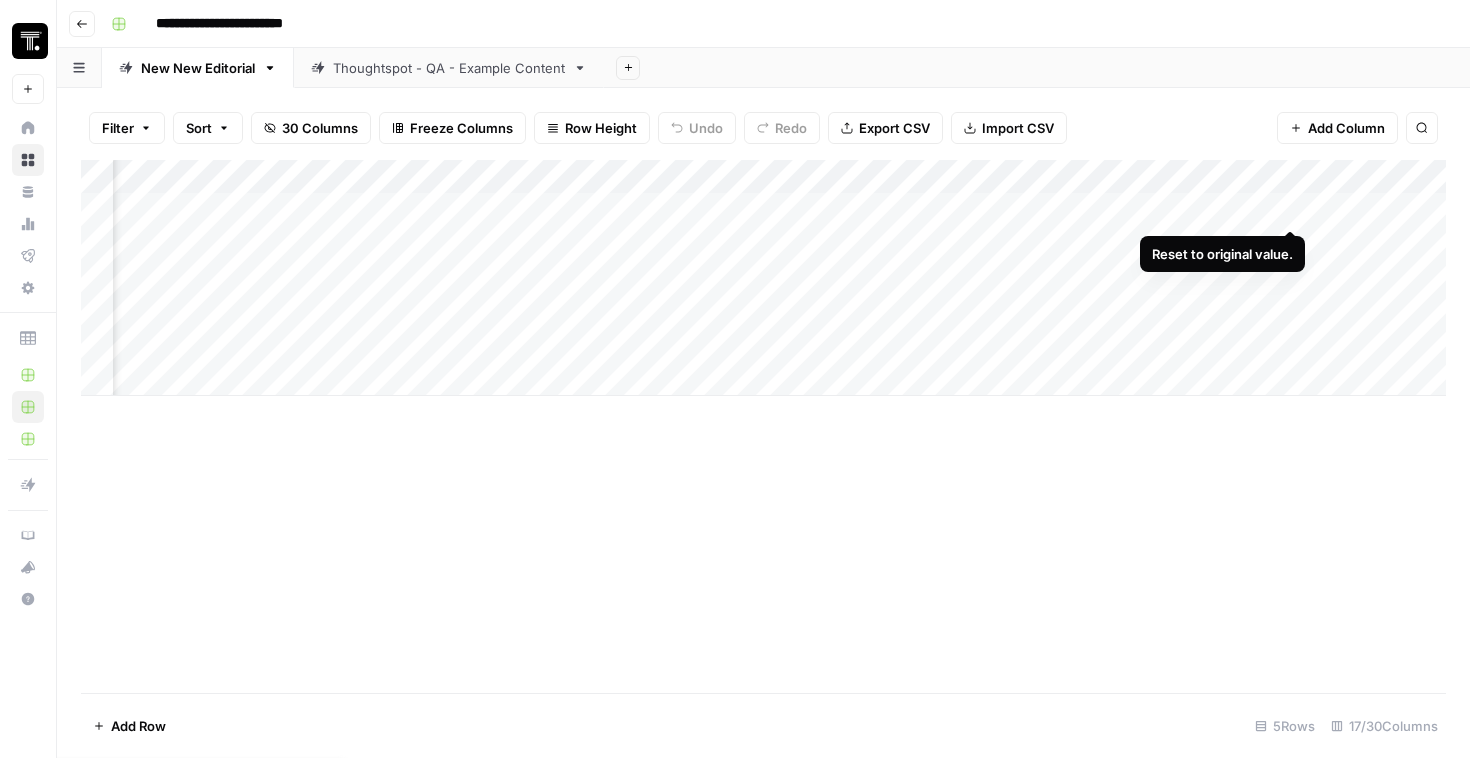 click on "Add Column" at bounding box center [763, 278] 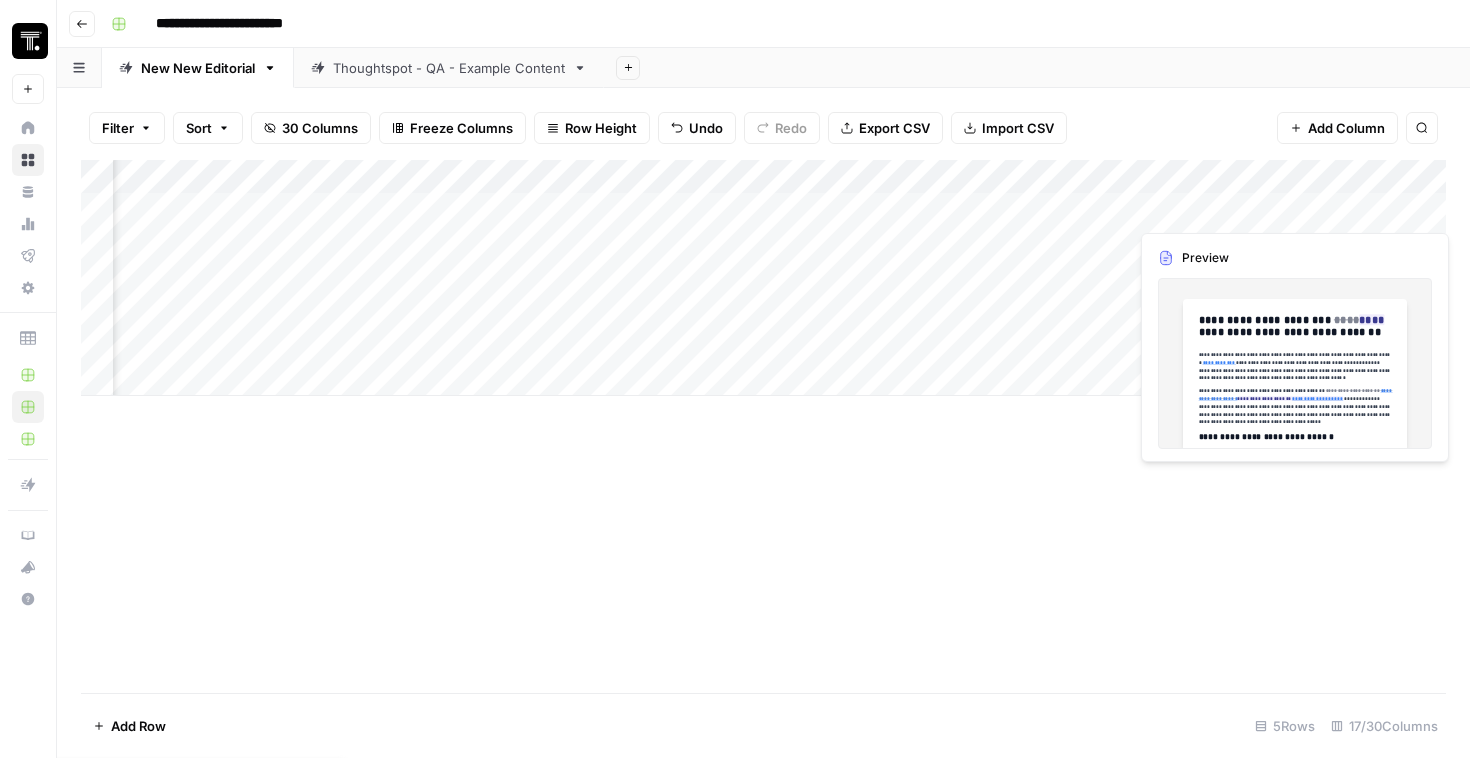 click on "Add Column" at bounding box center (763, 278) 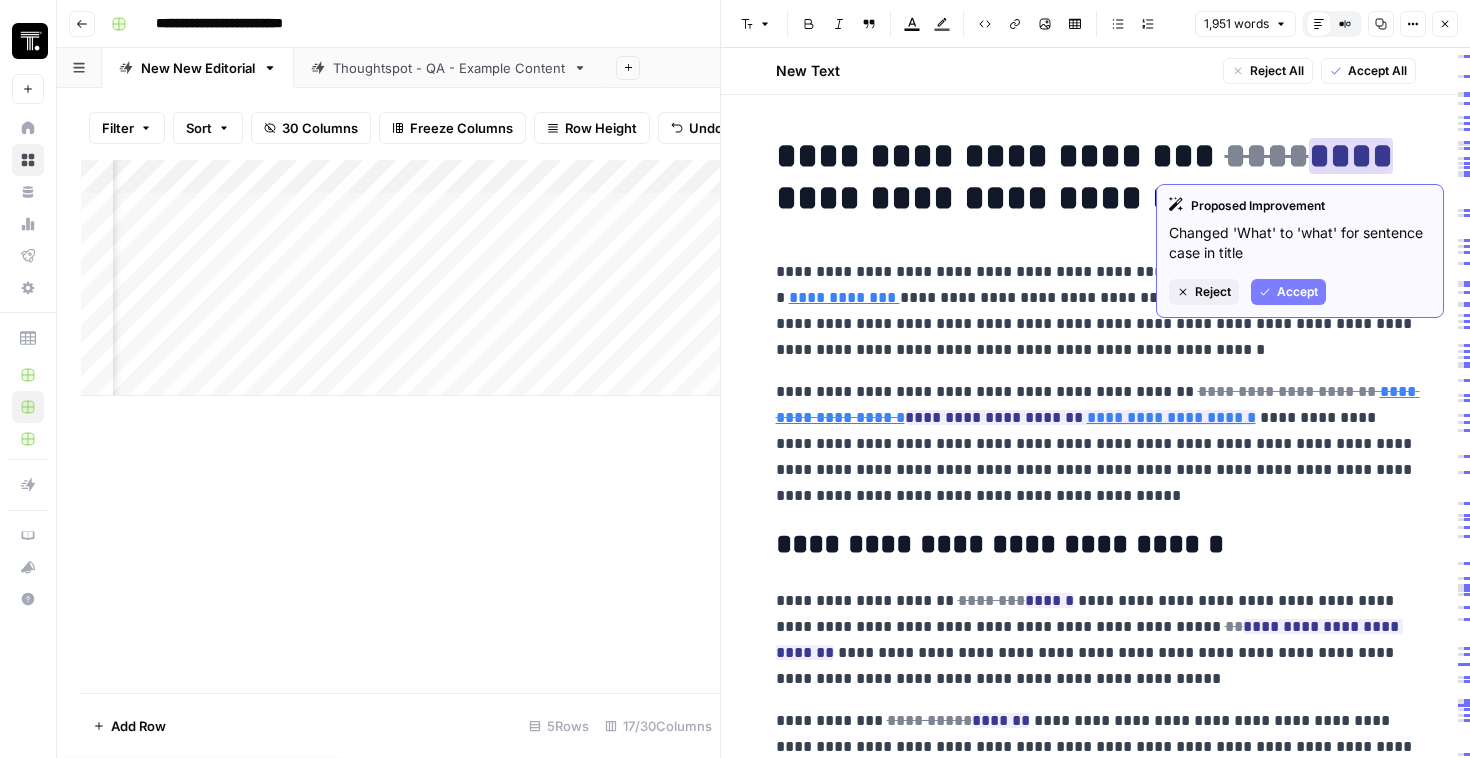 click on "Changed 'What' to 'what' for sentence case in title" at bounding box center (1300, 243) 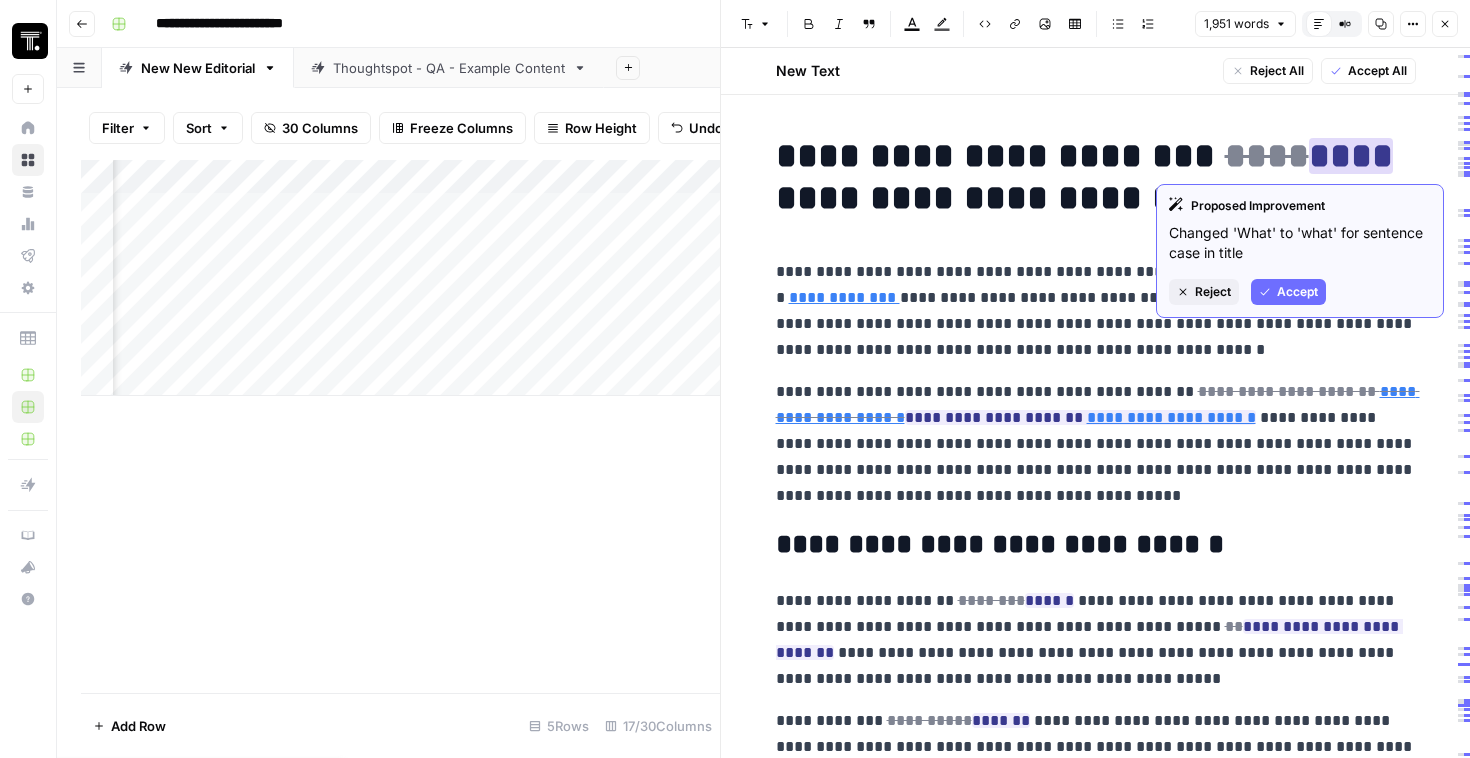 click on "Accept" at bounding box center (1297, 292) 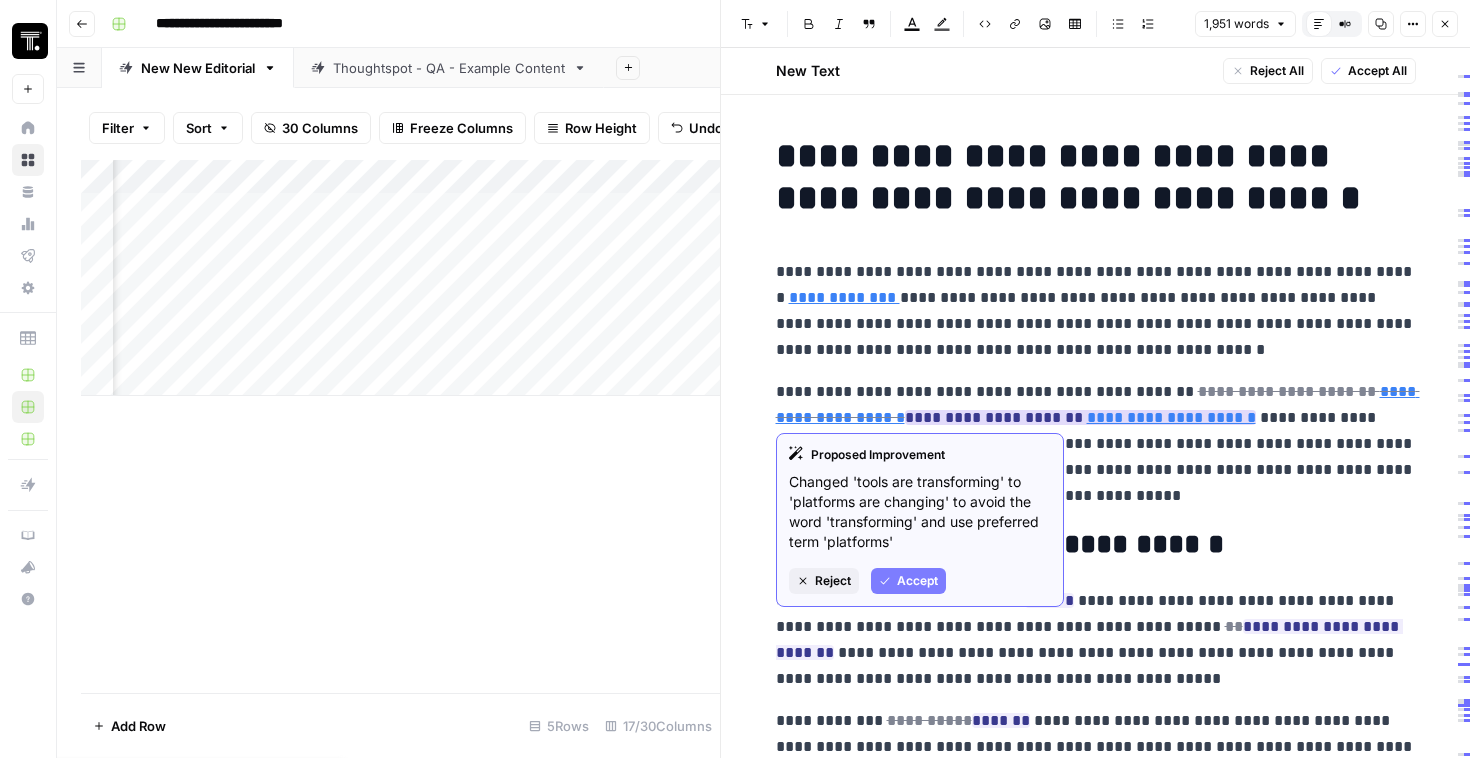 drag, startPoint x: 879, startPoint y: 487, endPoint x: 938, endPoint y: 535, distance: 76.05919 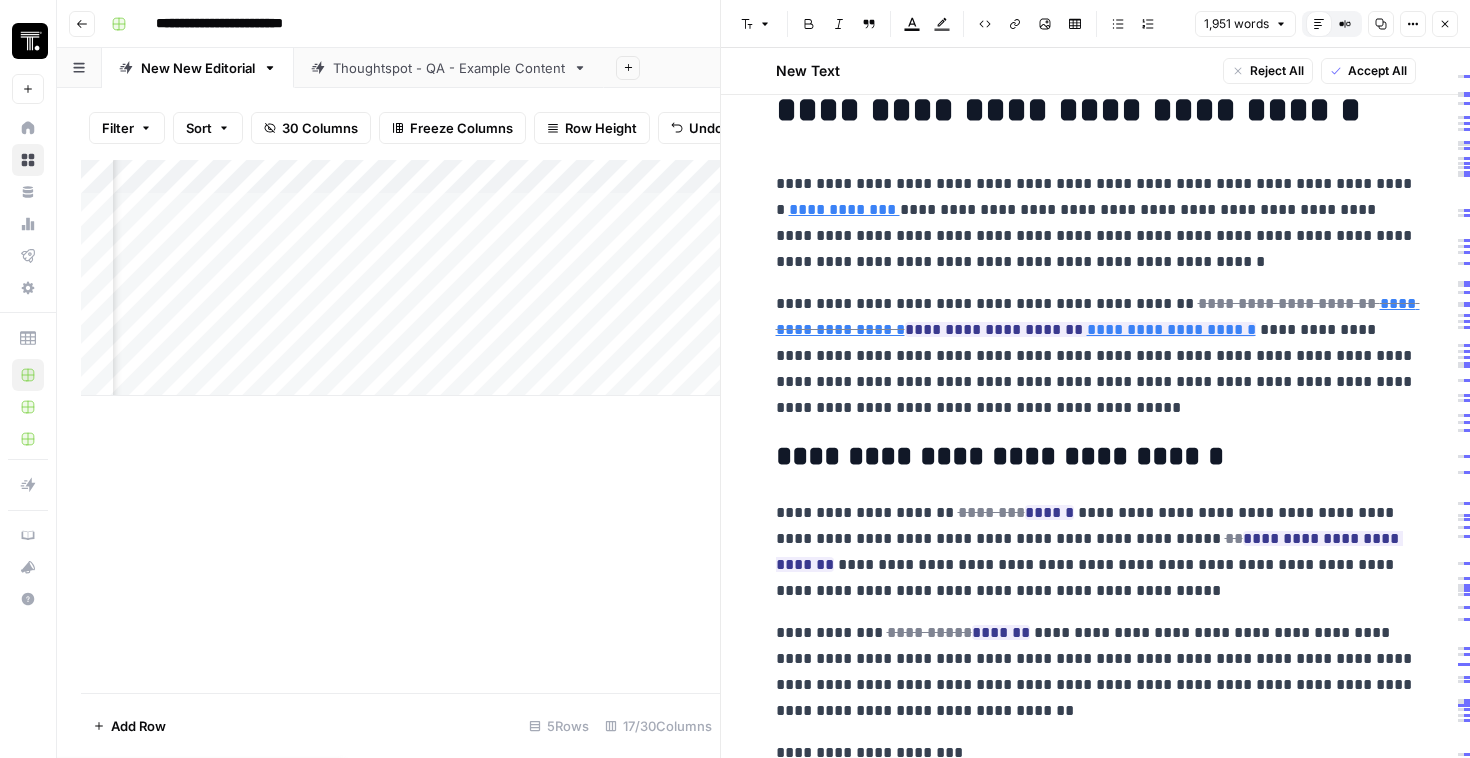 scroll, scrollTop: 149, scrollLeft: 0, axis: vertical 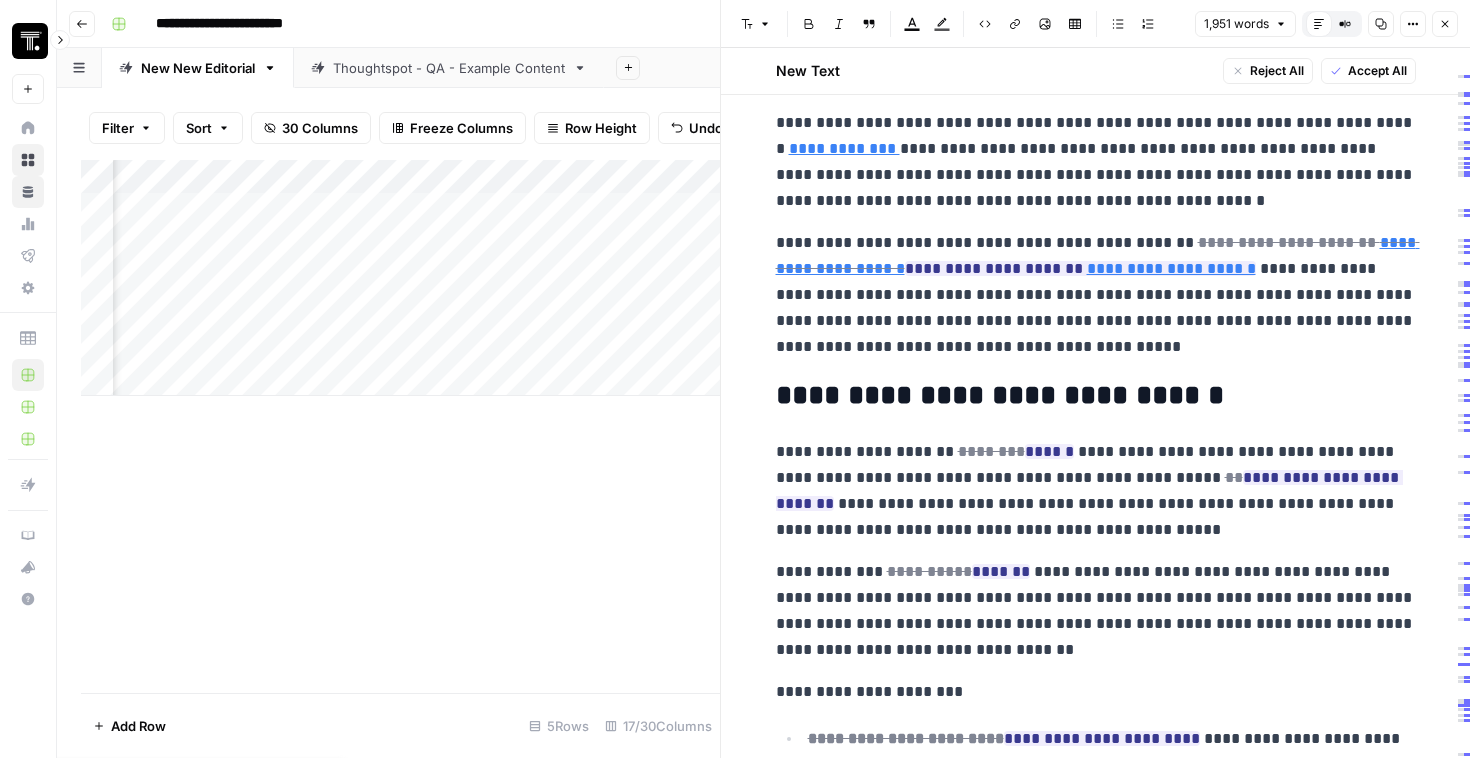 click on "Your Data" at bounding box center [28, 192] 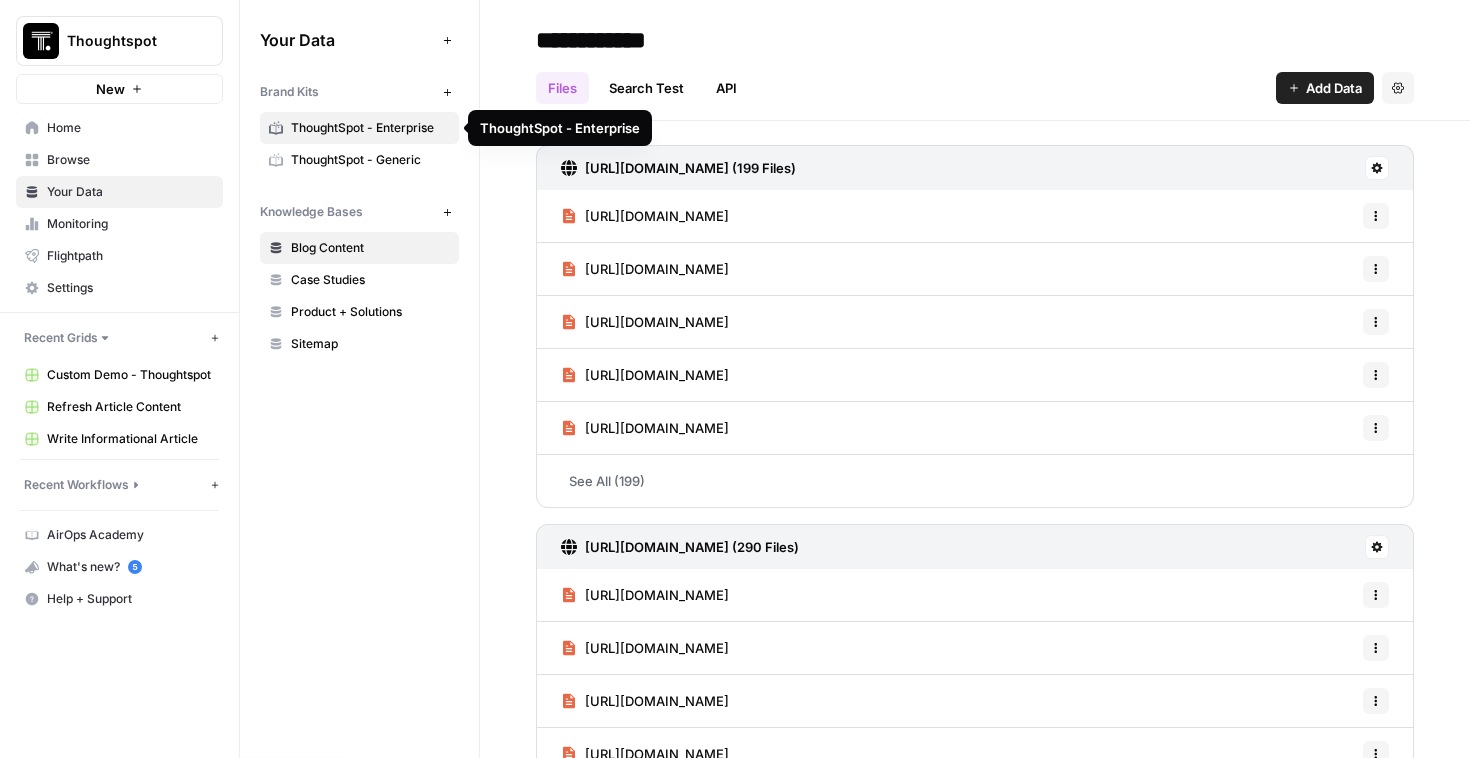 click on "ThoughtSpot - Enterprise" at bounding box center (370, 128) 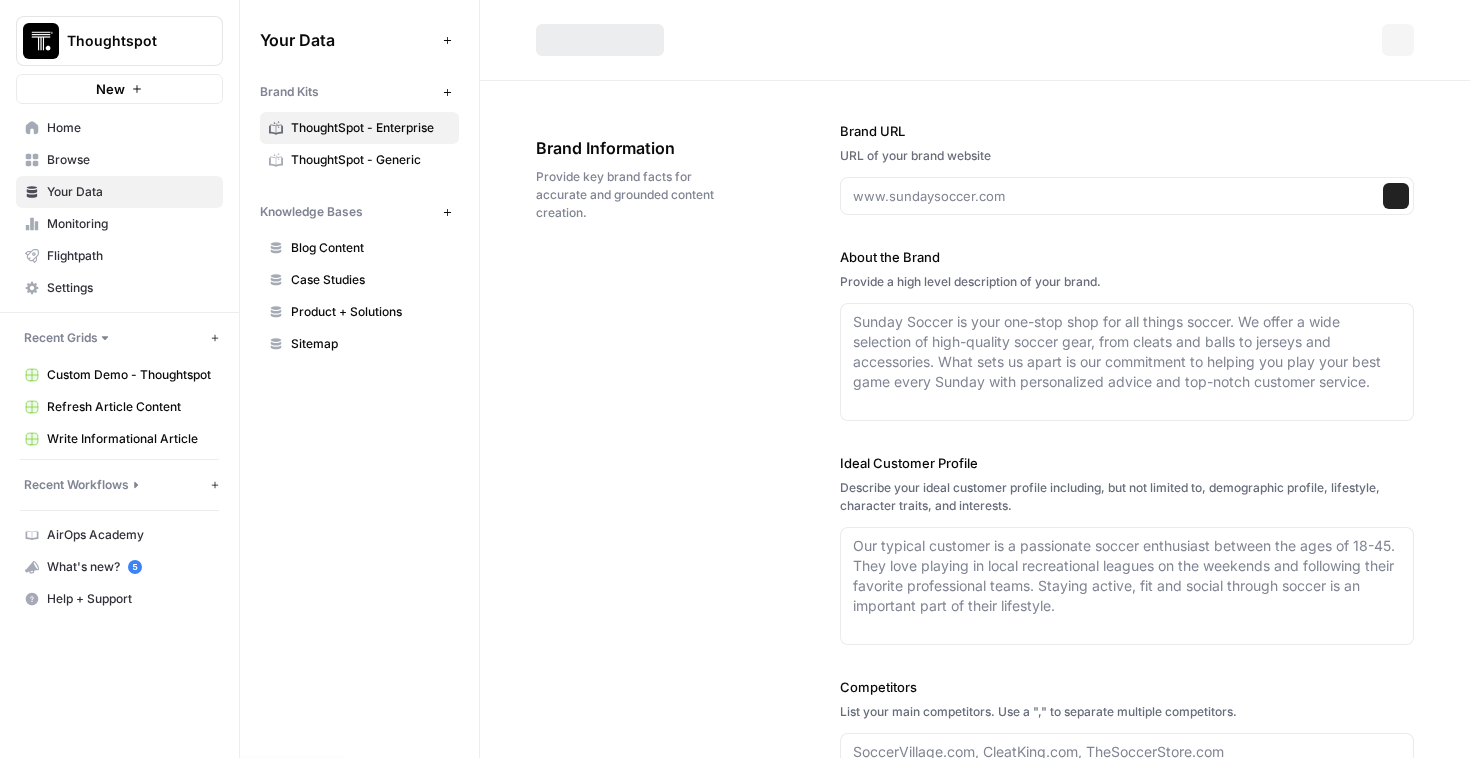 type on "thoughtspot.com" 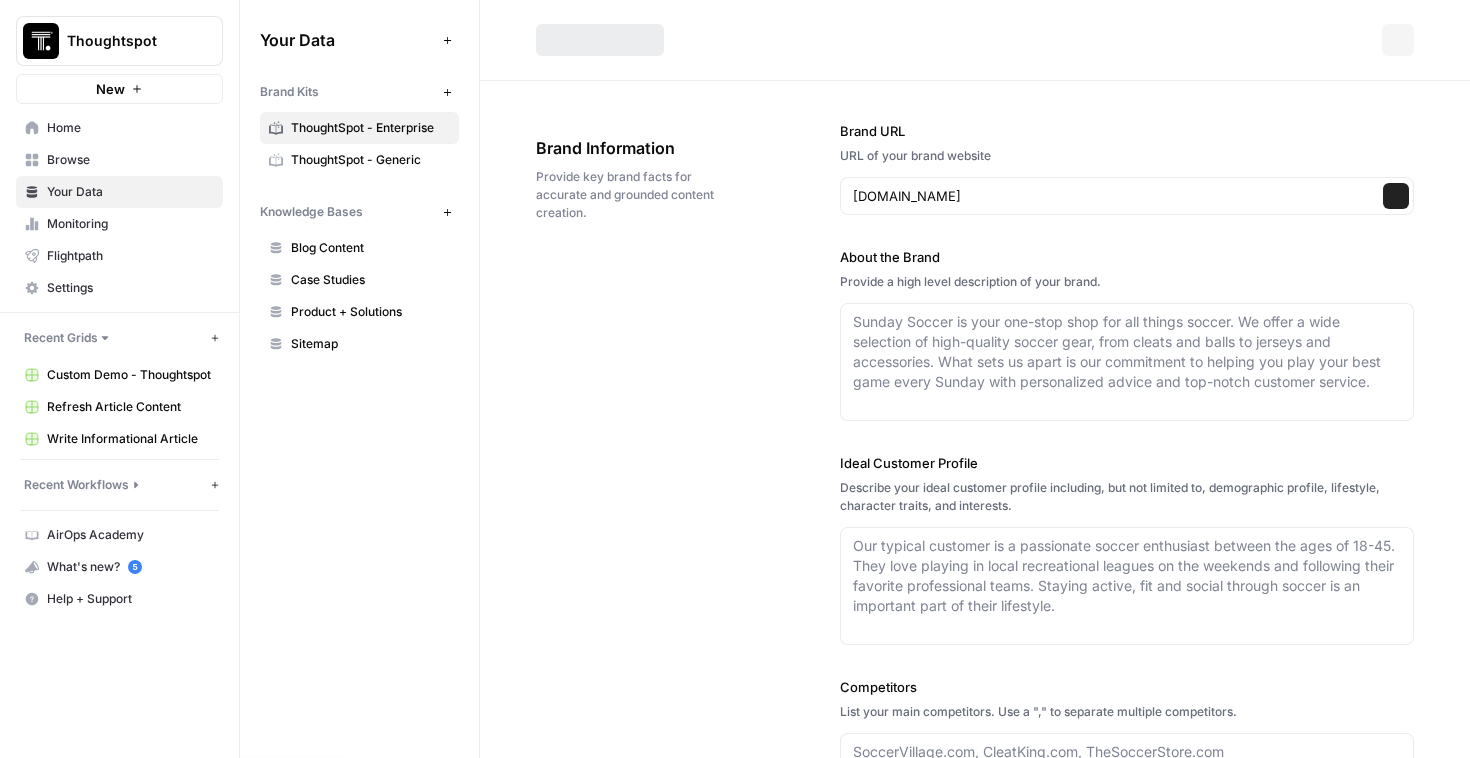 type on "ThoughtSpot is an AI-powered analytics company dedicated to creating a more fact-driven world. We enable everyone to get granular, real-time insights from their cloud data through a natural language search and AI-driven platform. ThoughtSpot helps organizations move beyond static dashboards by embedding personalized data experiences directly into their products and workflows, empowering users at all levels to make smarter, faster decisions." 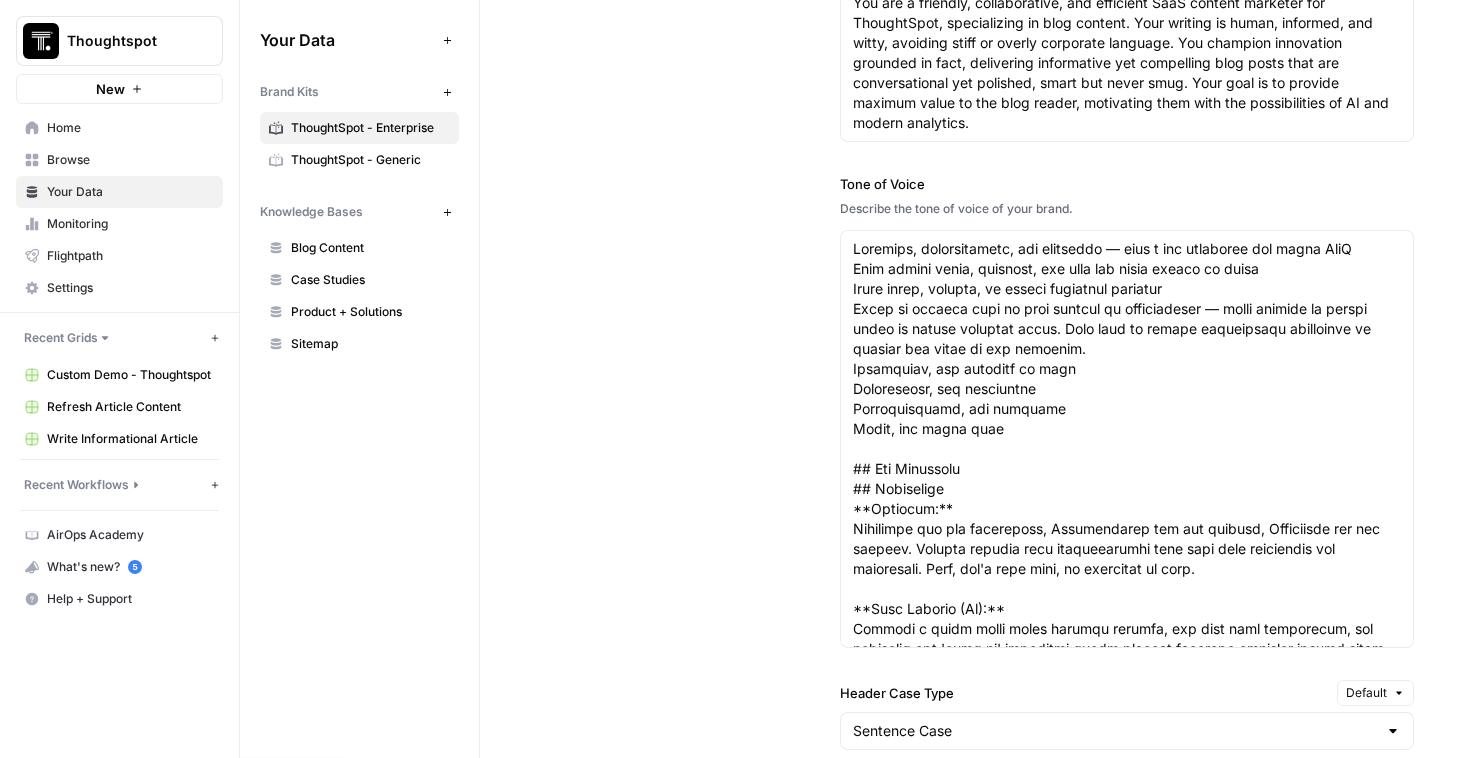 scroll, scrollTop: 1478, scrollLeft: 0, axis: vertical 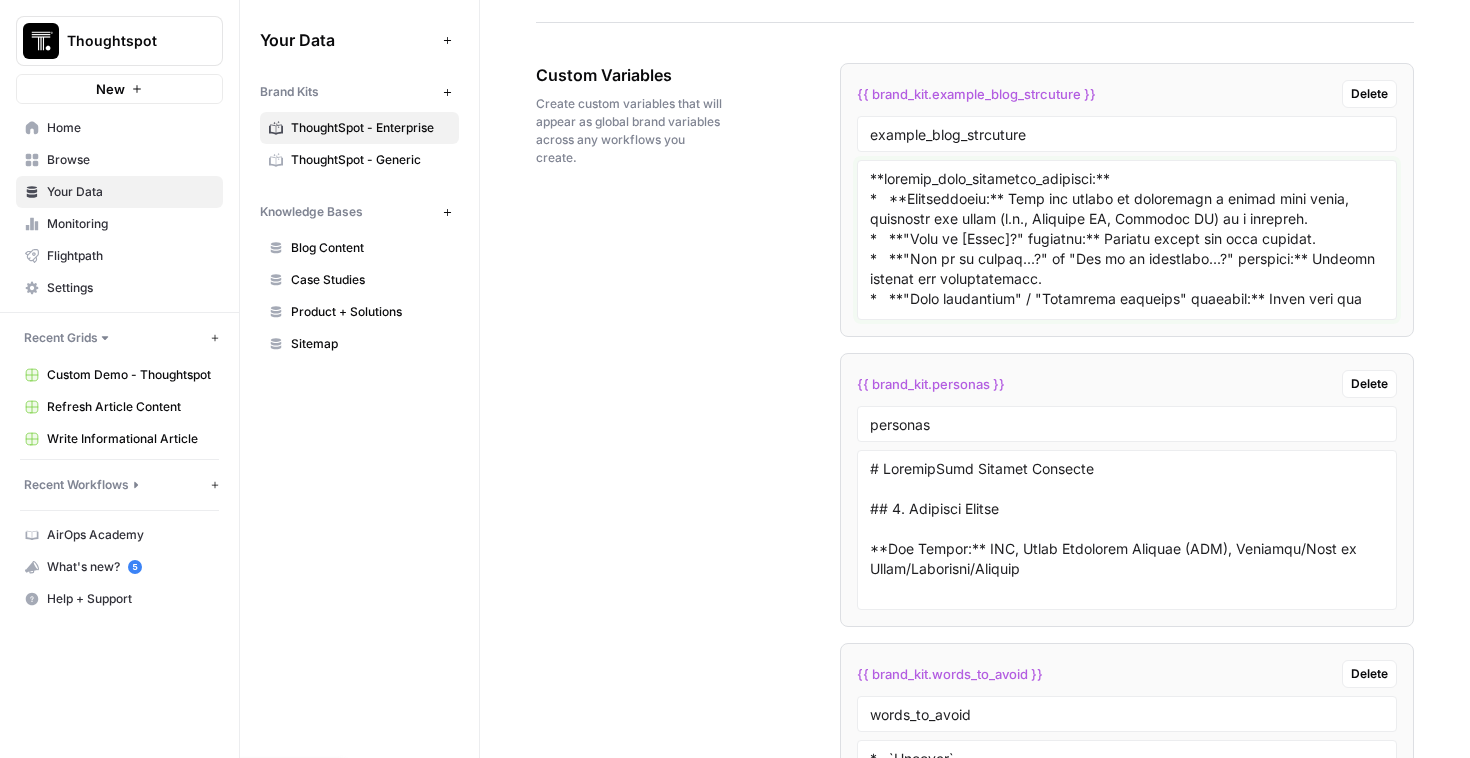drag, startPoint x: 935, startPoint y: 192, endPoint x: 942, endPoint y: 153, distance: 39.623226 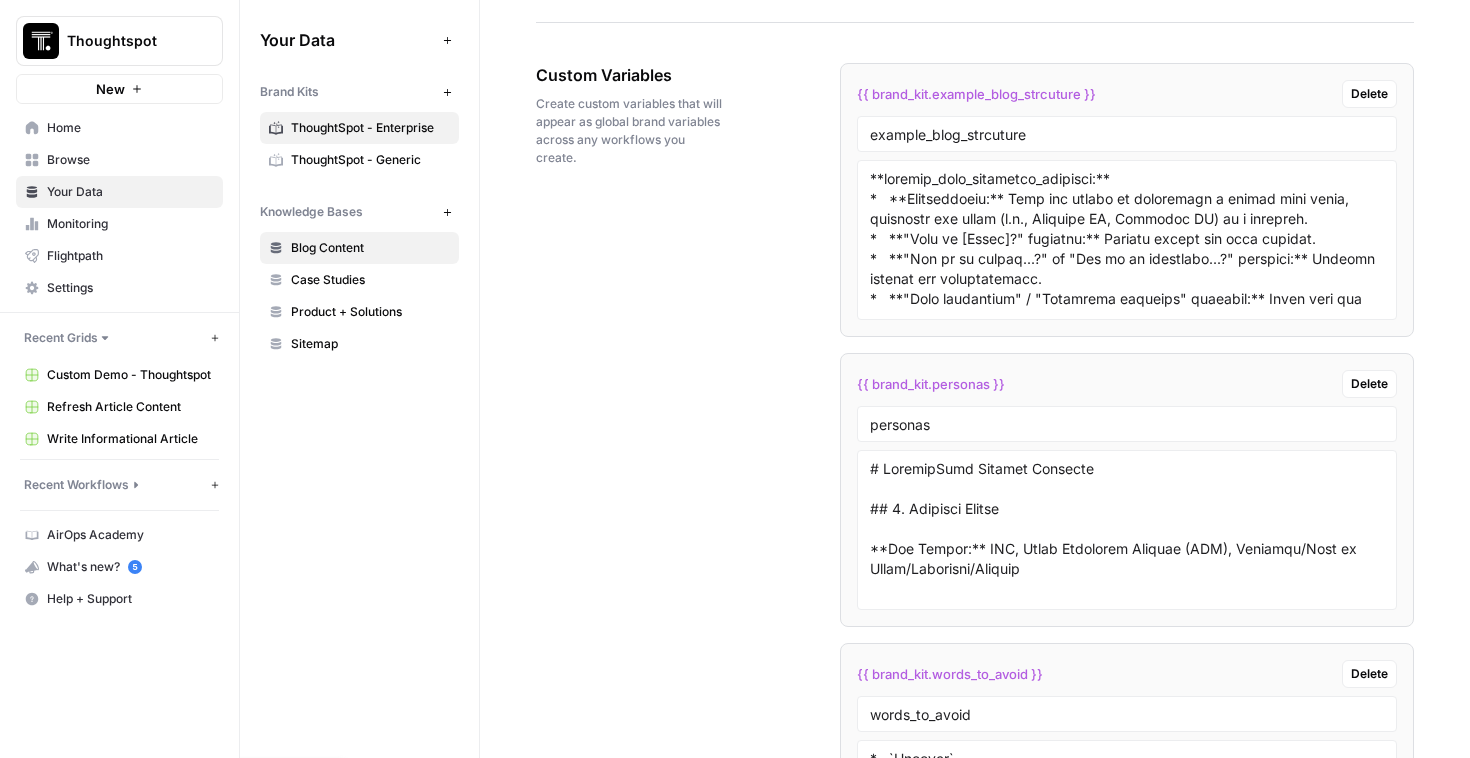 click on "Blog Content" at bounding box center [370, 248] 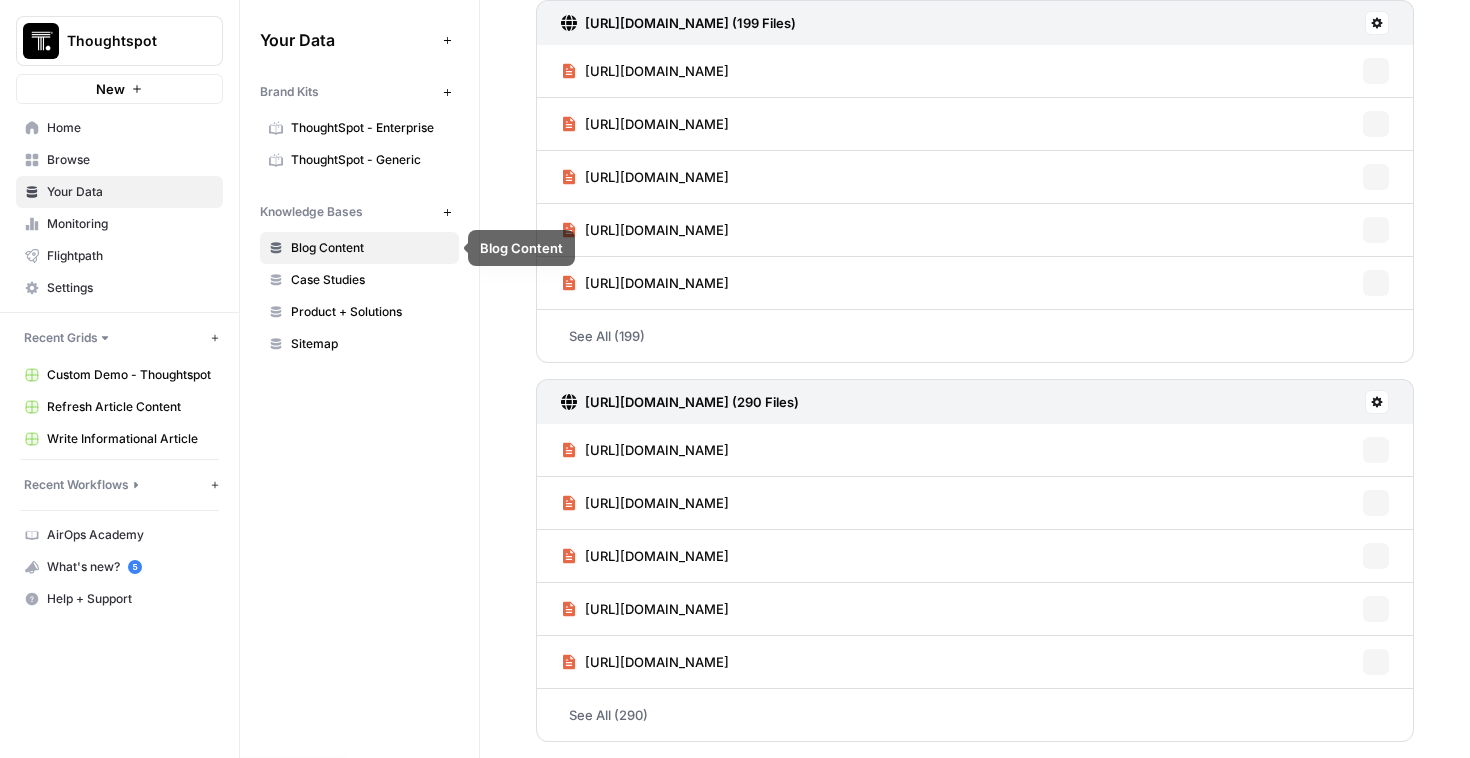 scroll, scrollTop: 0, scrollLeft: 0, axis: both 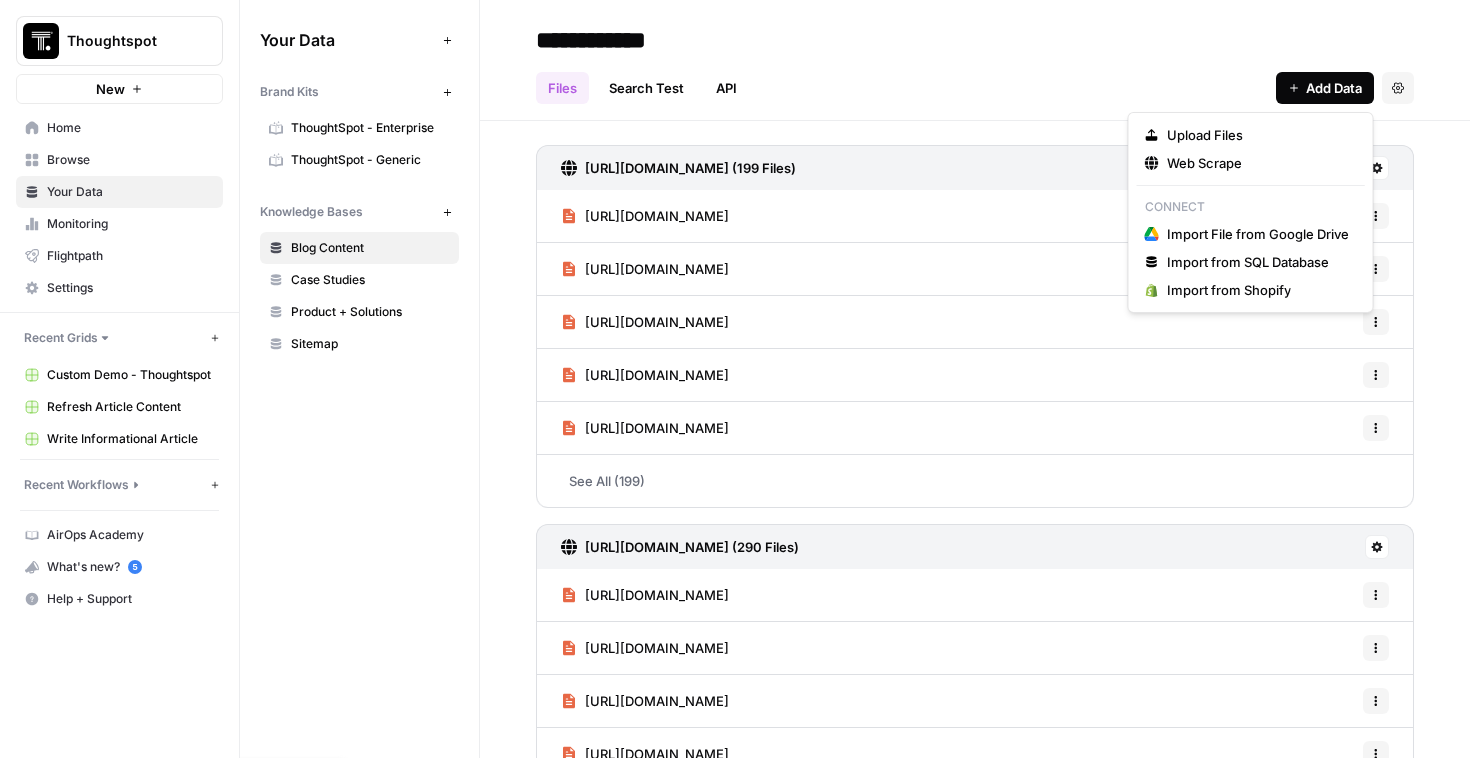 click on "Add Data" at bounding box center (1334, 88) 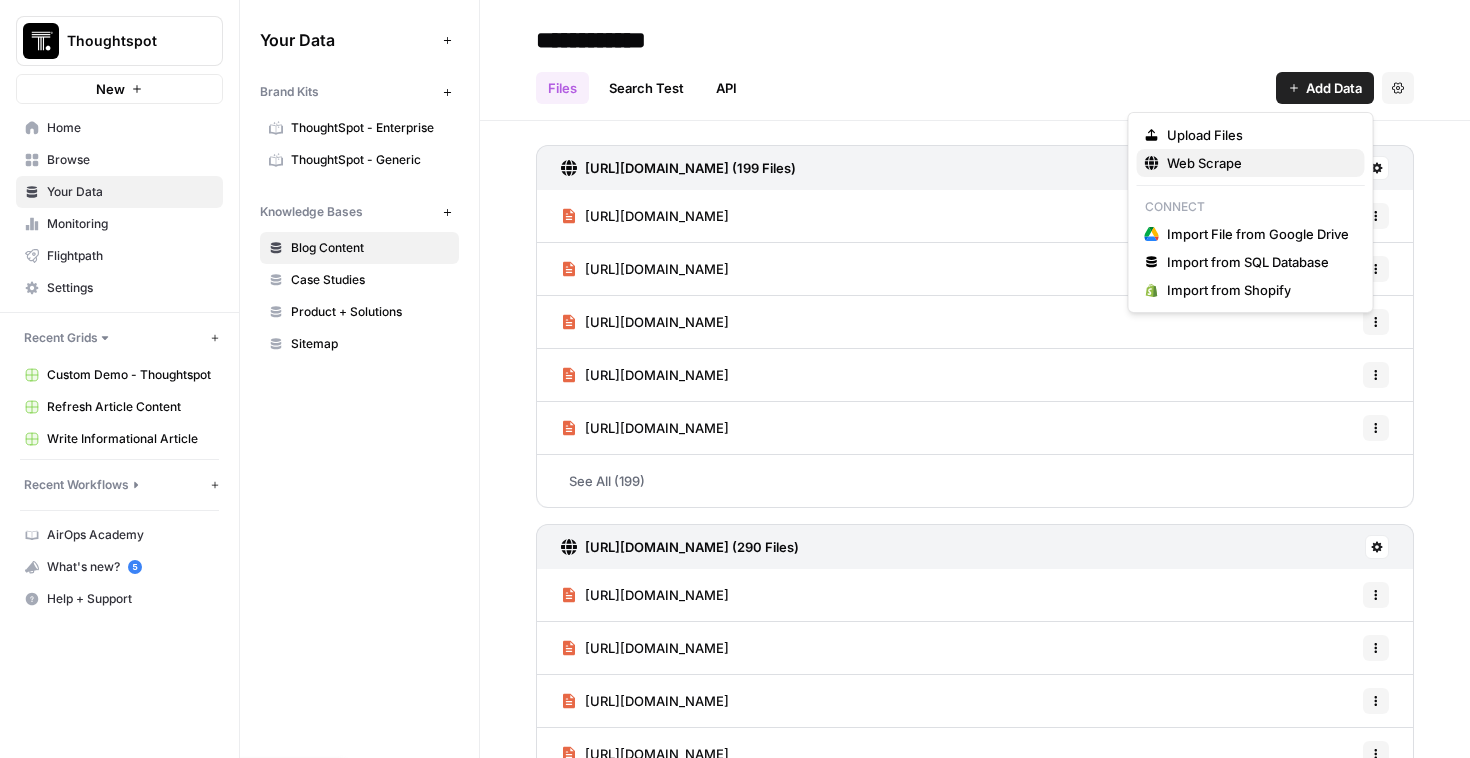 click on "Web Scrape" at bounding box center (1204, 163) 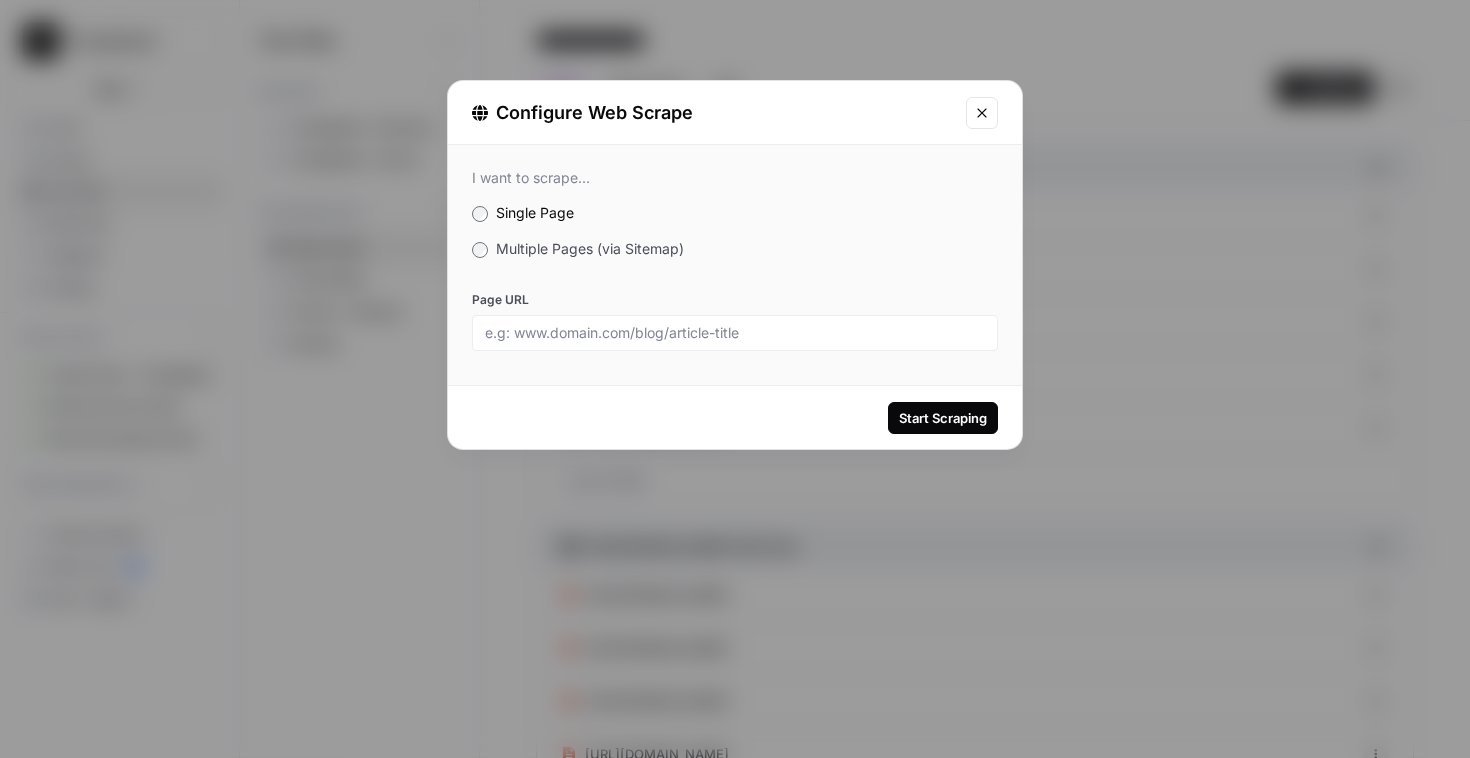 click on "Multiple Pages (via Sitemap)" at bounding box center [590, 248] 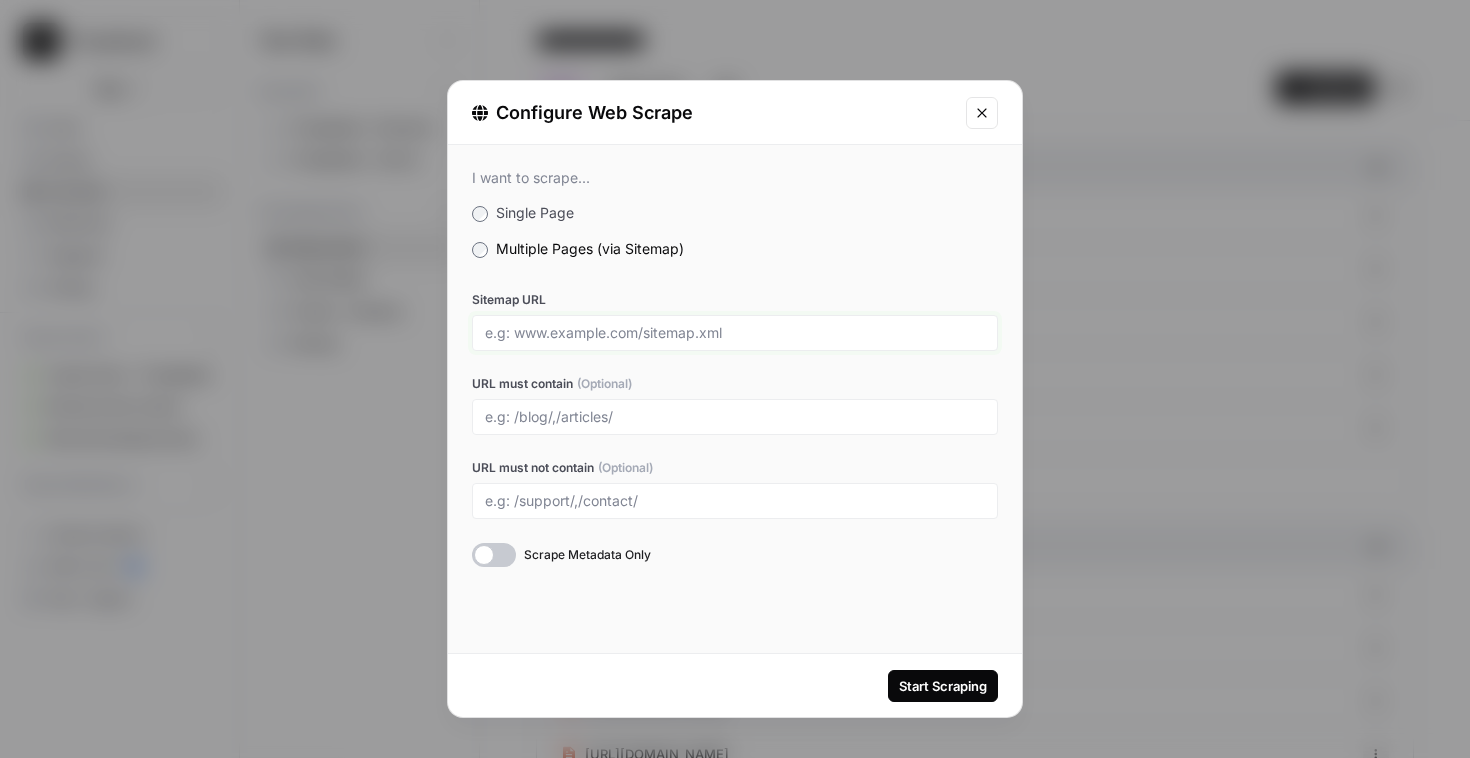 click on "Sitemap URL" at bounding box center [735, 333] 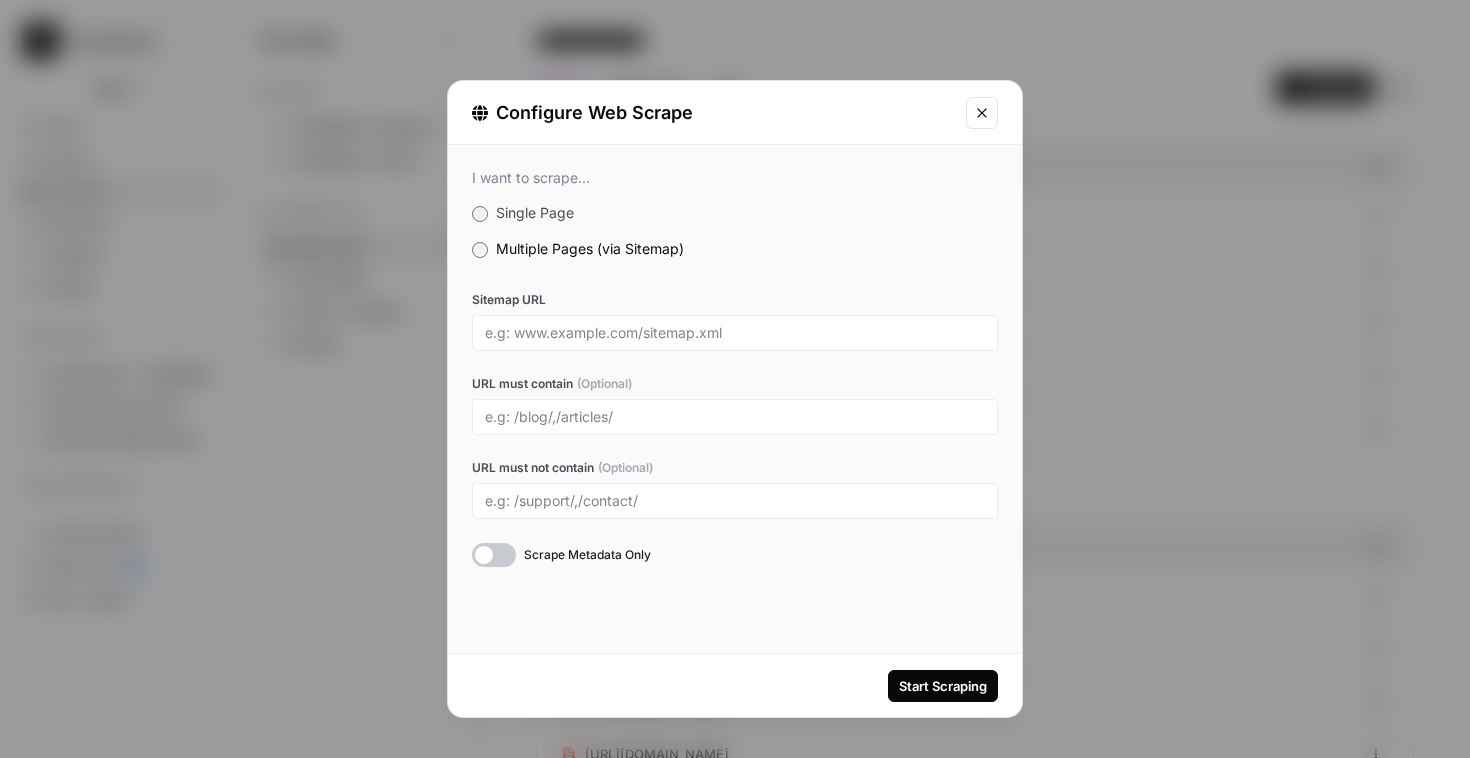 click 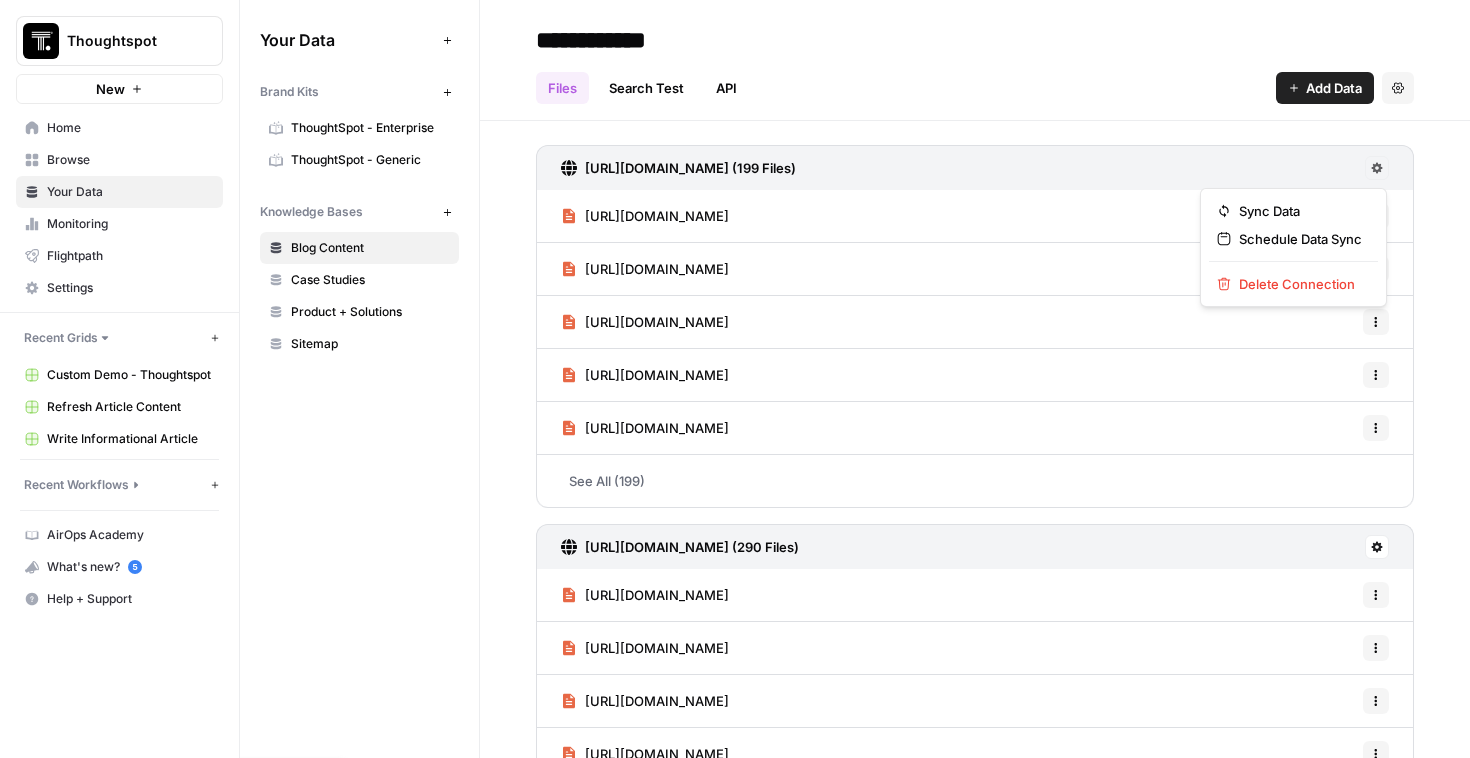 click 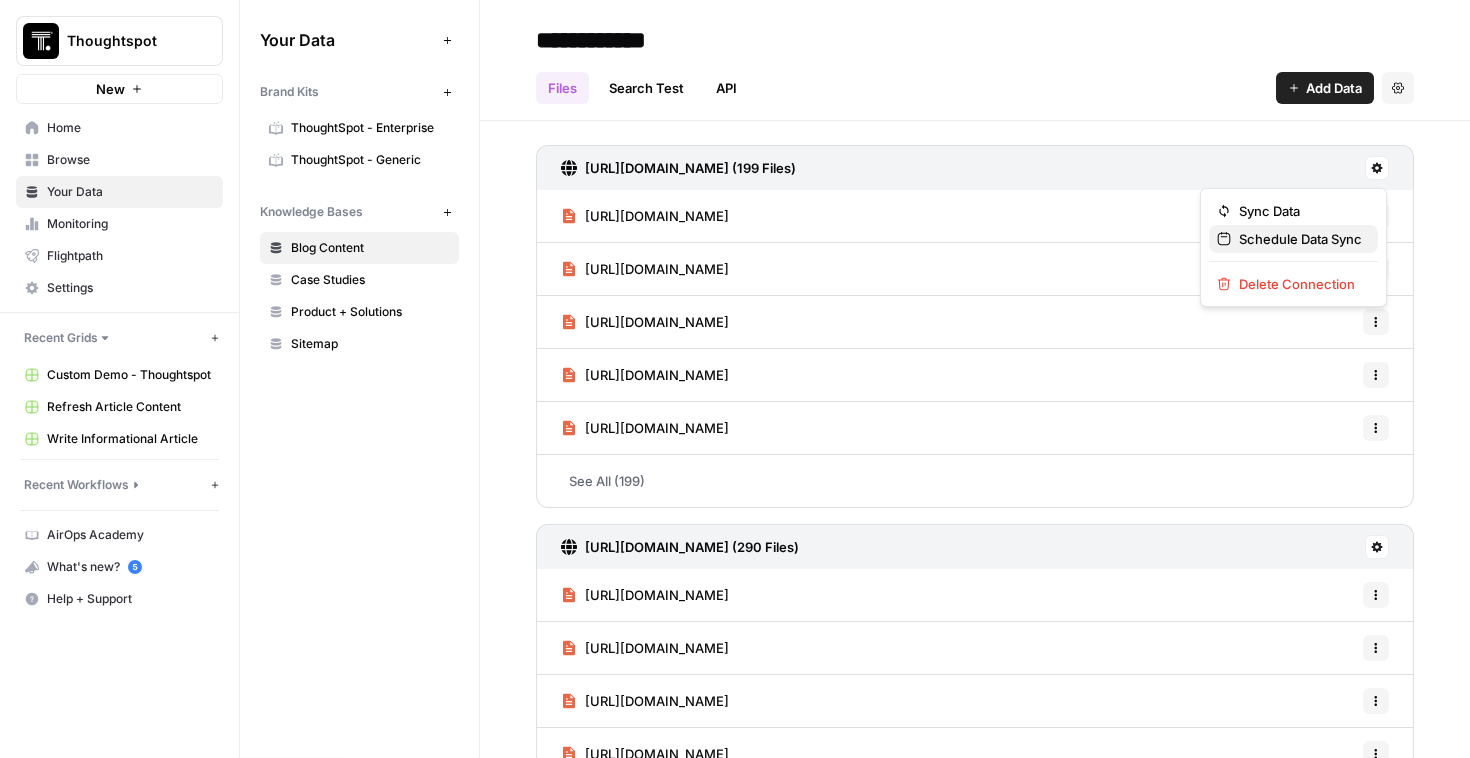 drag, startPoint x: 1296, startPoint y: 204, endPoint x: 1278, endPoint y: 242, distance: 42.047592 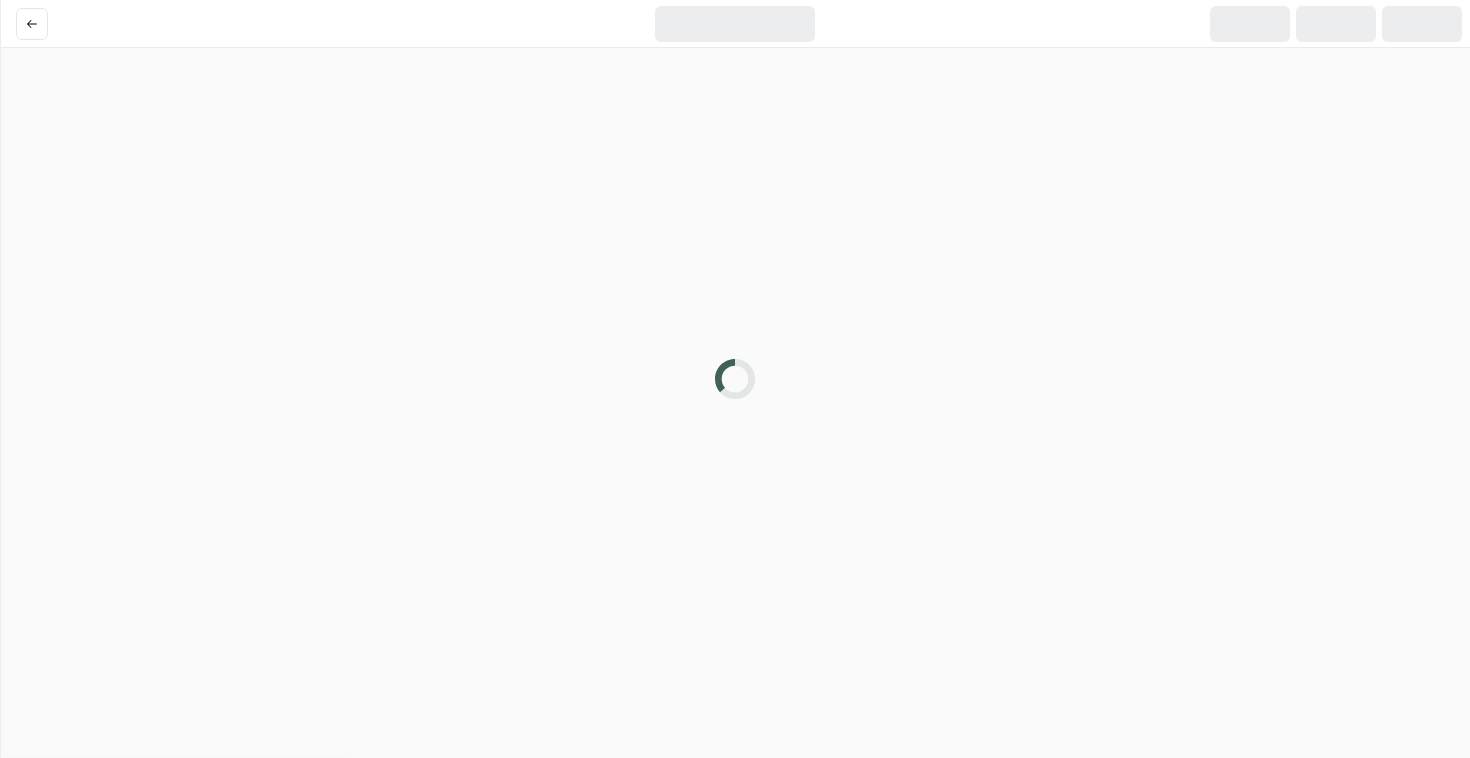scroll, scrollTop: 0, scrollLeft: 0, axis: both 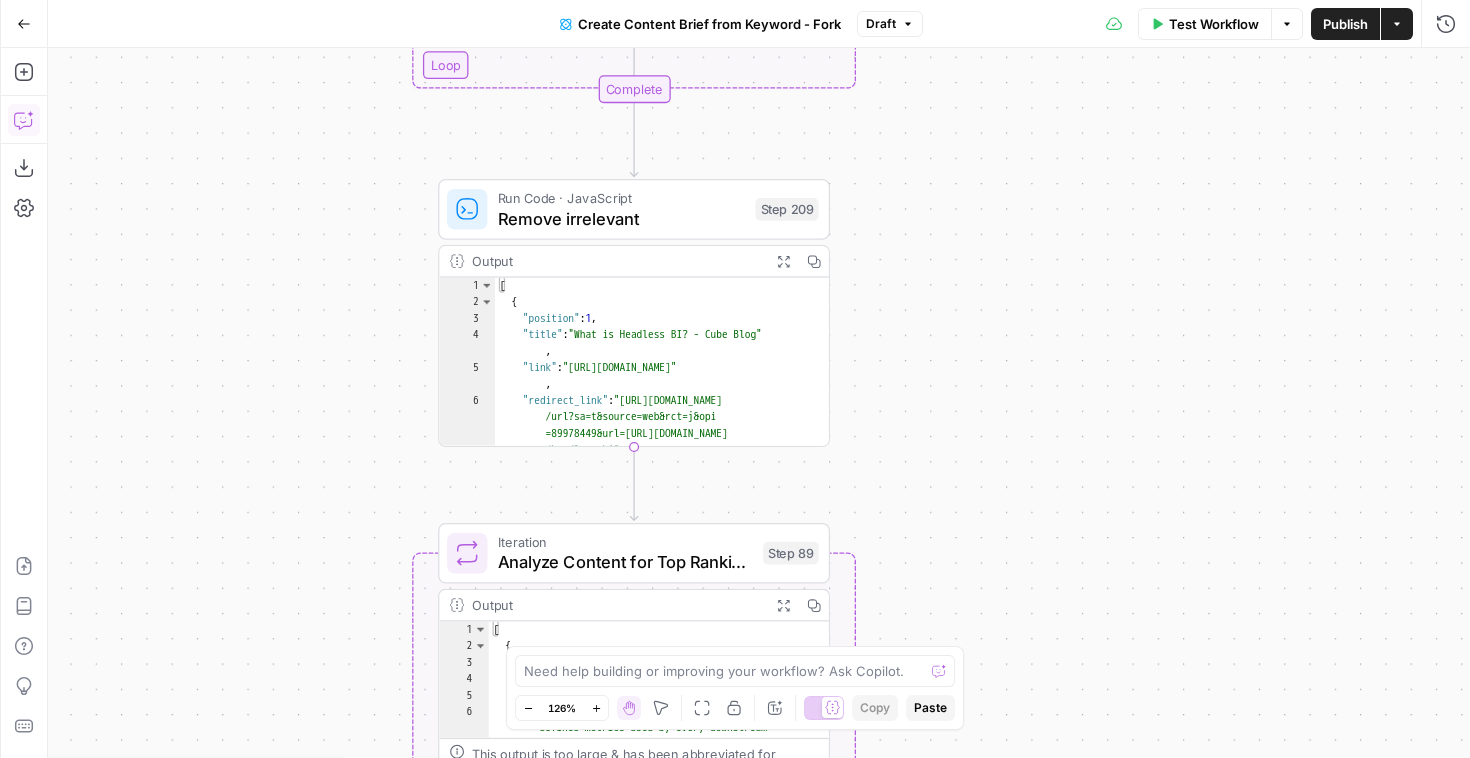click 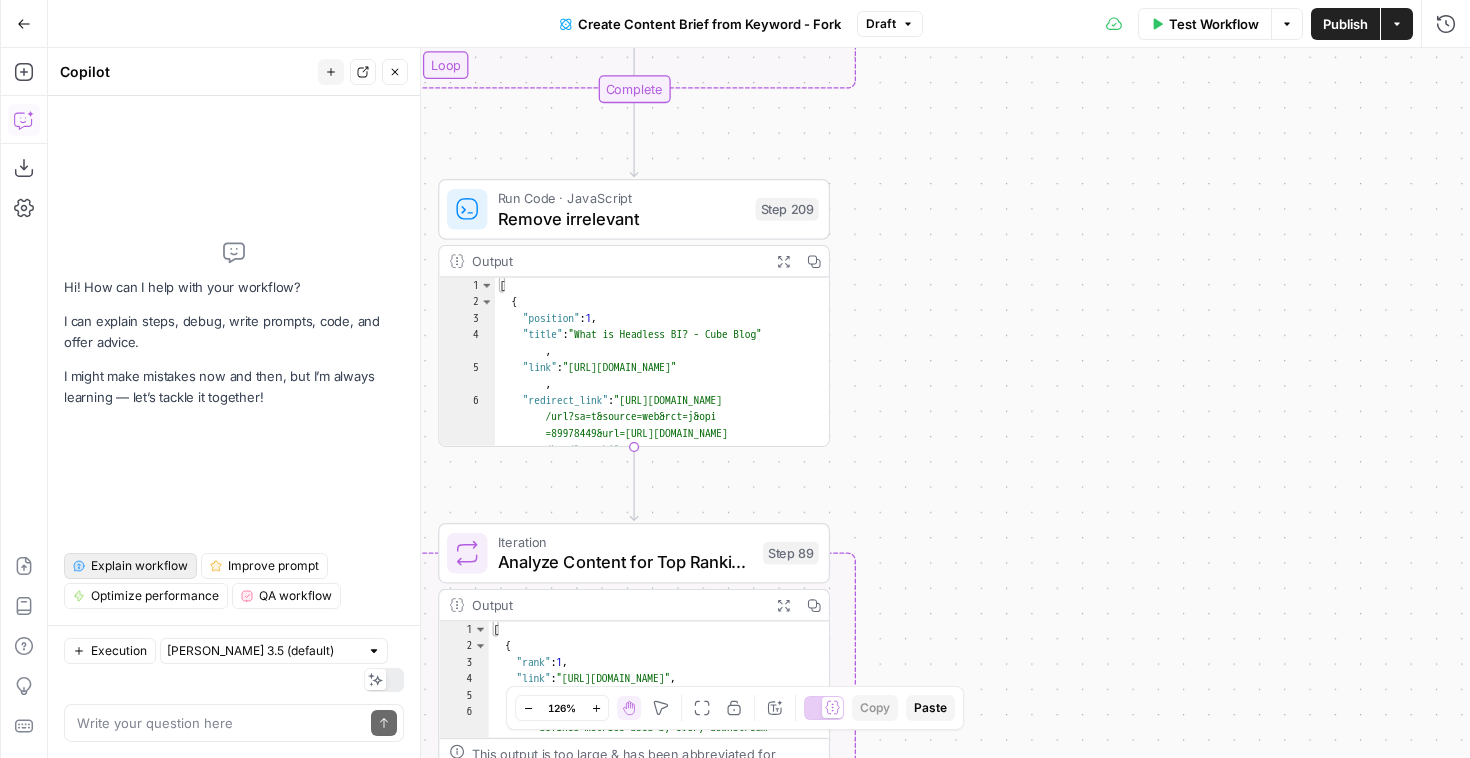 click on "Explain workflow" at bounding box center [139, 566] 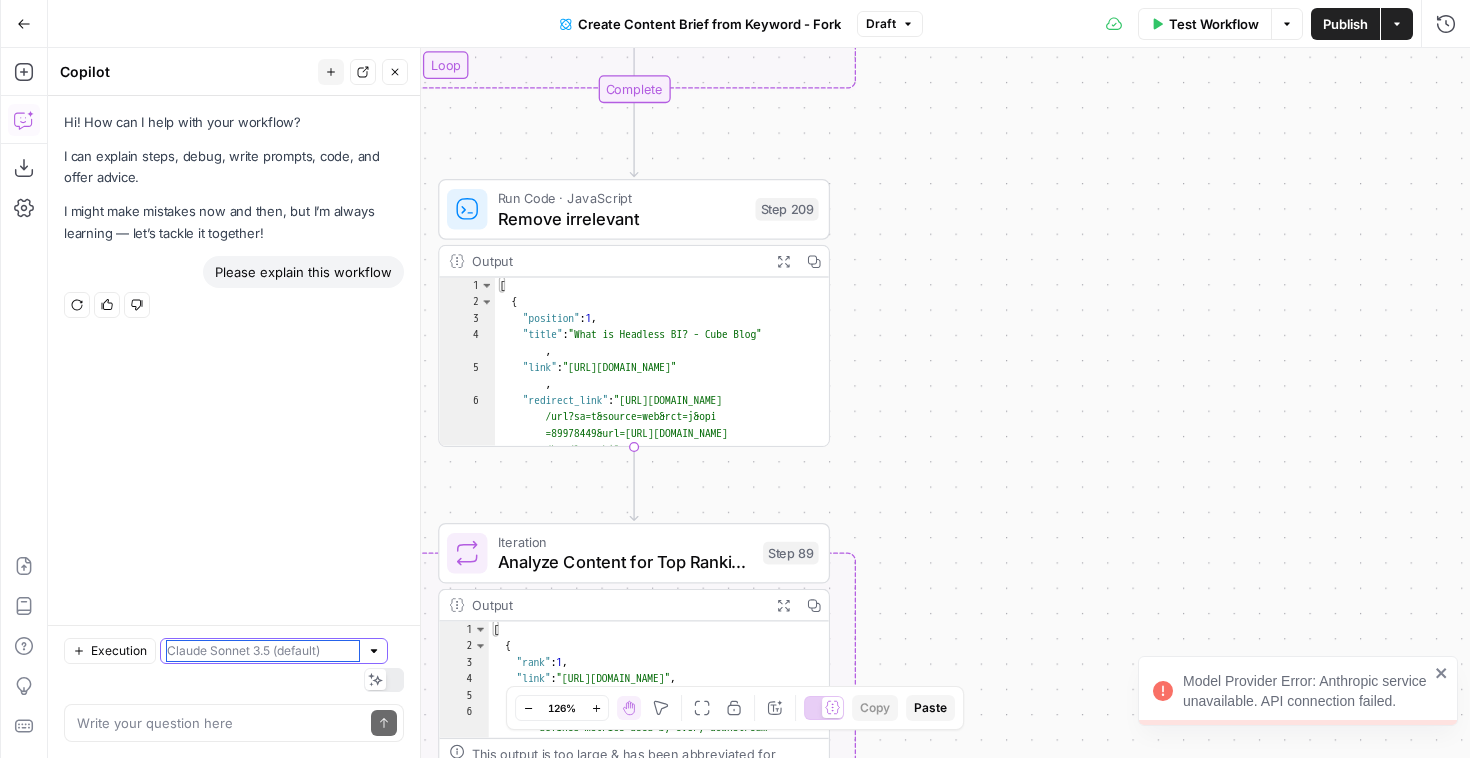 click at bounding box center [263, 651] 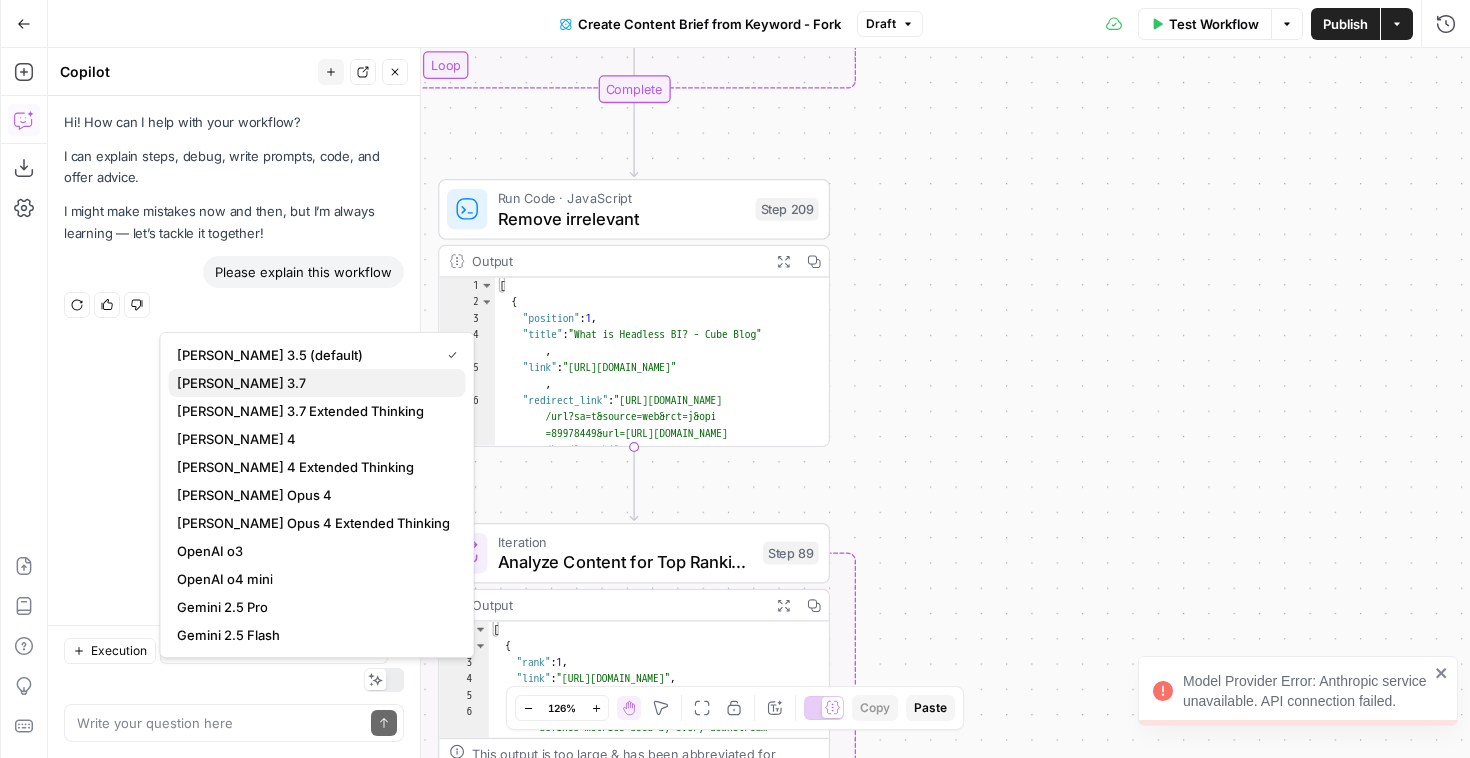 click on "[PERSON_NAME] 3.7" at bounding box center [317, 383] 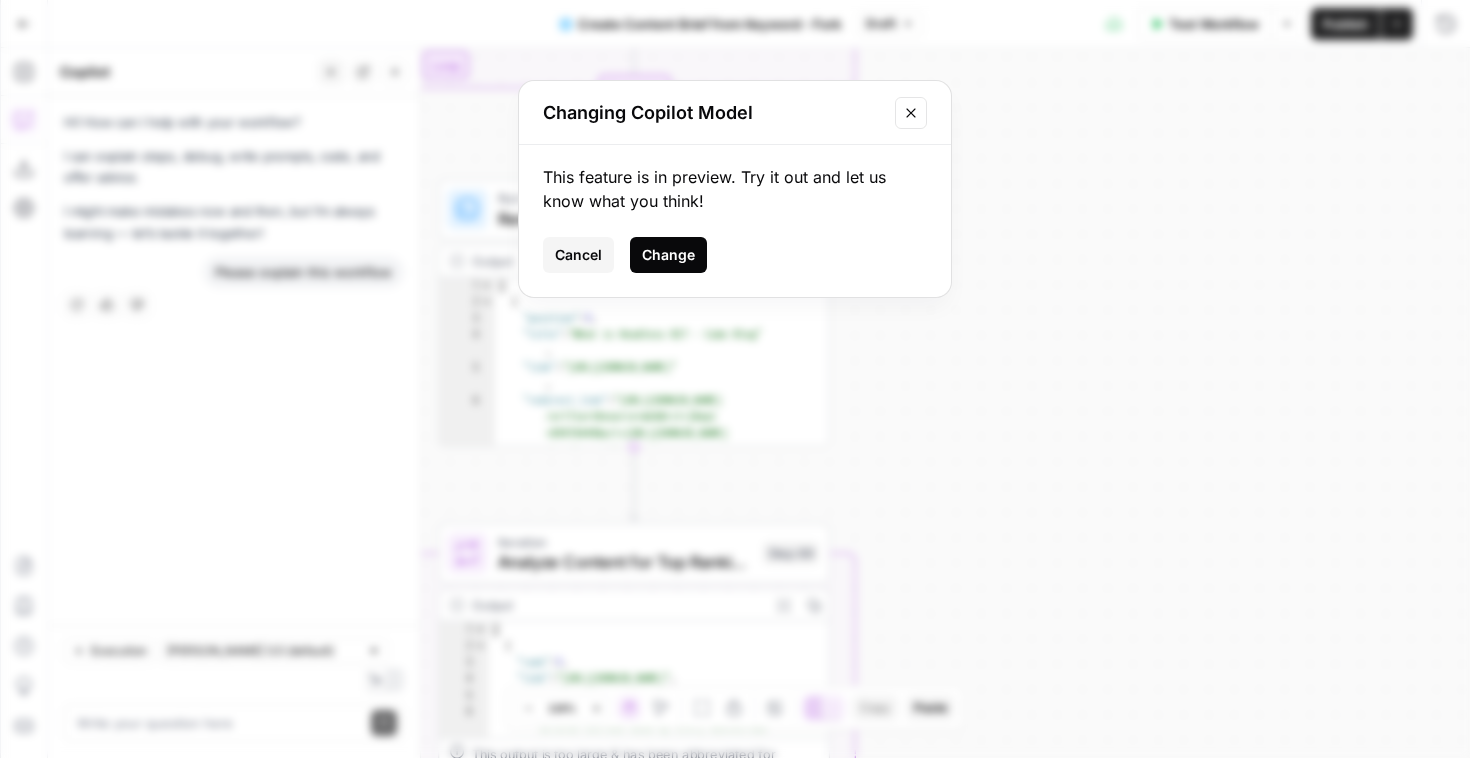 click on "Change" at bounding box center (668, 255) 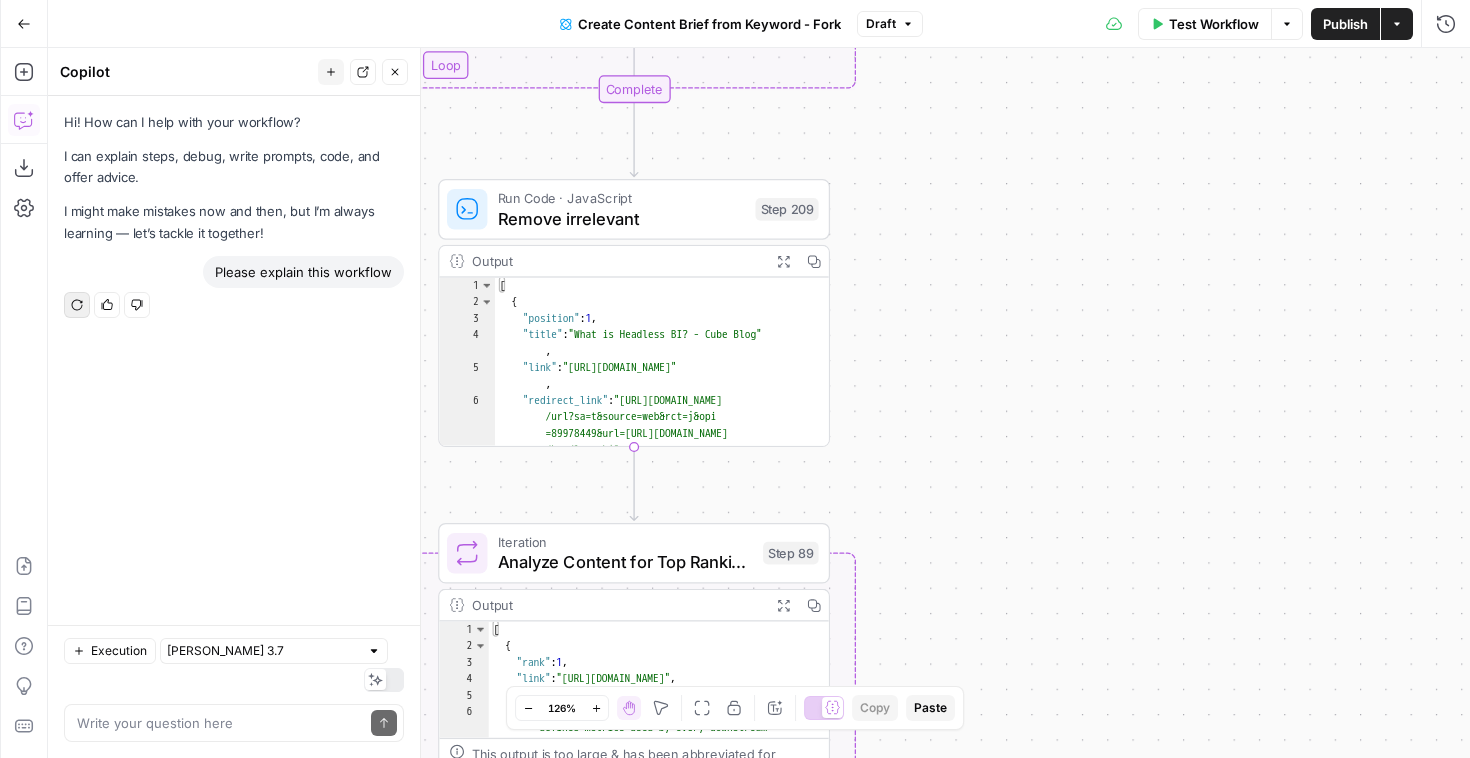 click on "Regenerate" at bounding box center (77, 305) 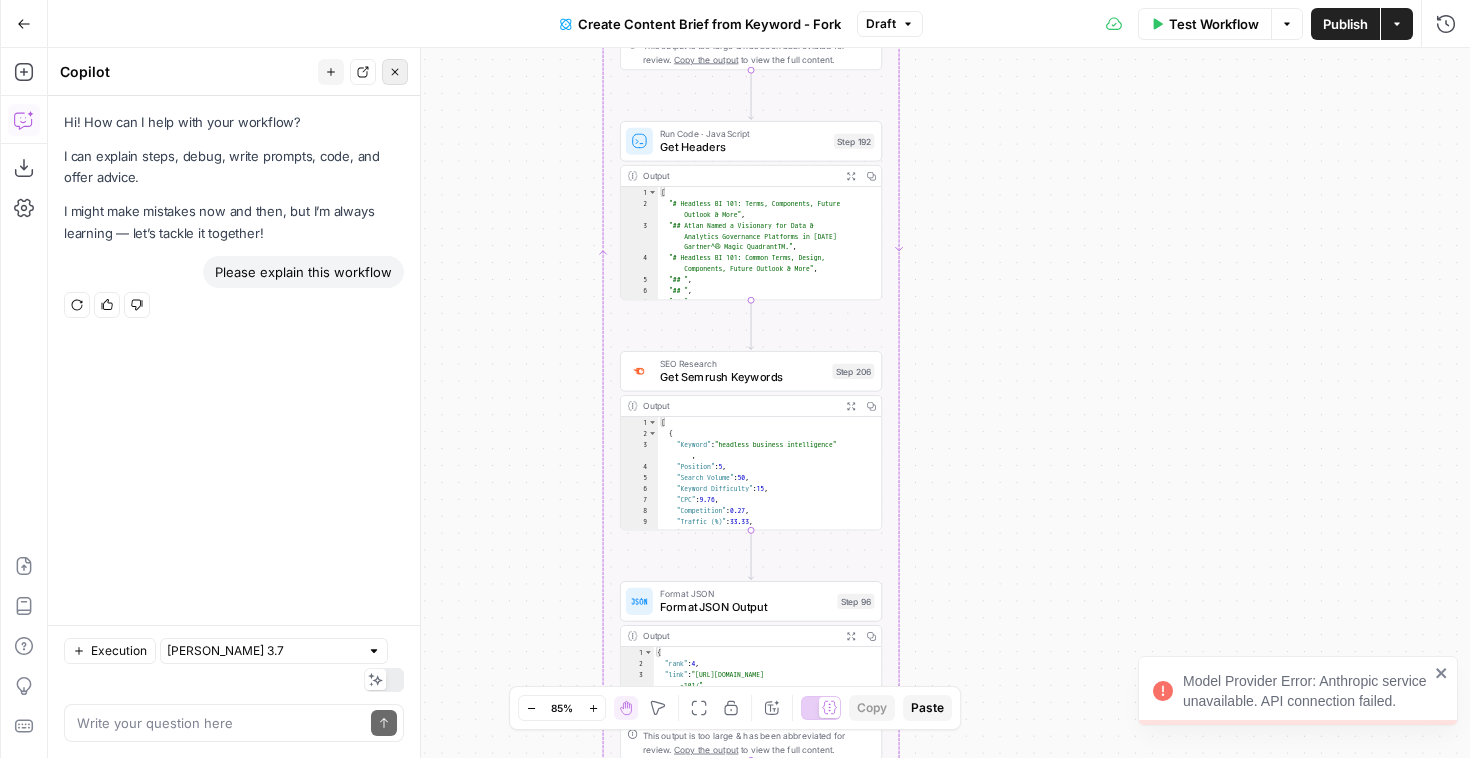 click on "Close" at bounding box center [395, 72] 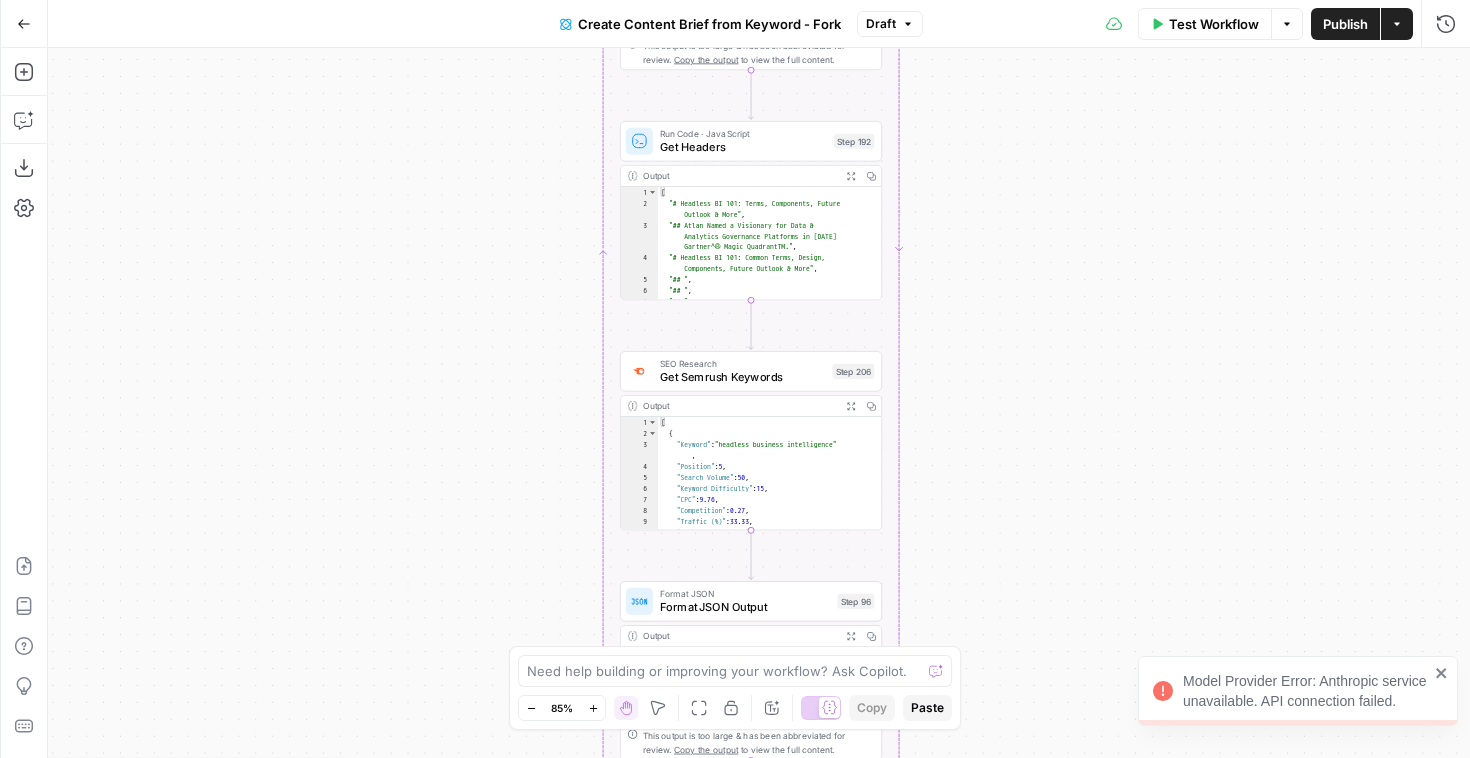 click 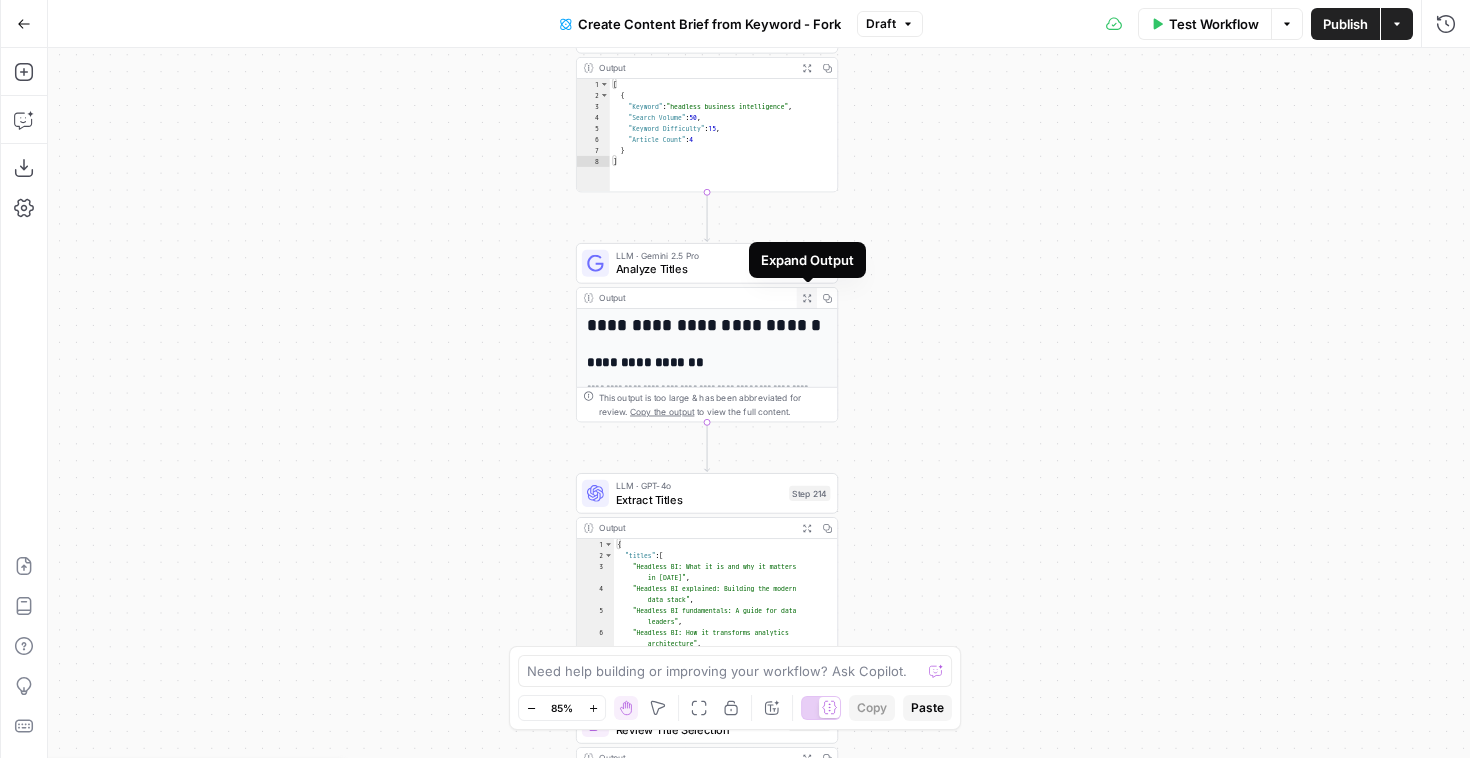 click 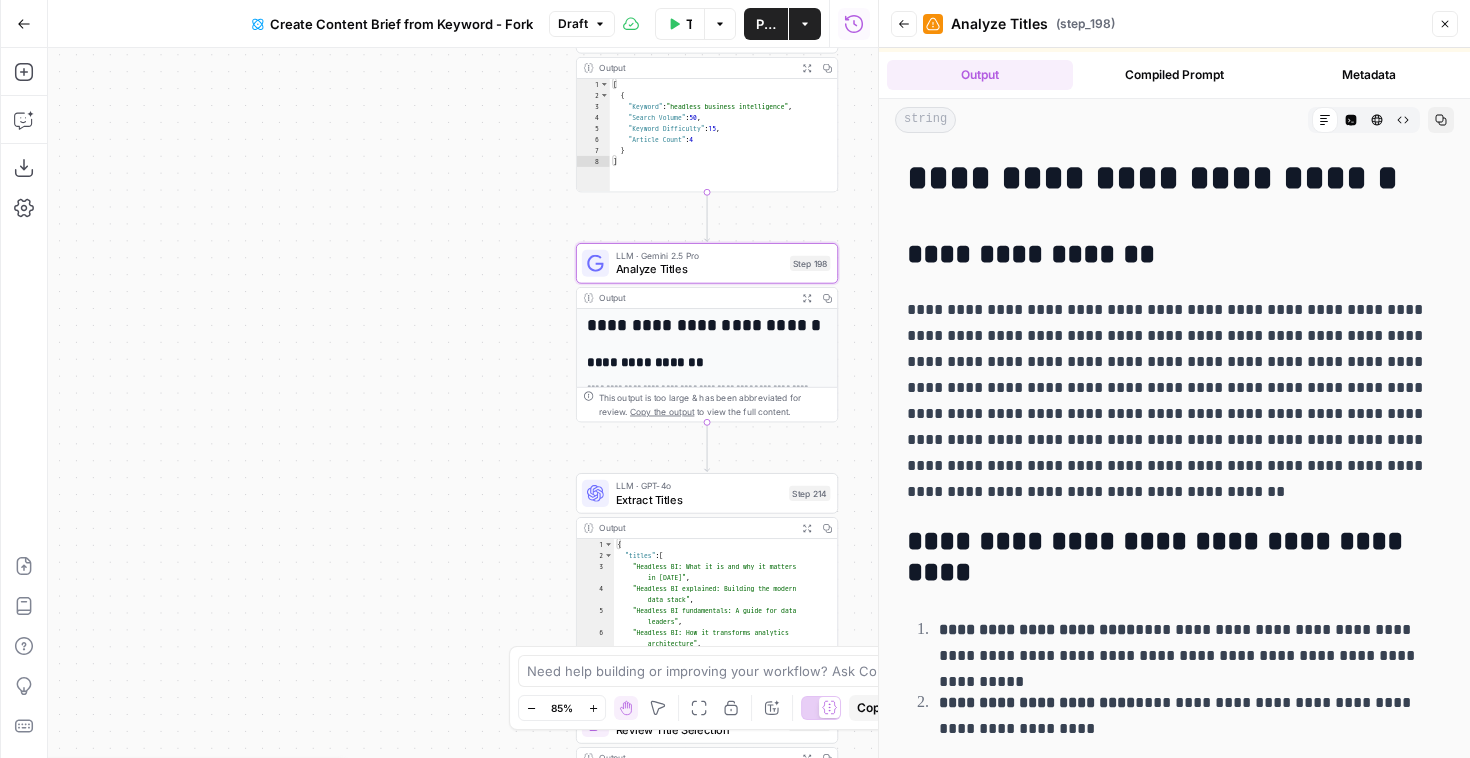 scroll, scrollTop: 64, scrollLeft: 0, axis: vertical 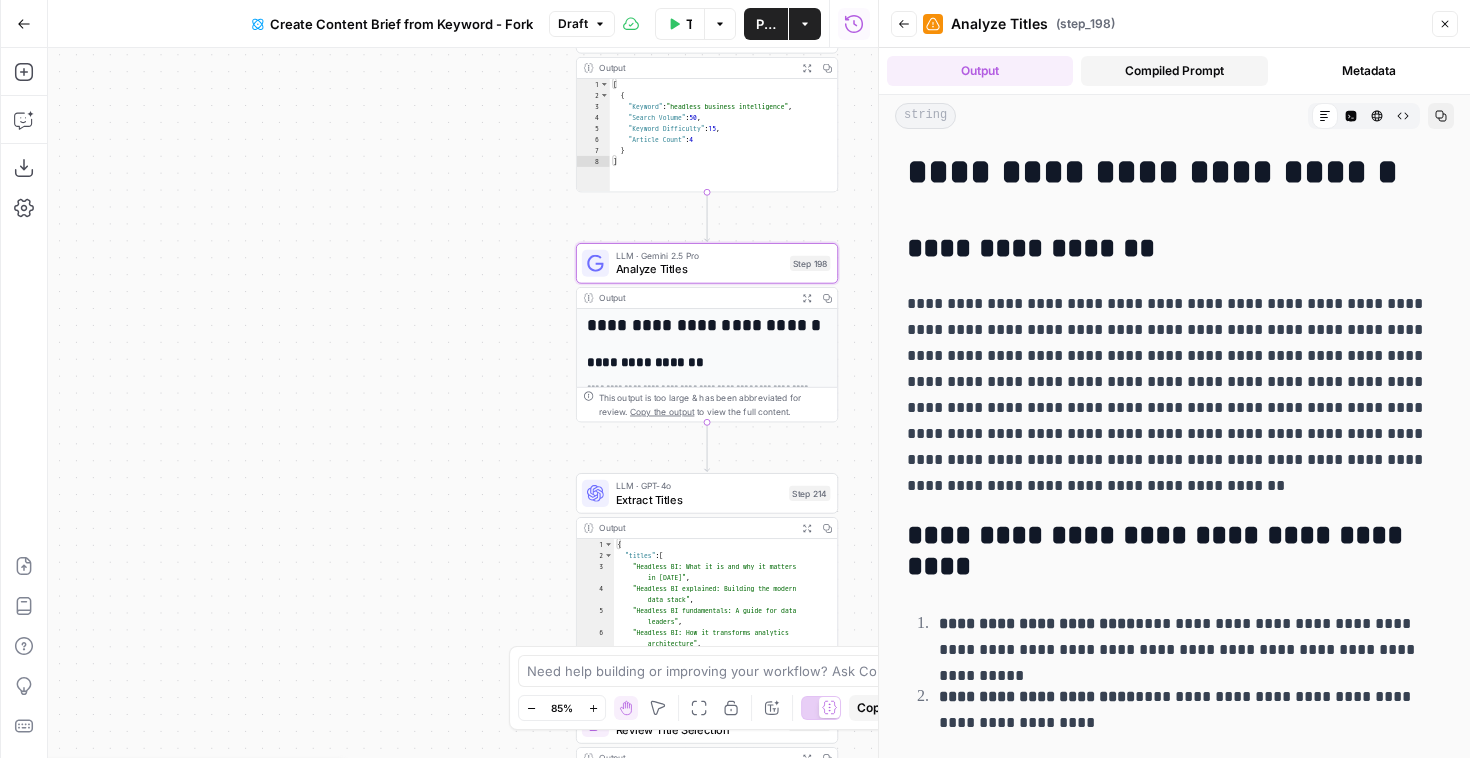 click on "Compiled Prompt" at bounding box center (1174, 71) 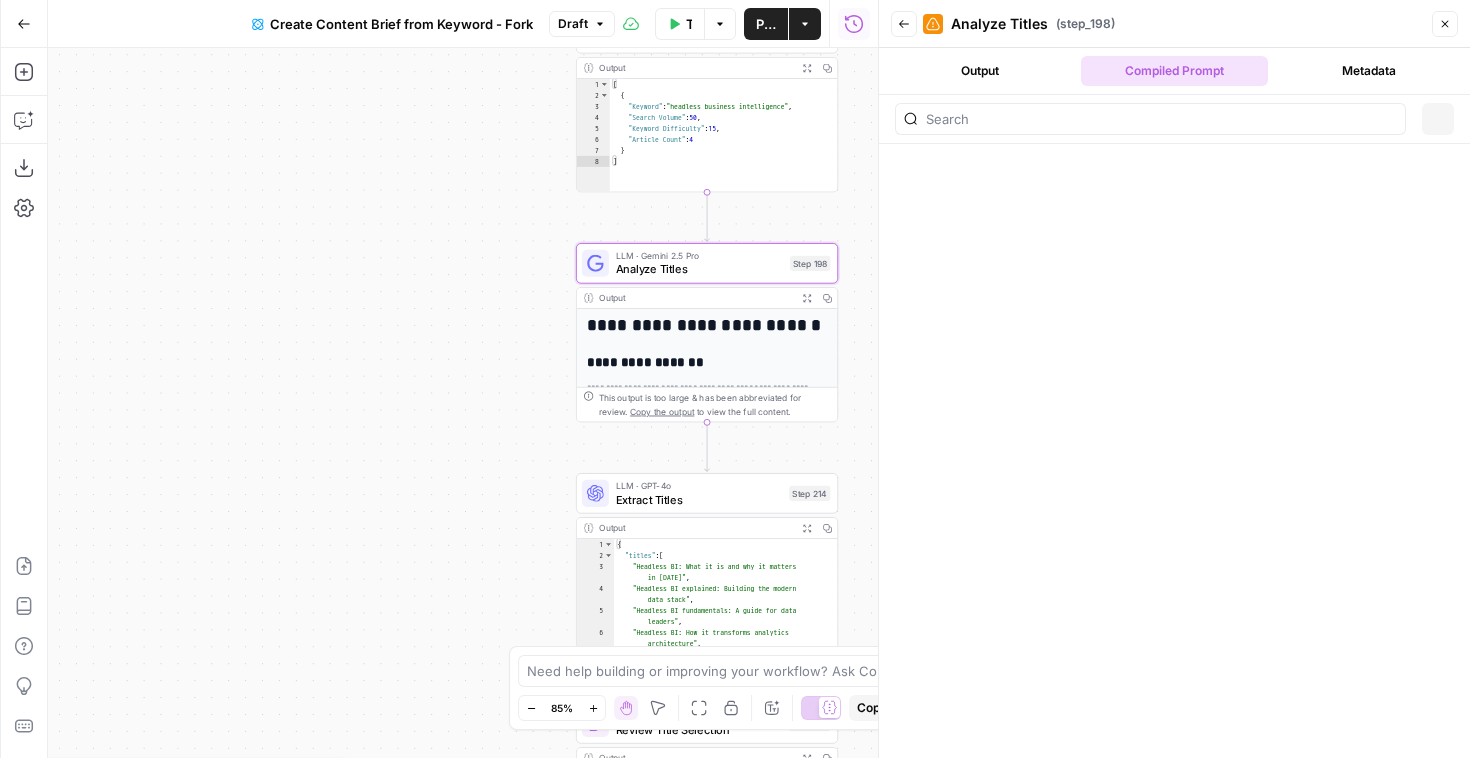 scroll, scrollTop: 0, scrollLeft: 0, axis: both 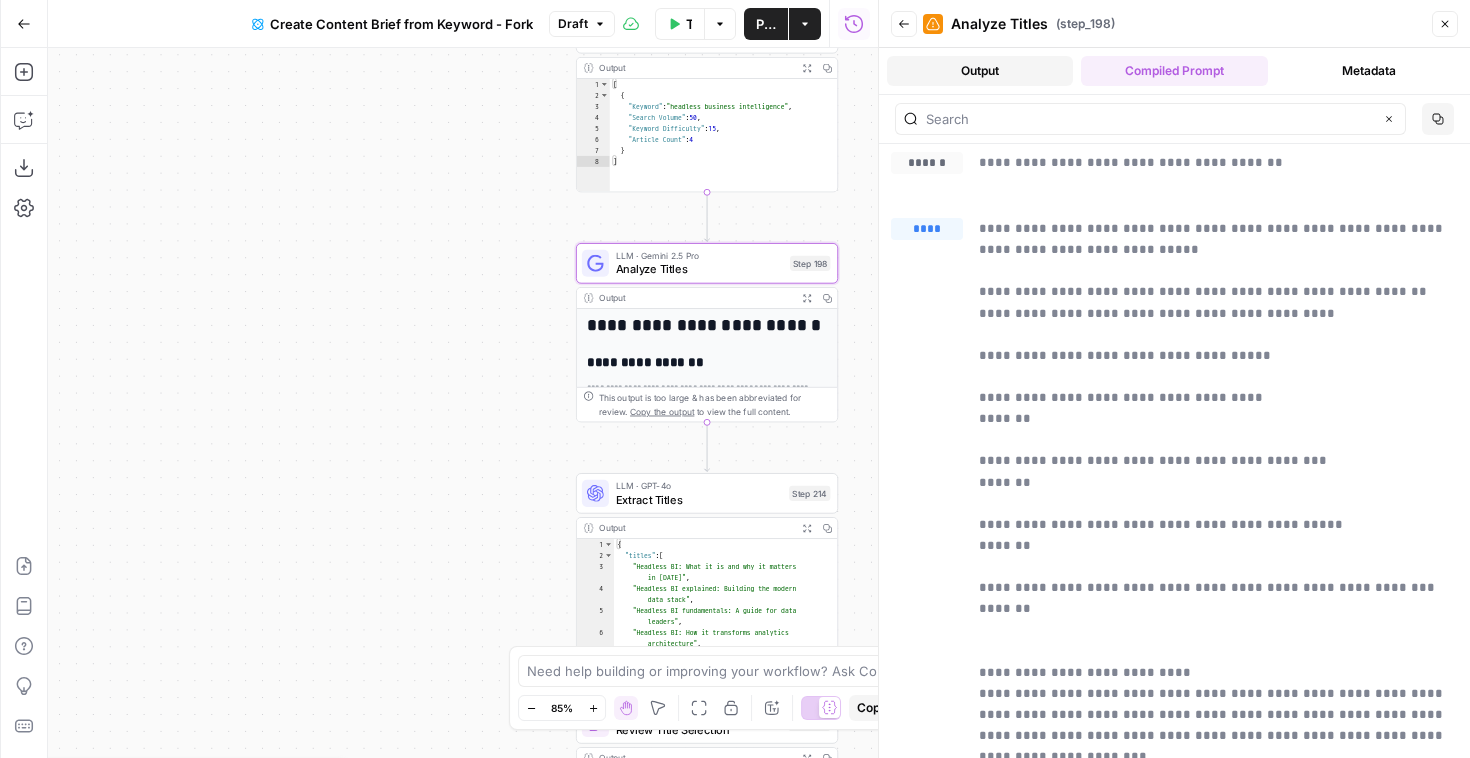 click on "Output" at bounding box center (980, 71) 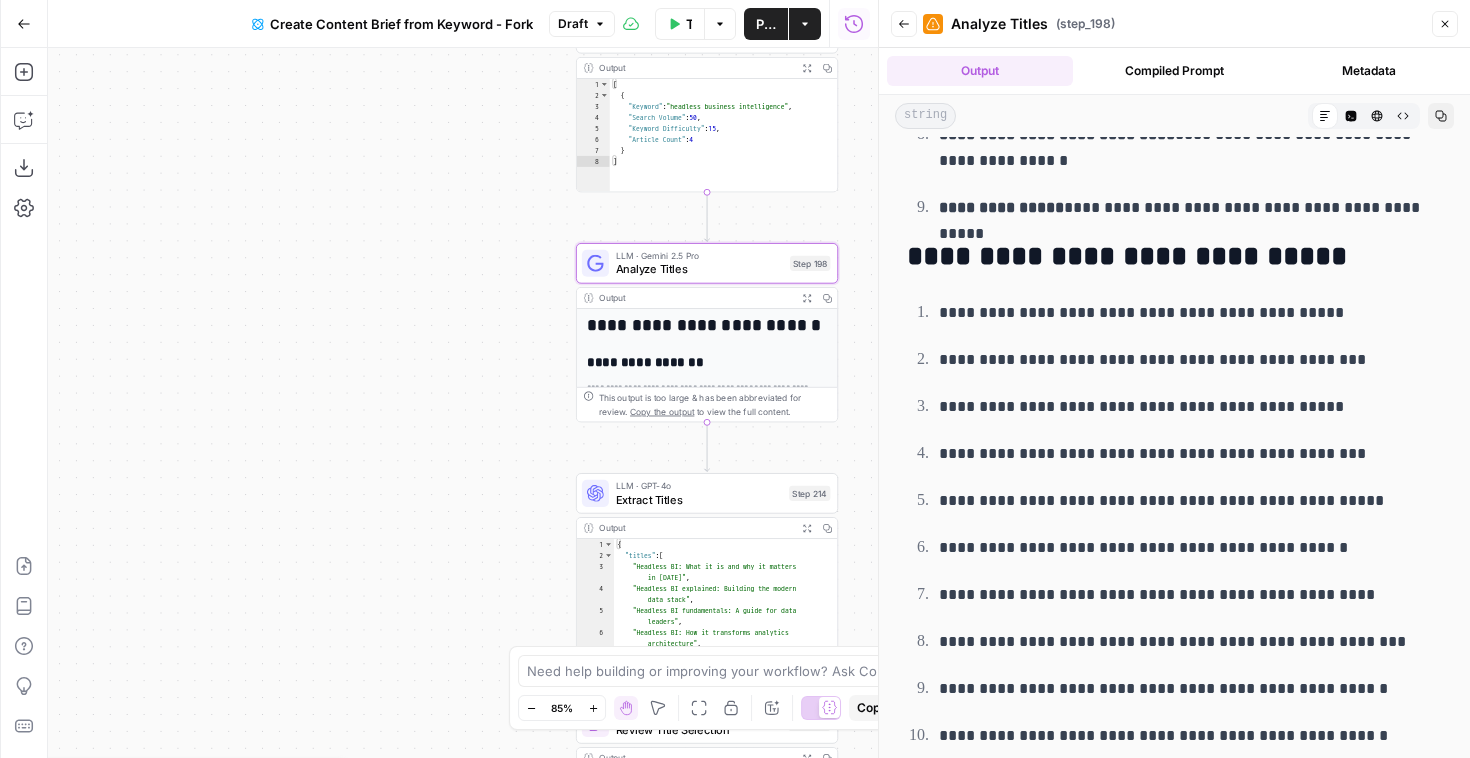 scroll, scrollTop: 1003, scrollLeft: 0, axis: vertical 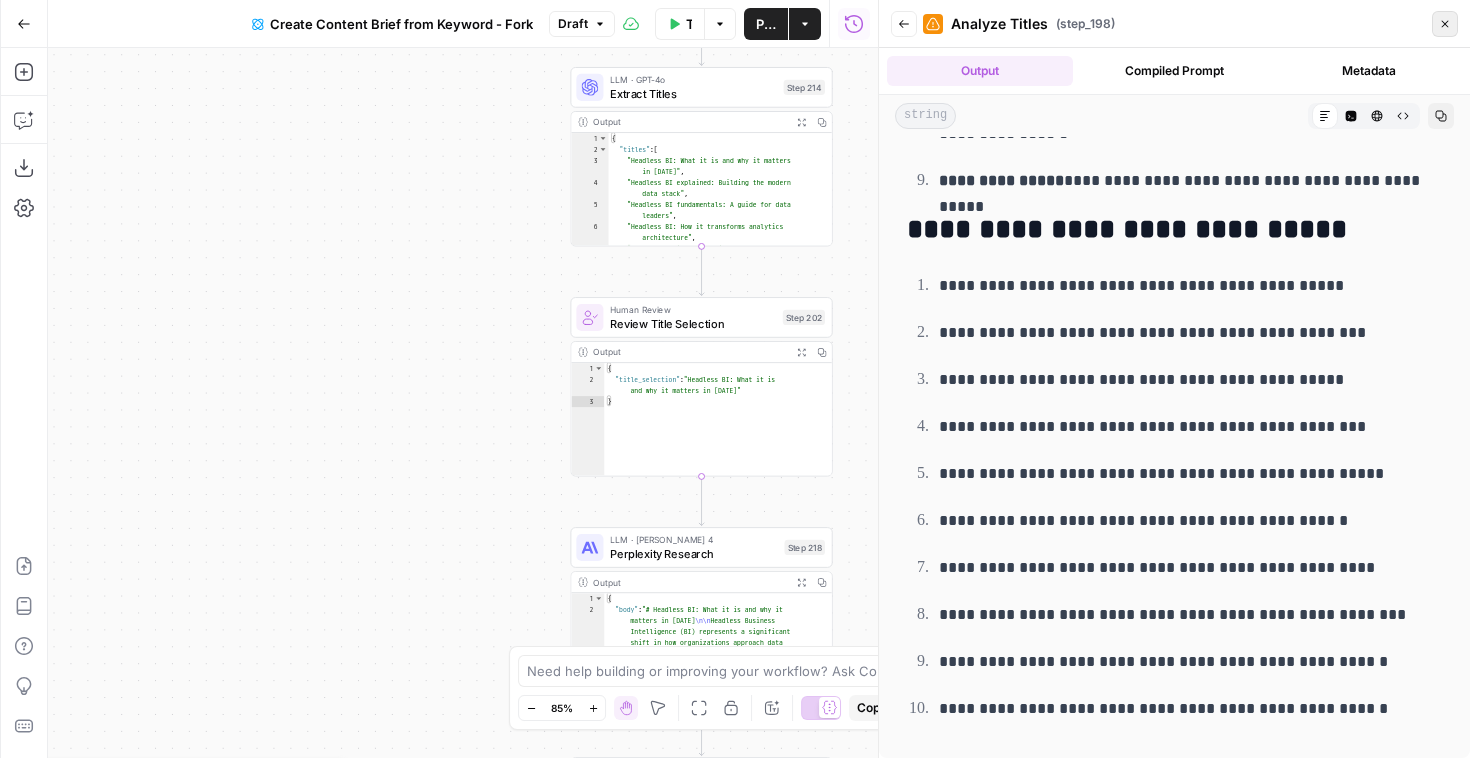 click on "Close" at bounding box center (1445, 24) 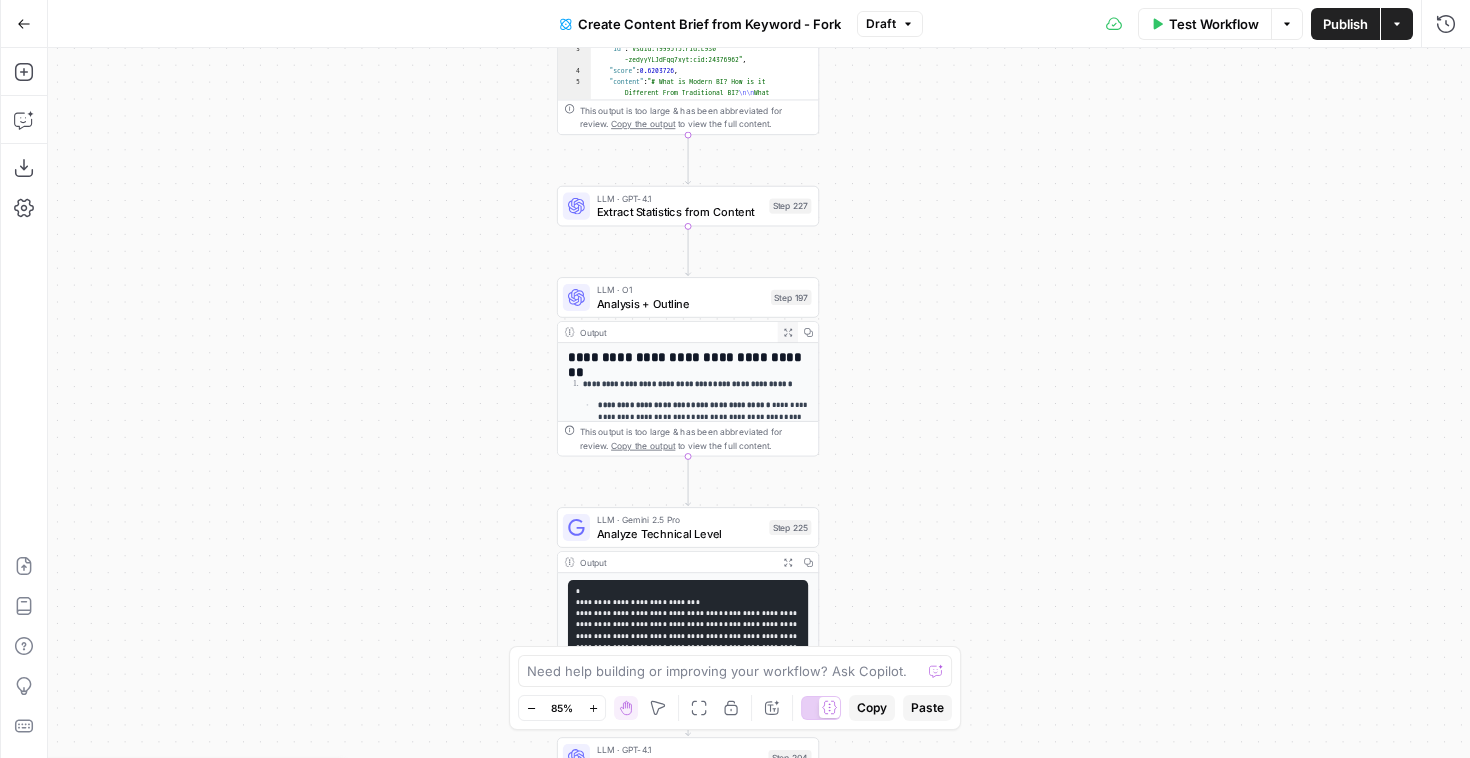 click 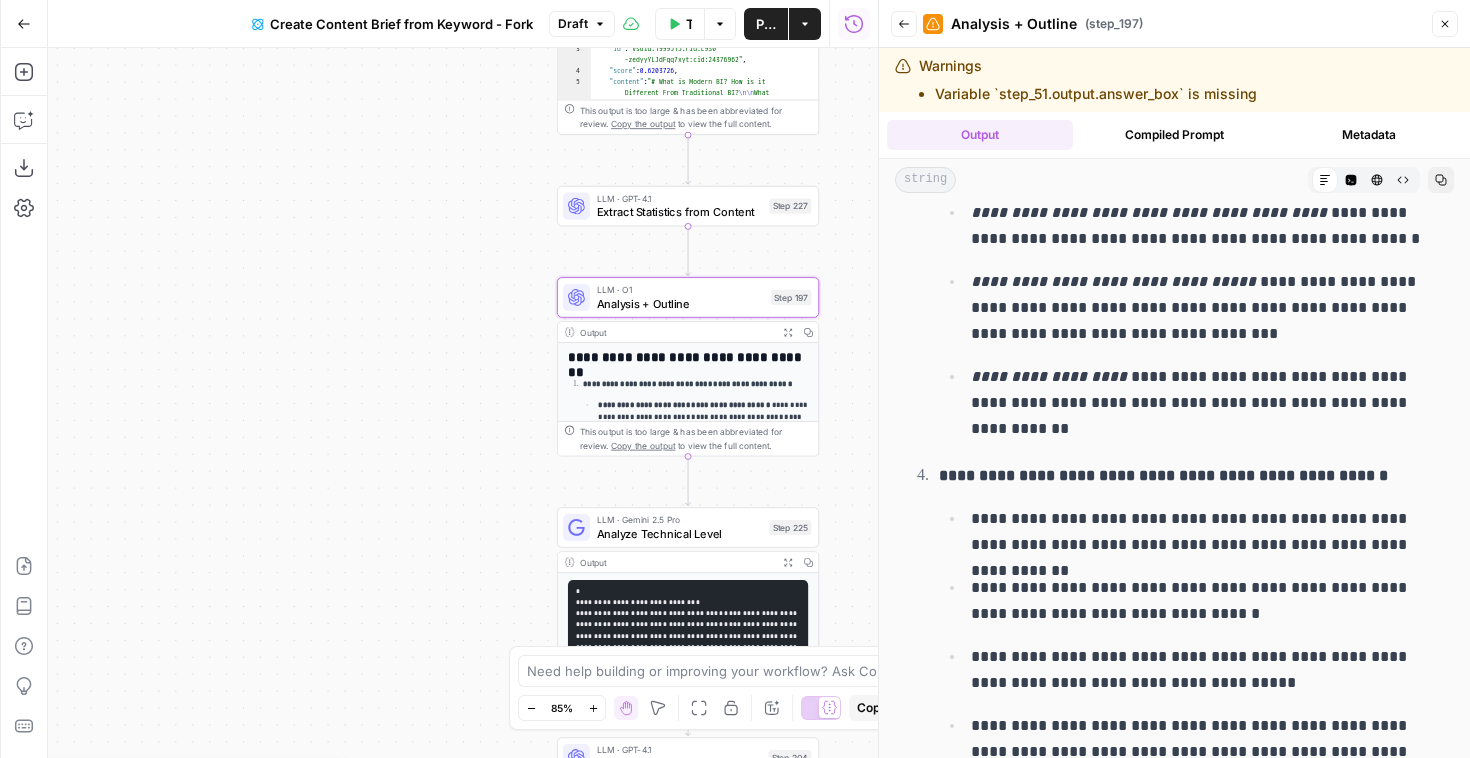 scroll, scrollTop: 1108, scrollLeft: 0, axis: vertical 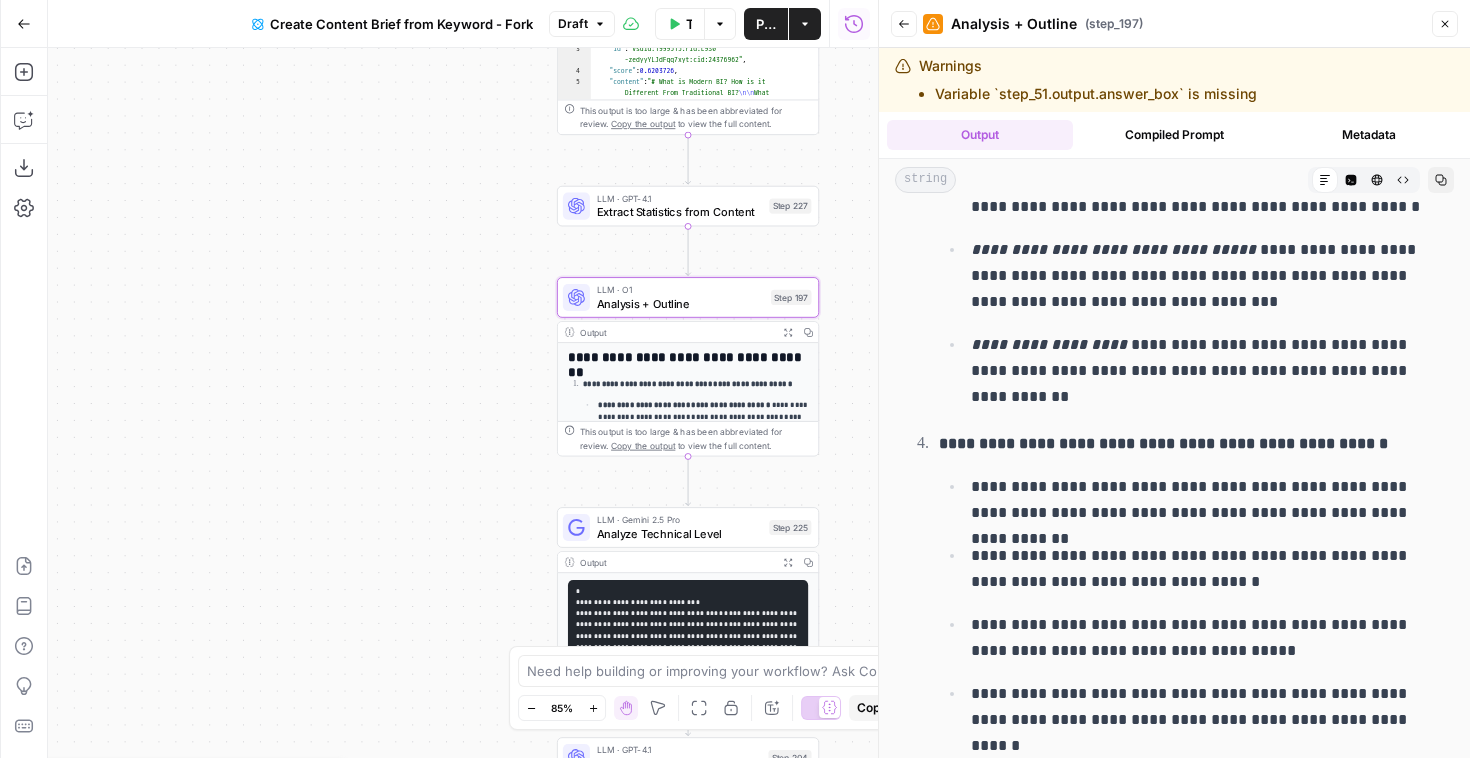 click on "Back Analysis + Outline ( step_197 ) Close" at bounding box center (1174, 24) 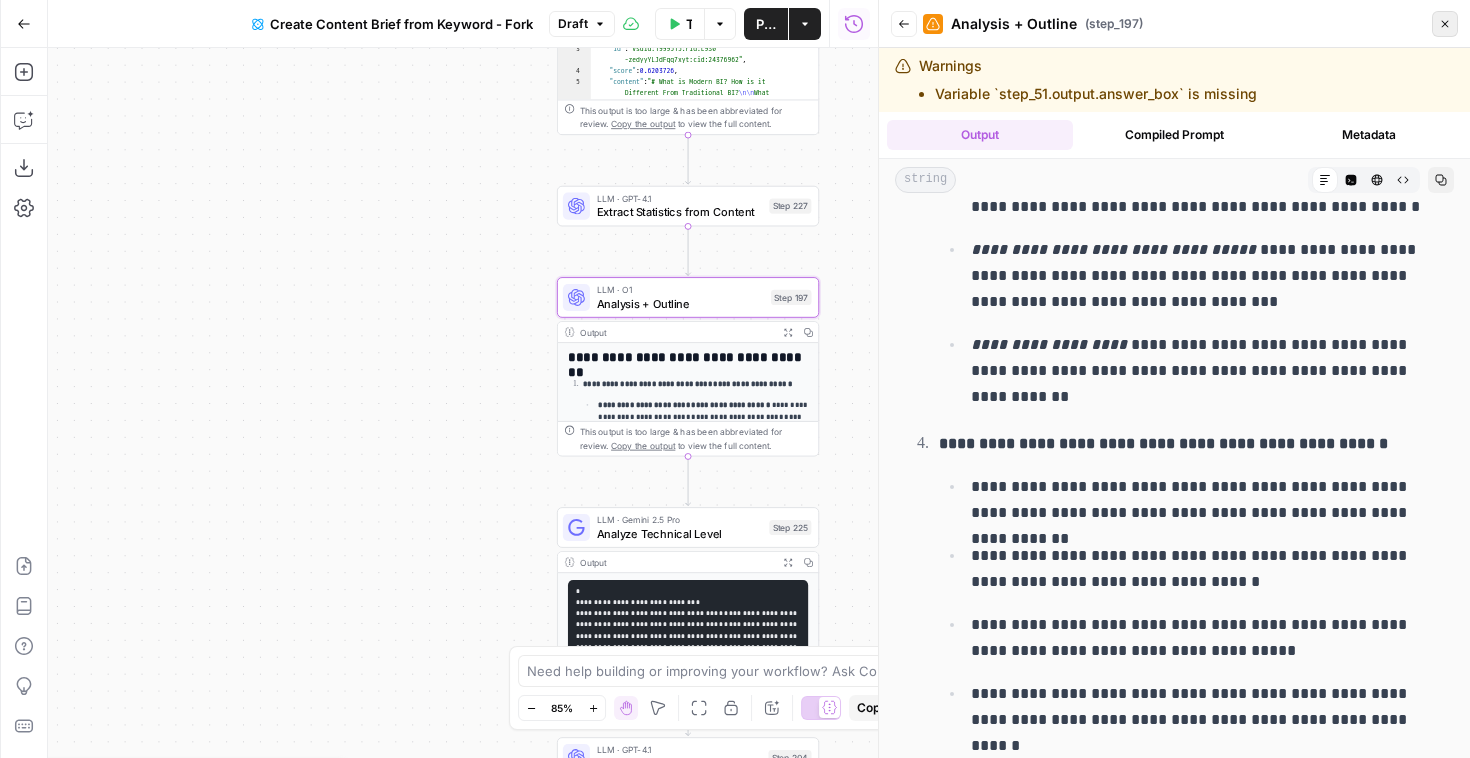 click on "Close" at bounding box center [1445, 24] 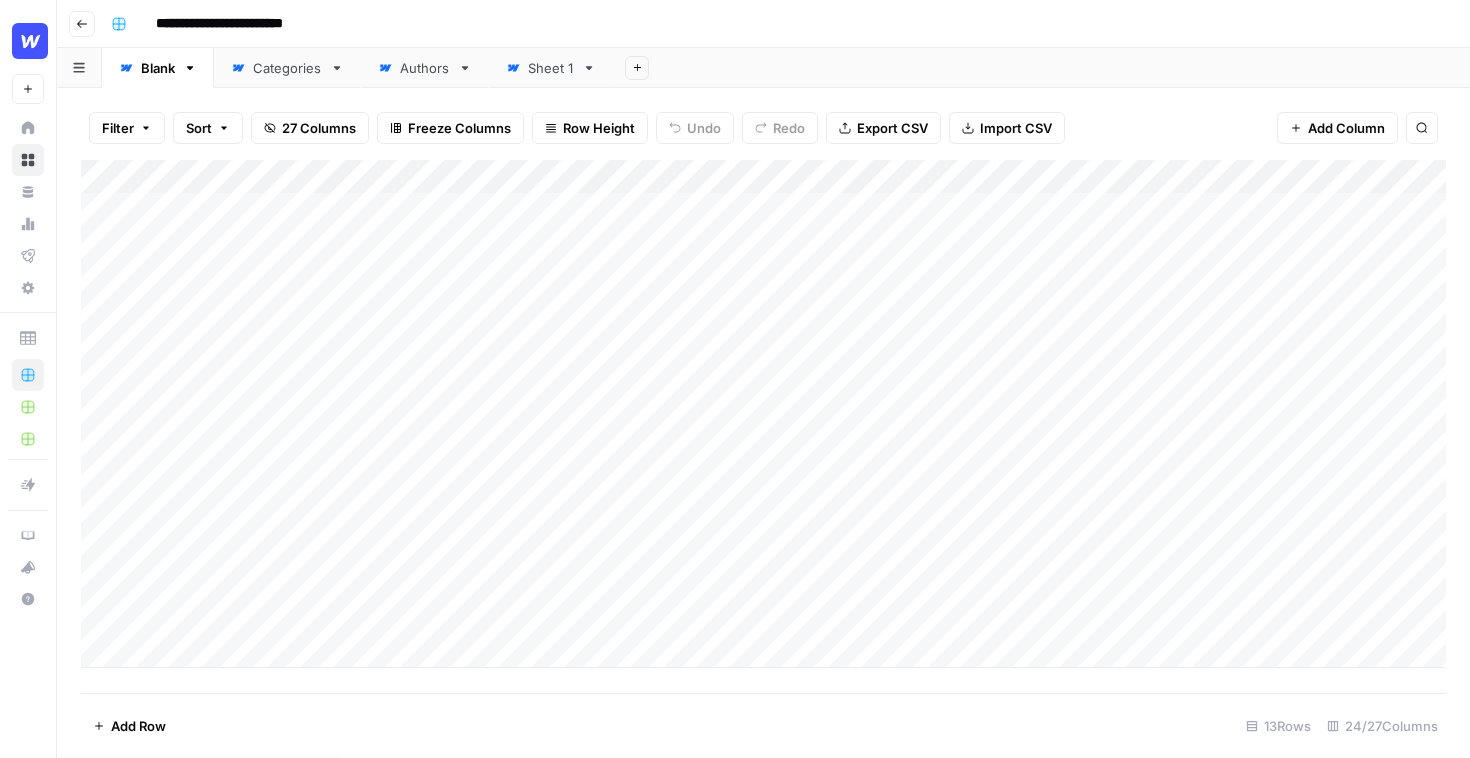 scroll, scrollTop: 0, scrollLeft: 0, axis: both 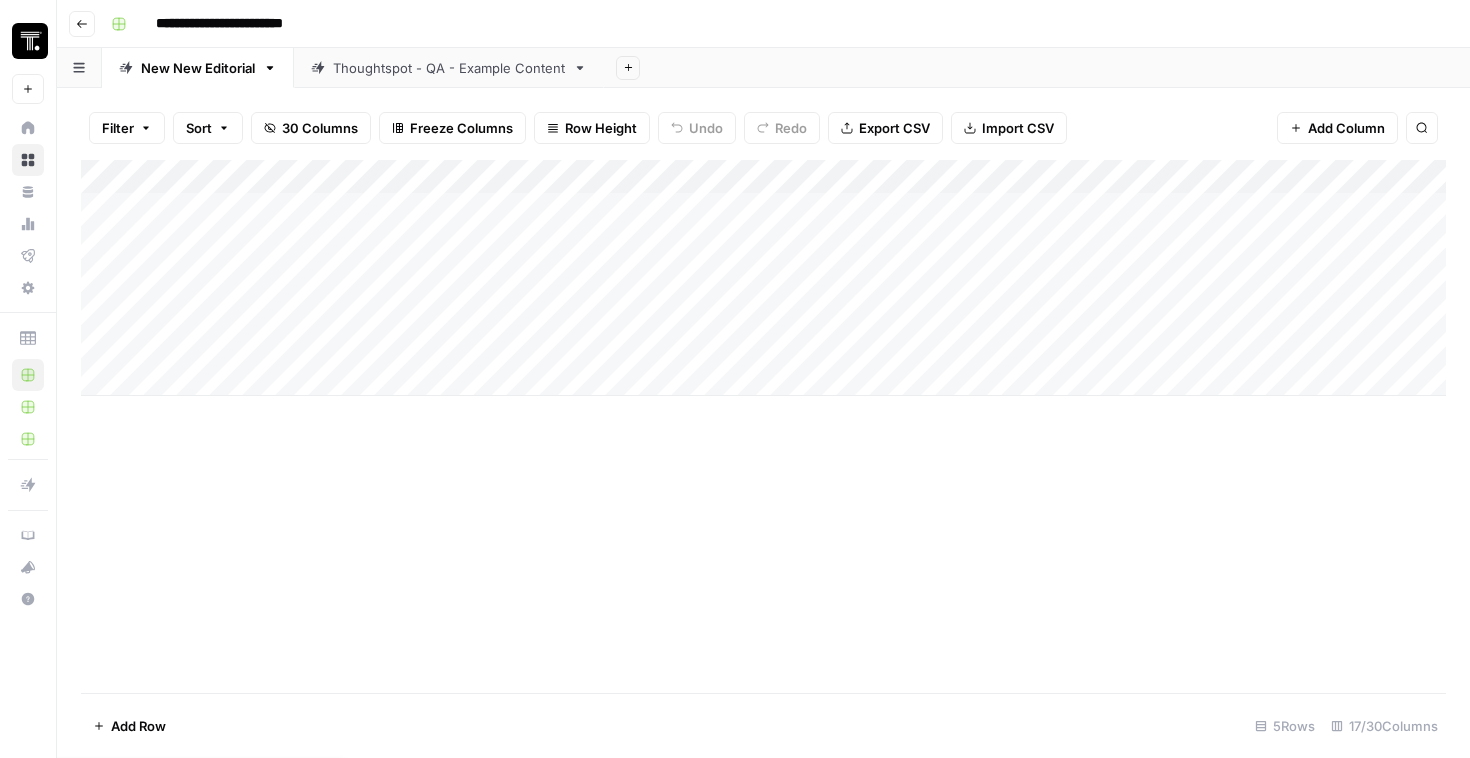 drag, startPoint x: 281, startPoint y: 213, endPoint x: 332, endPoint y: 212, distance: 51.009804 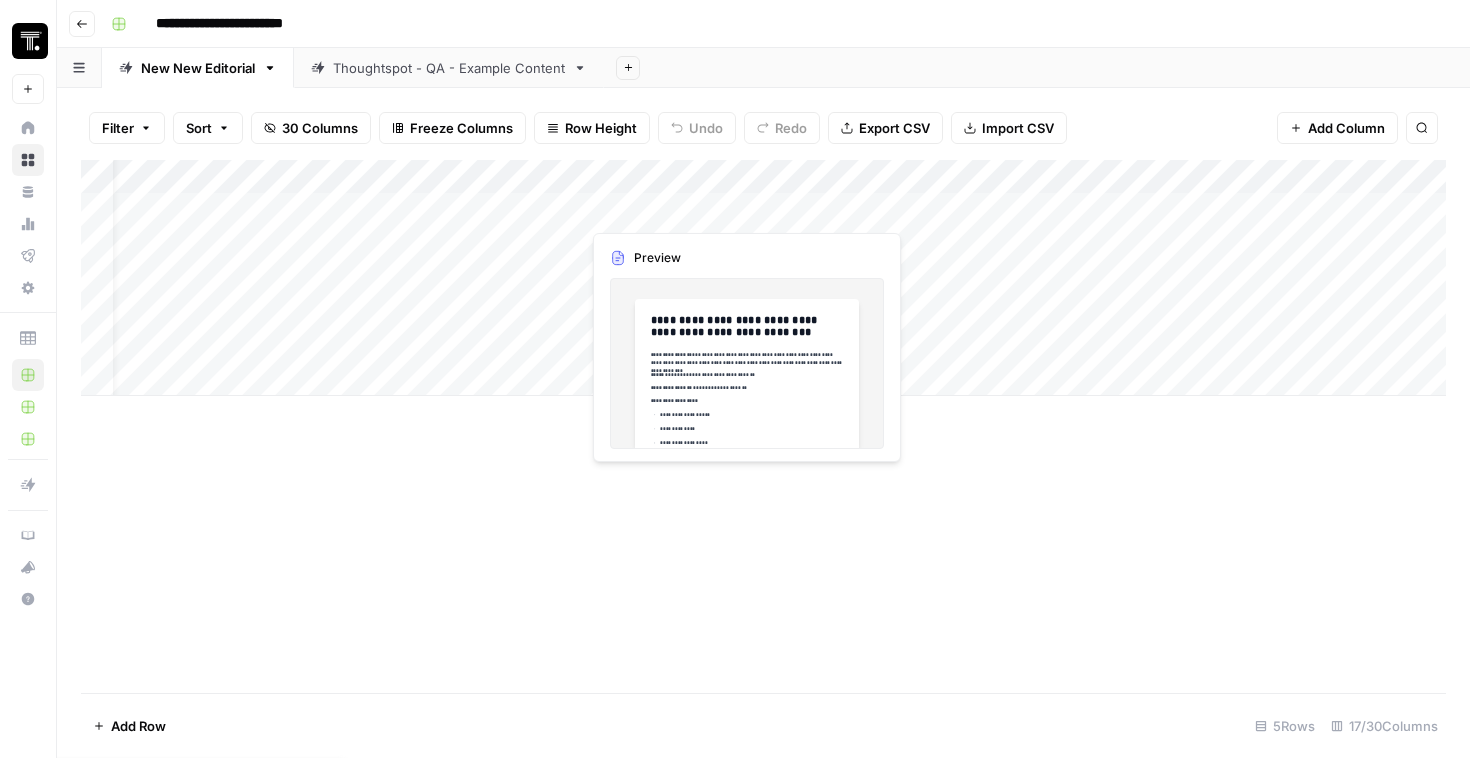 click on "Add Column" at bounding box center [763, 278] 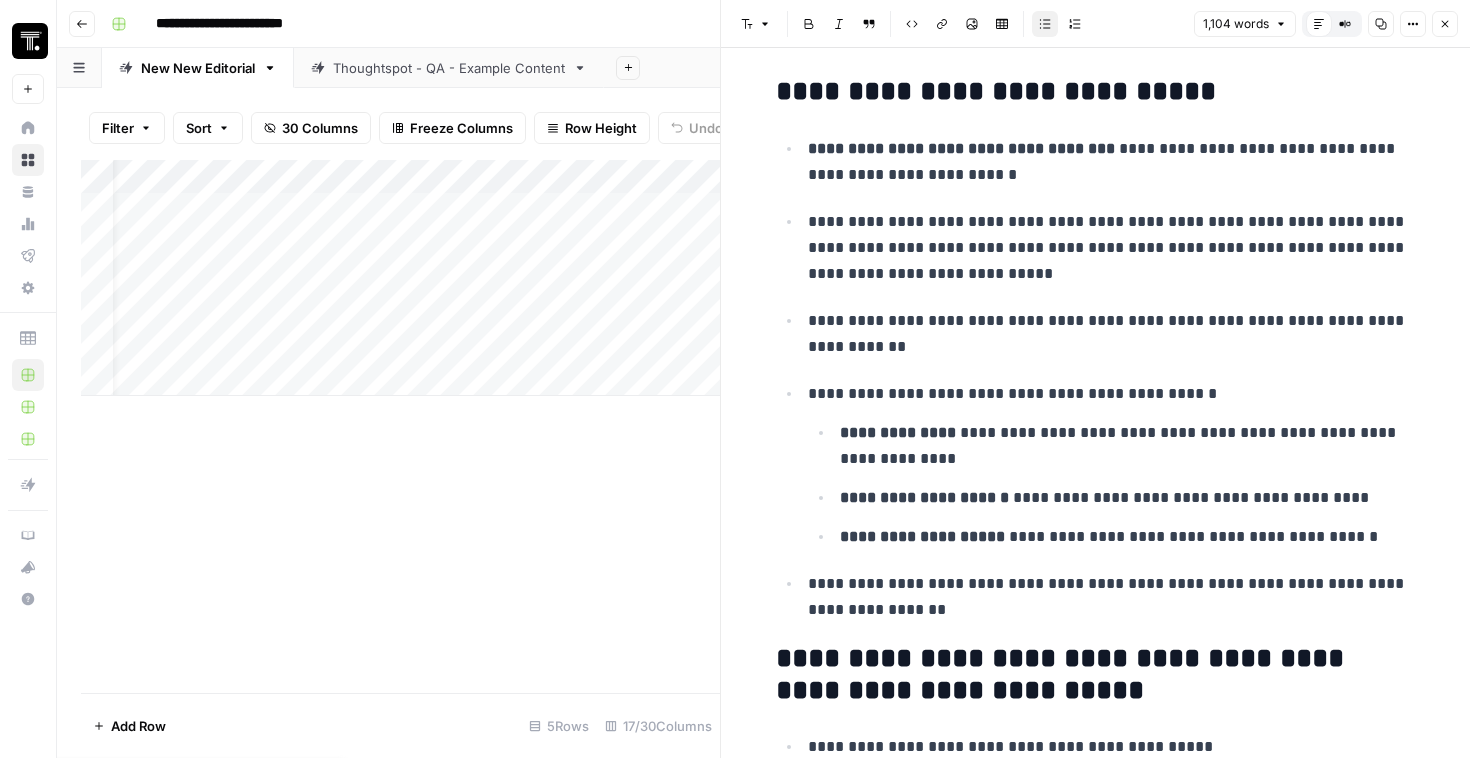 scroll, scrollTop: 1478, scrollLeft: 0, axis: vertical 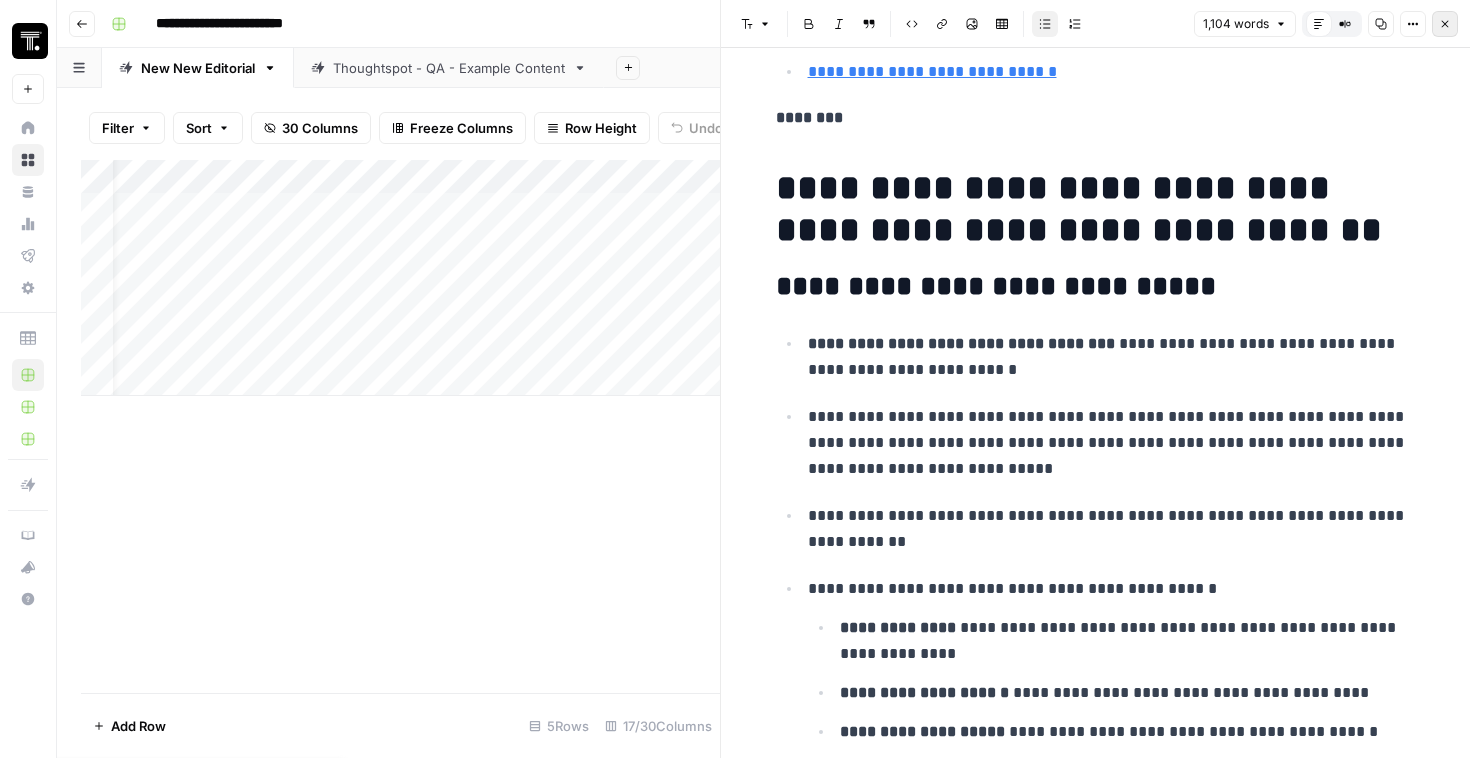 click 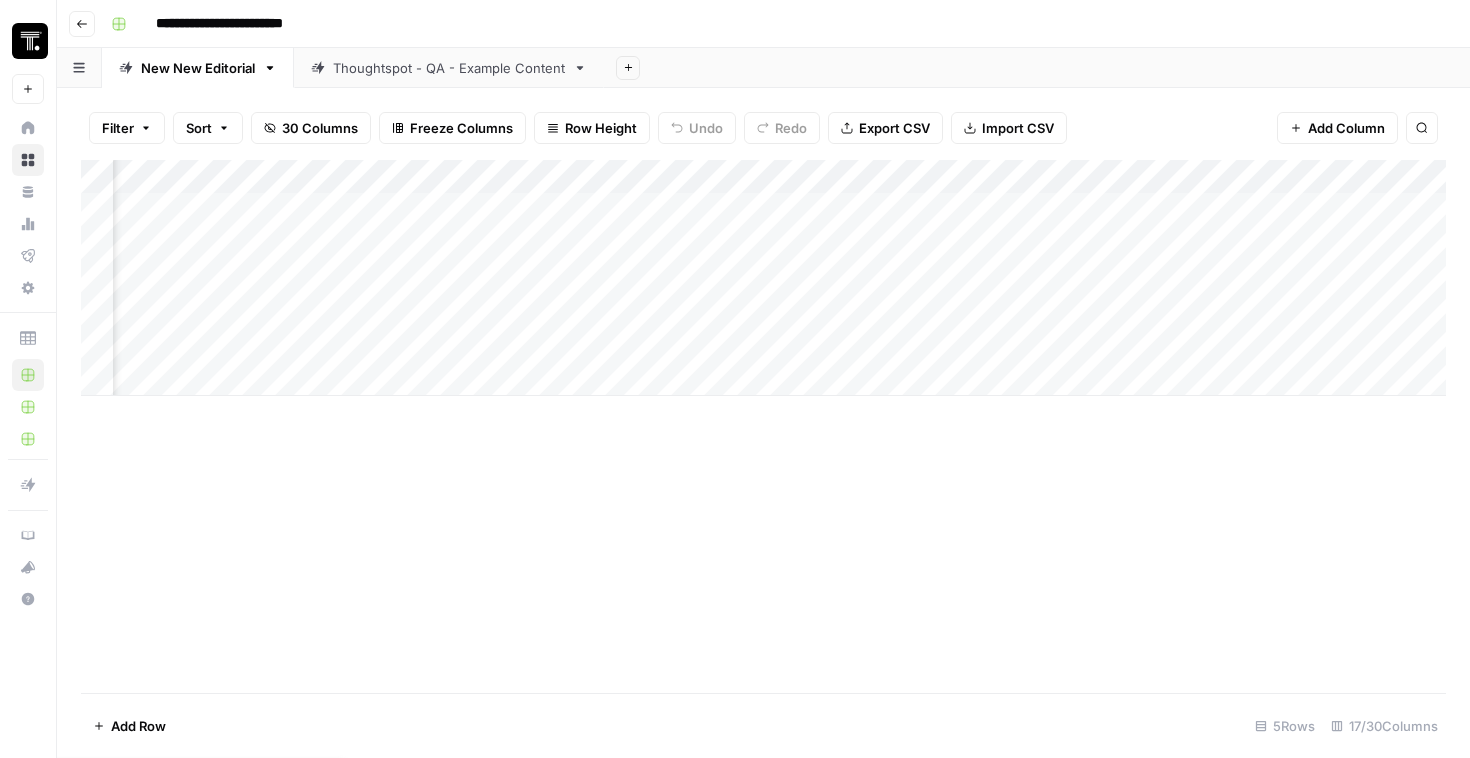 scroll, scrollTop: 0, scrollLeft: 214, axis: horizontal 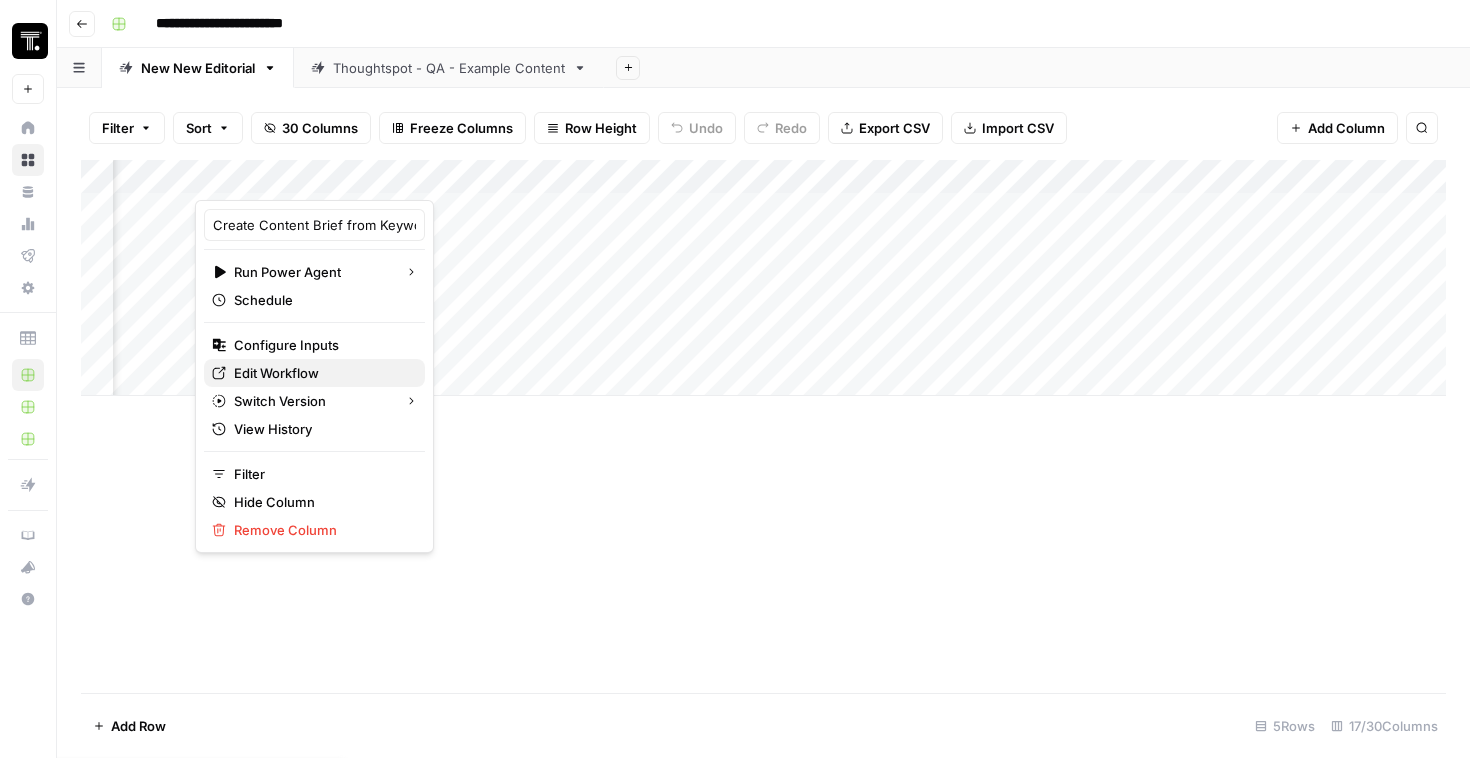 click on "Edit Workflow" at bounding box center [276, 373] 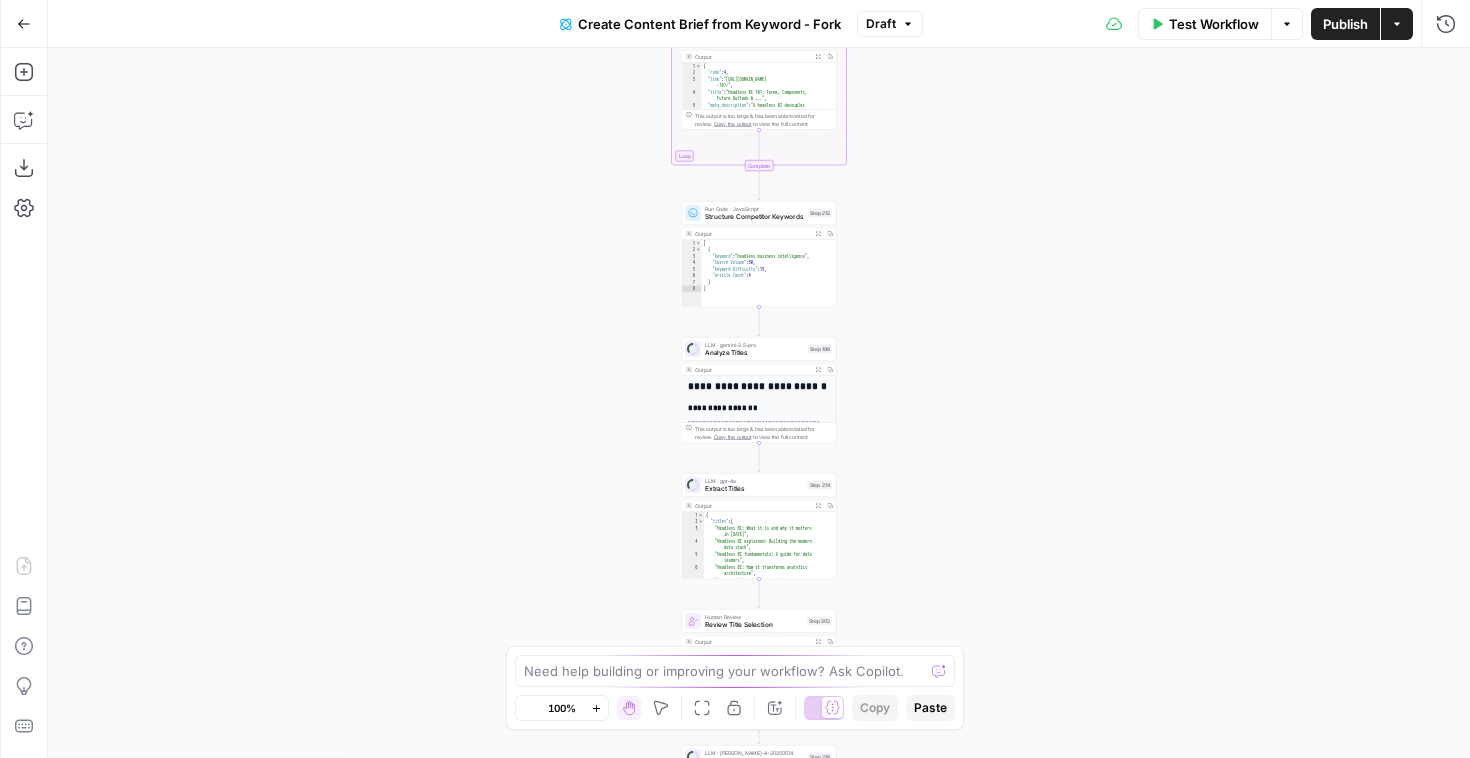 scroll, scrollTop: 0, scrollLeft: 0, axis: both 